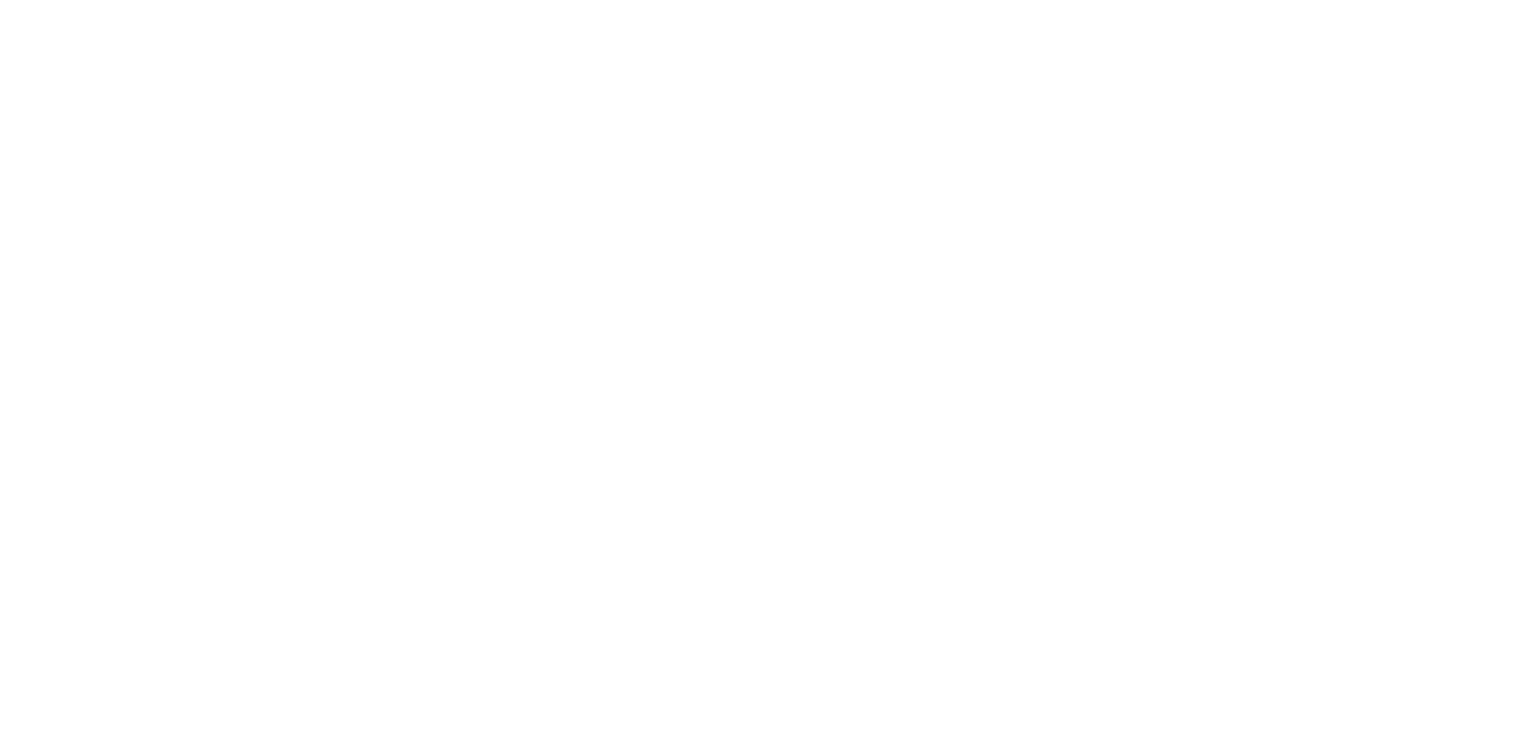 scroll, scrollTop: 0, scrollLeft: 0, axis: both 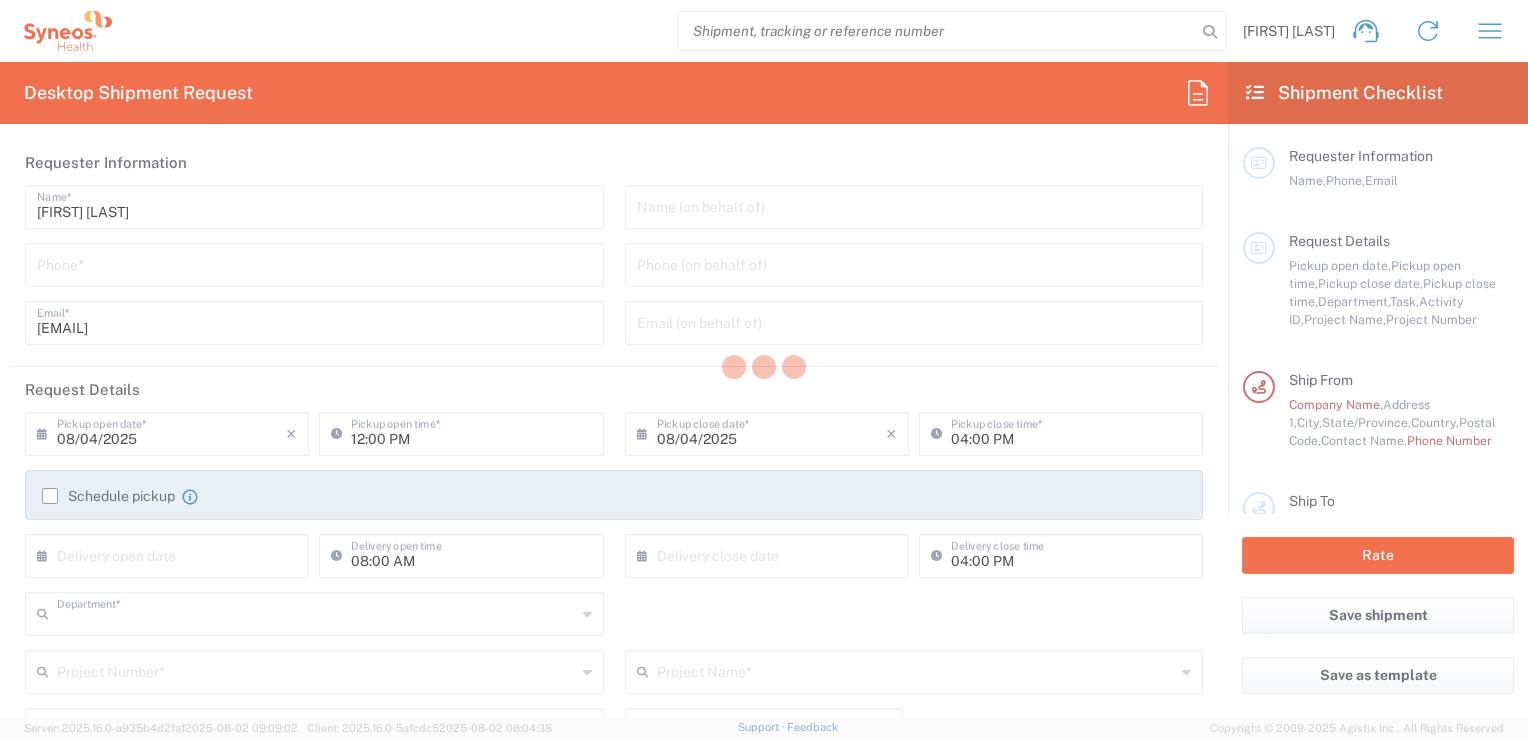 type on "3243" 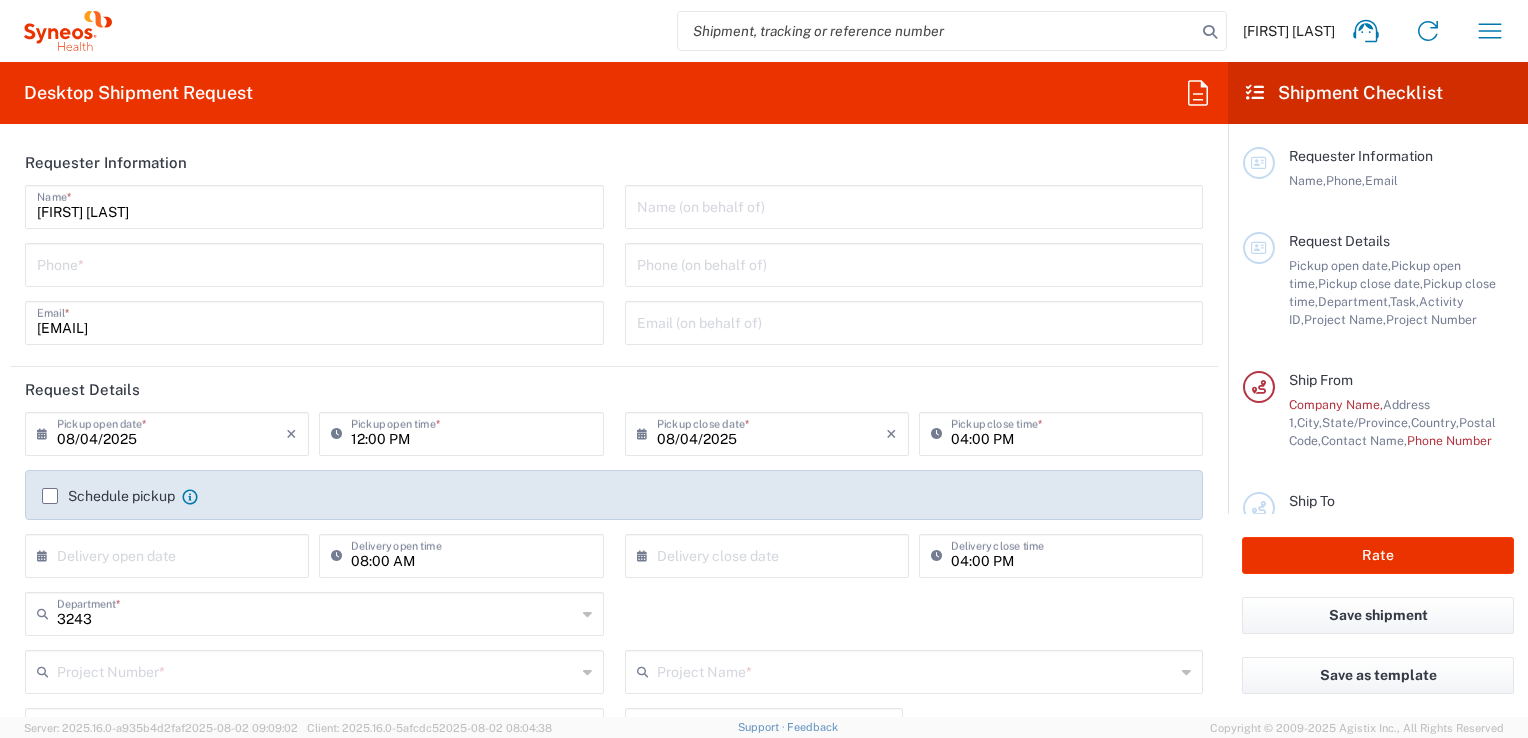 type on "INC Research Clin Svcs Mexico" 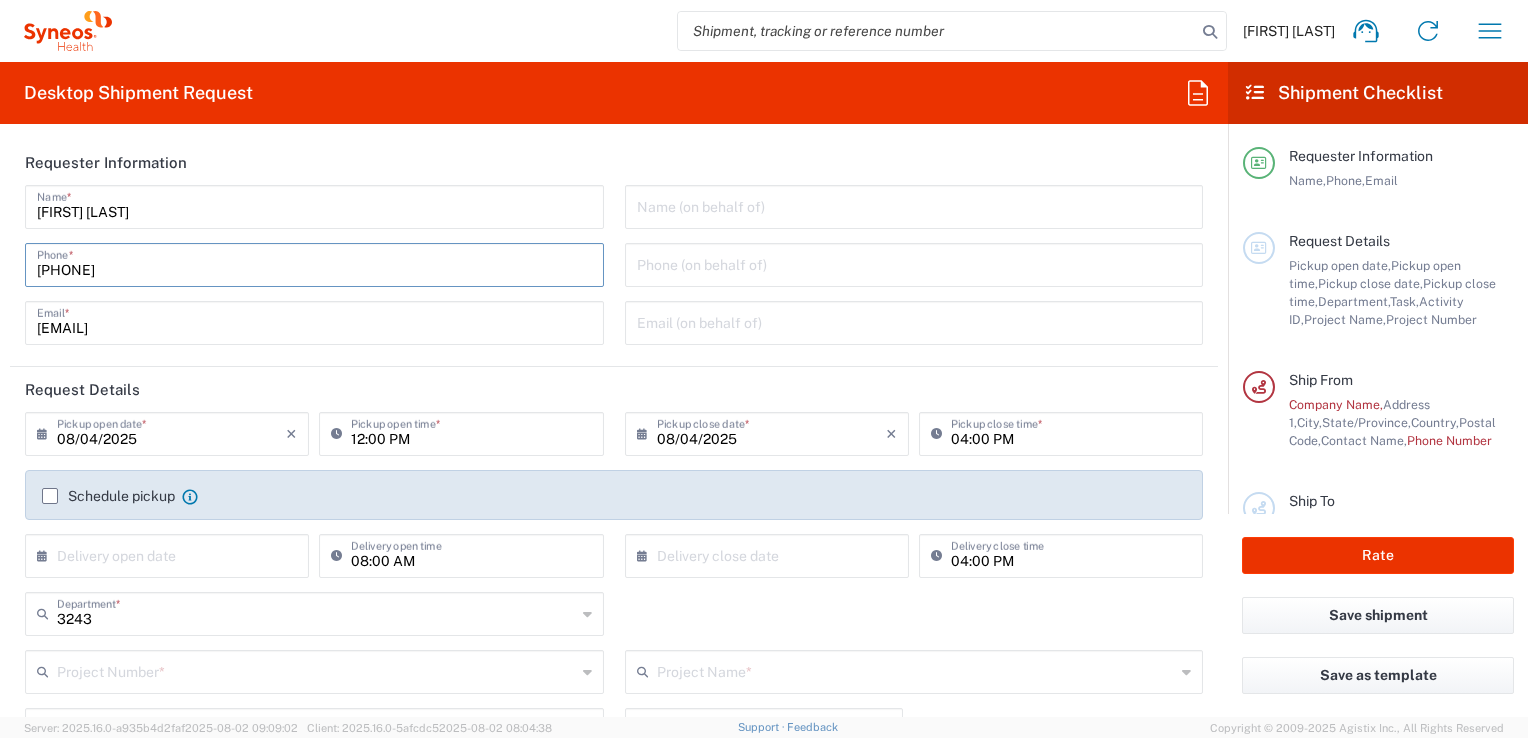 click on "[PHONE]" at bounding box center [314, 263] 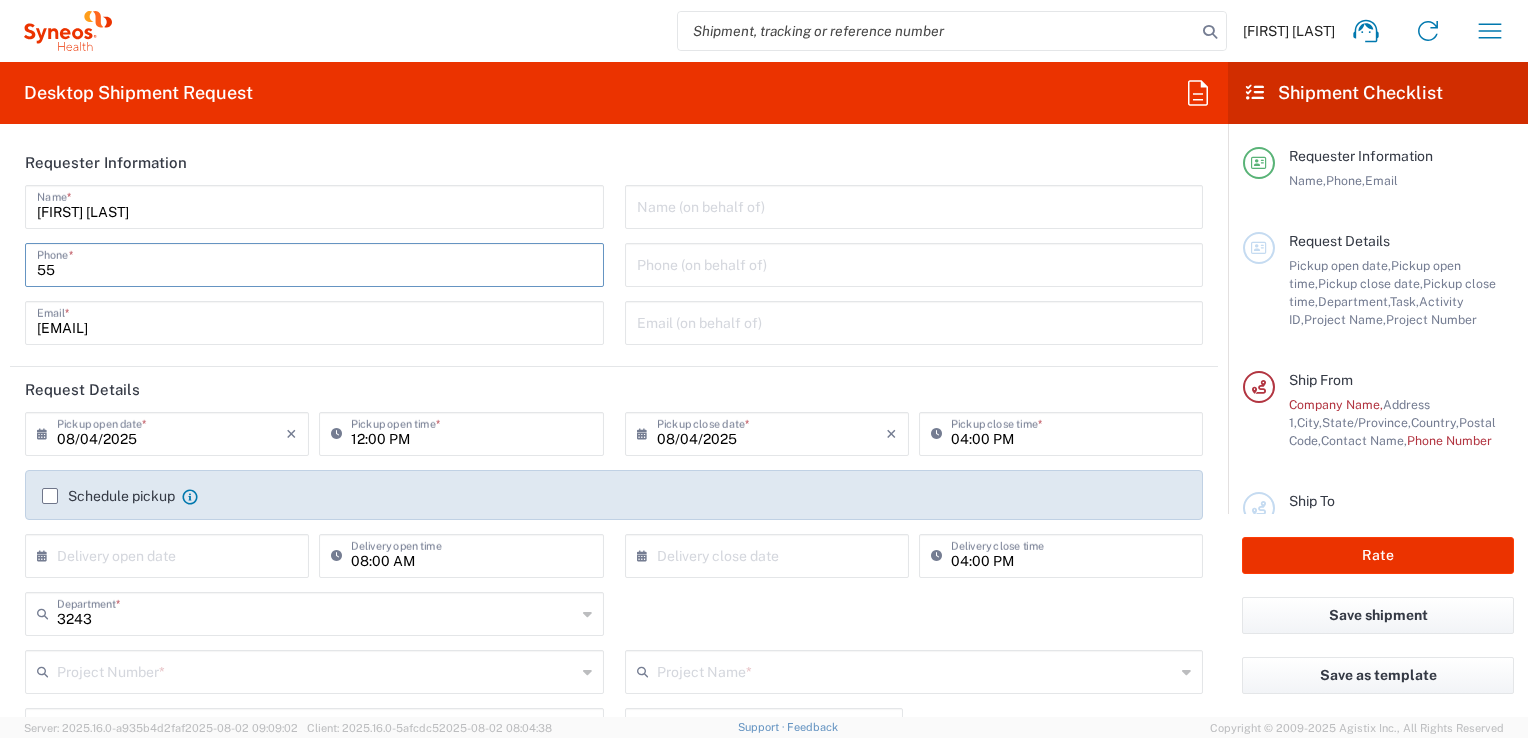 type on "5" 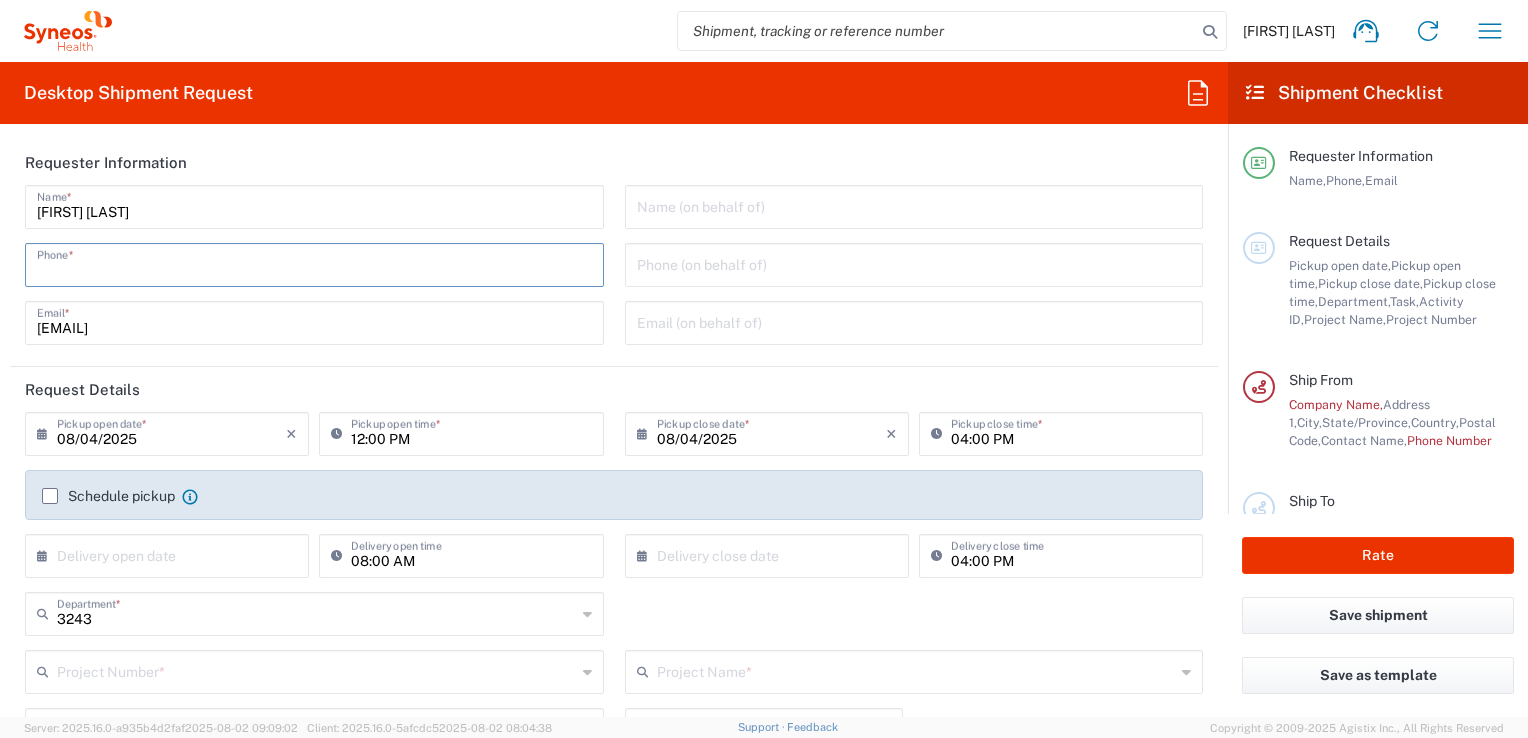 click at bounding box center [314, 263] 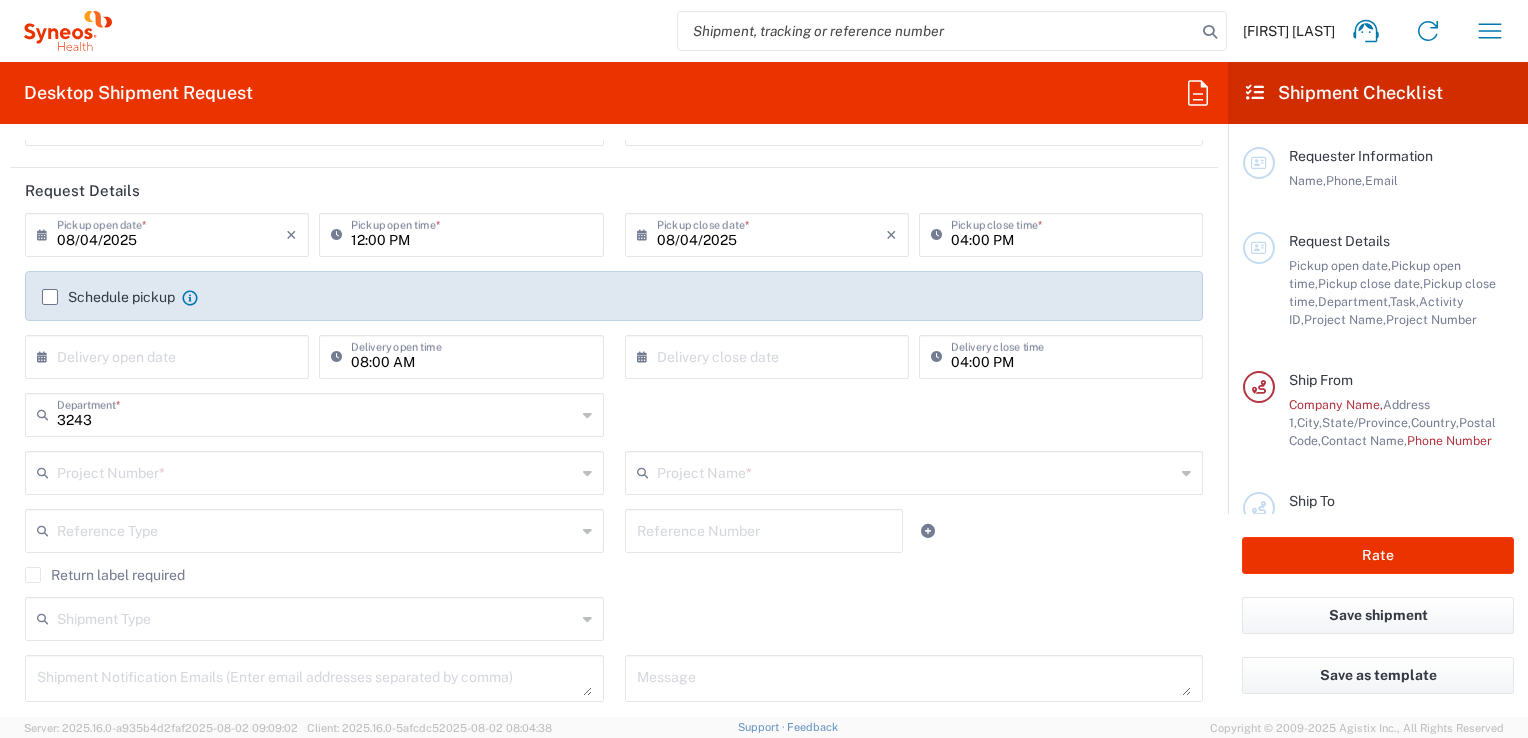scroll, scrollTop: 200, scrollLeft: 0, axis: vertical 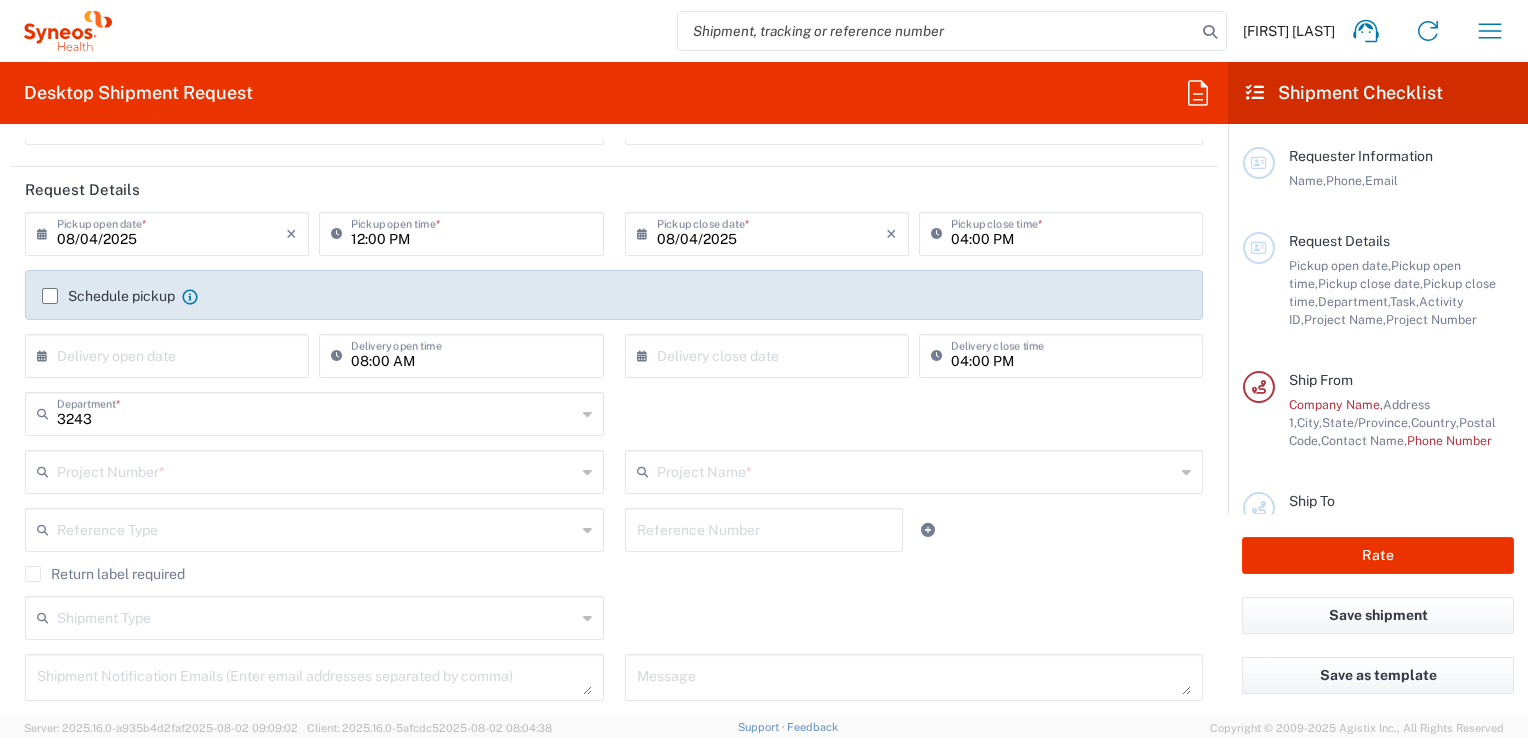 type 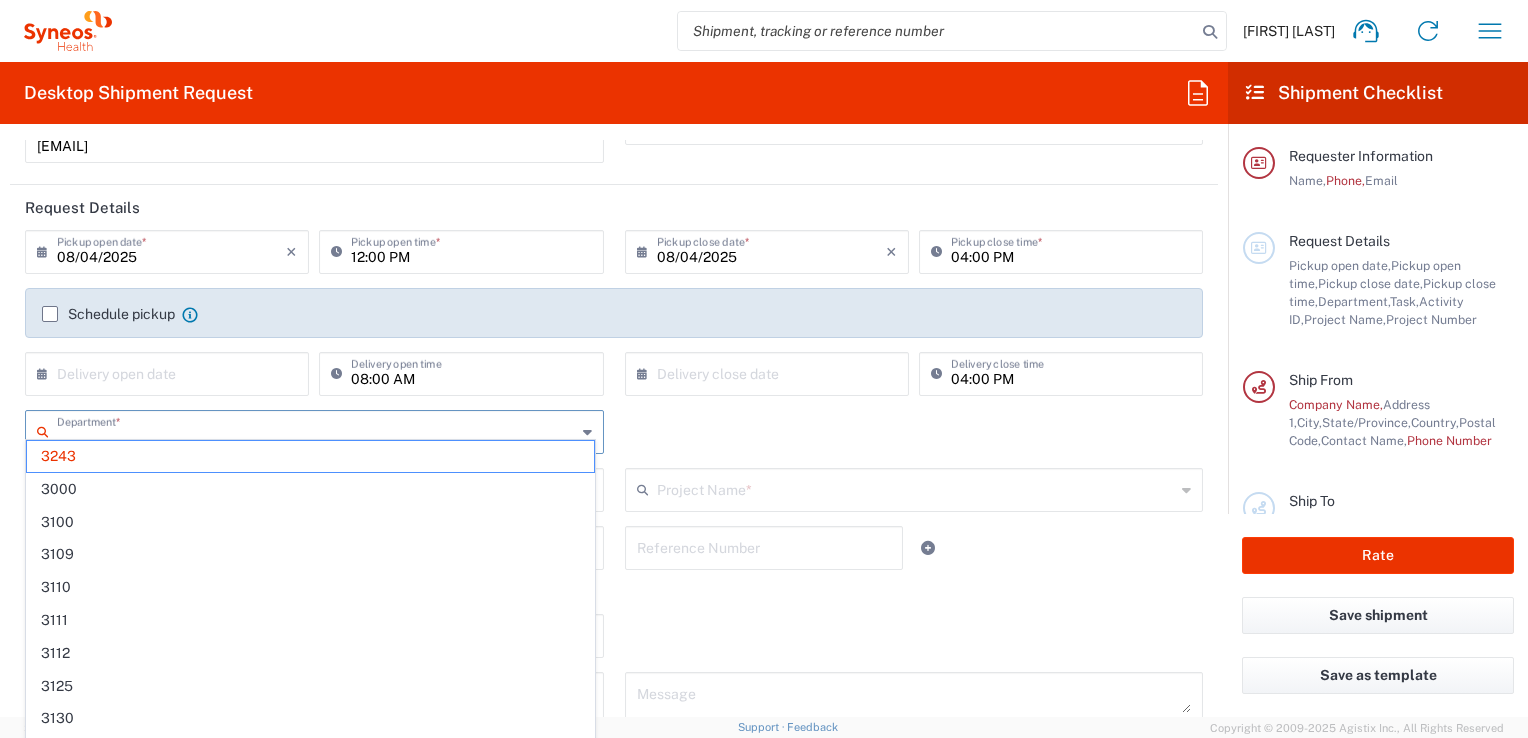 click at bounding box center [316, 430] 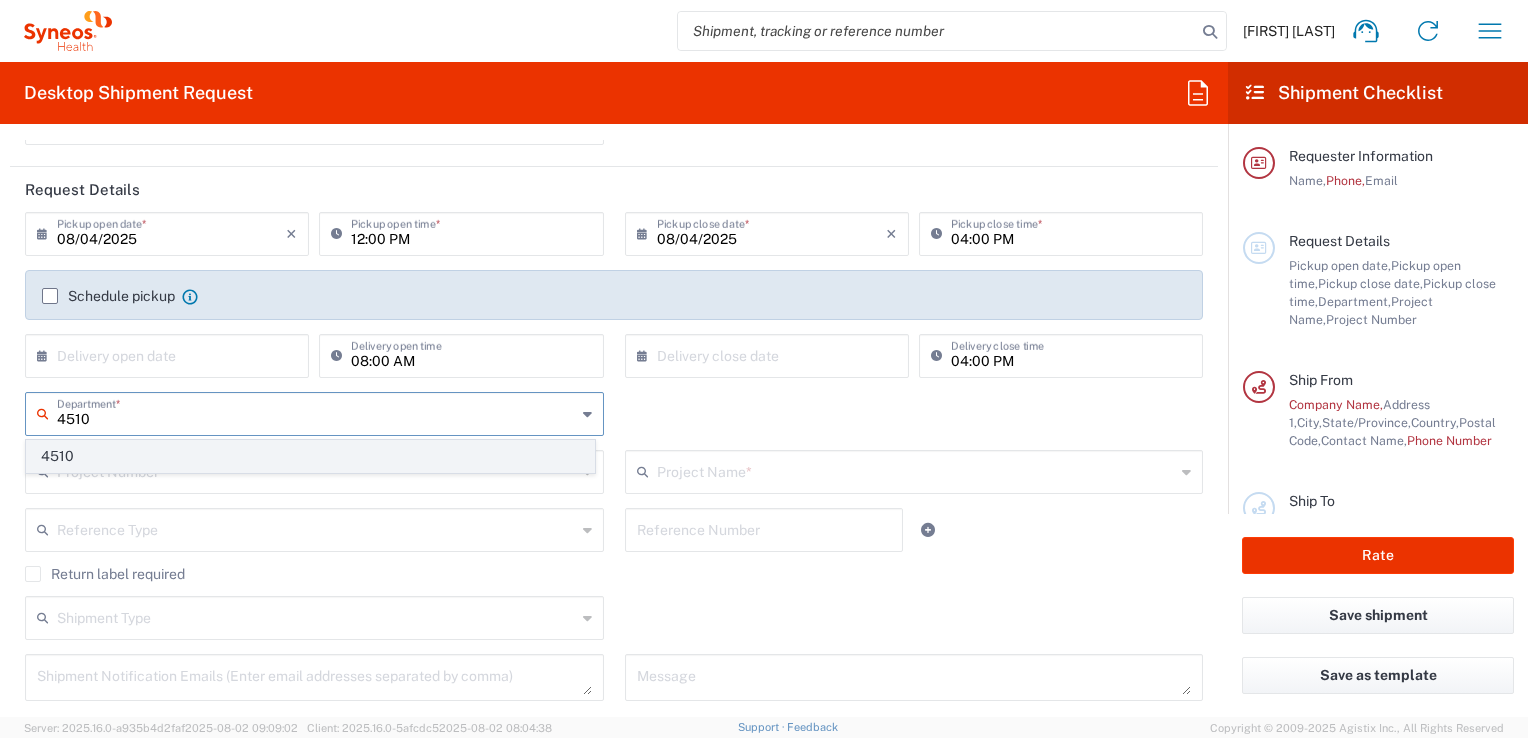 type on "4510" 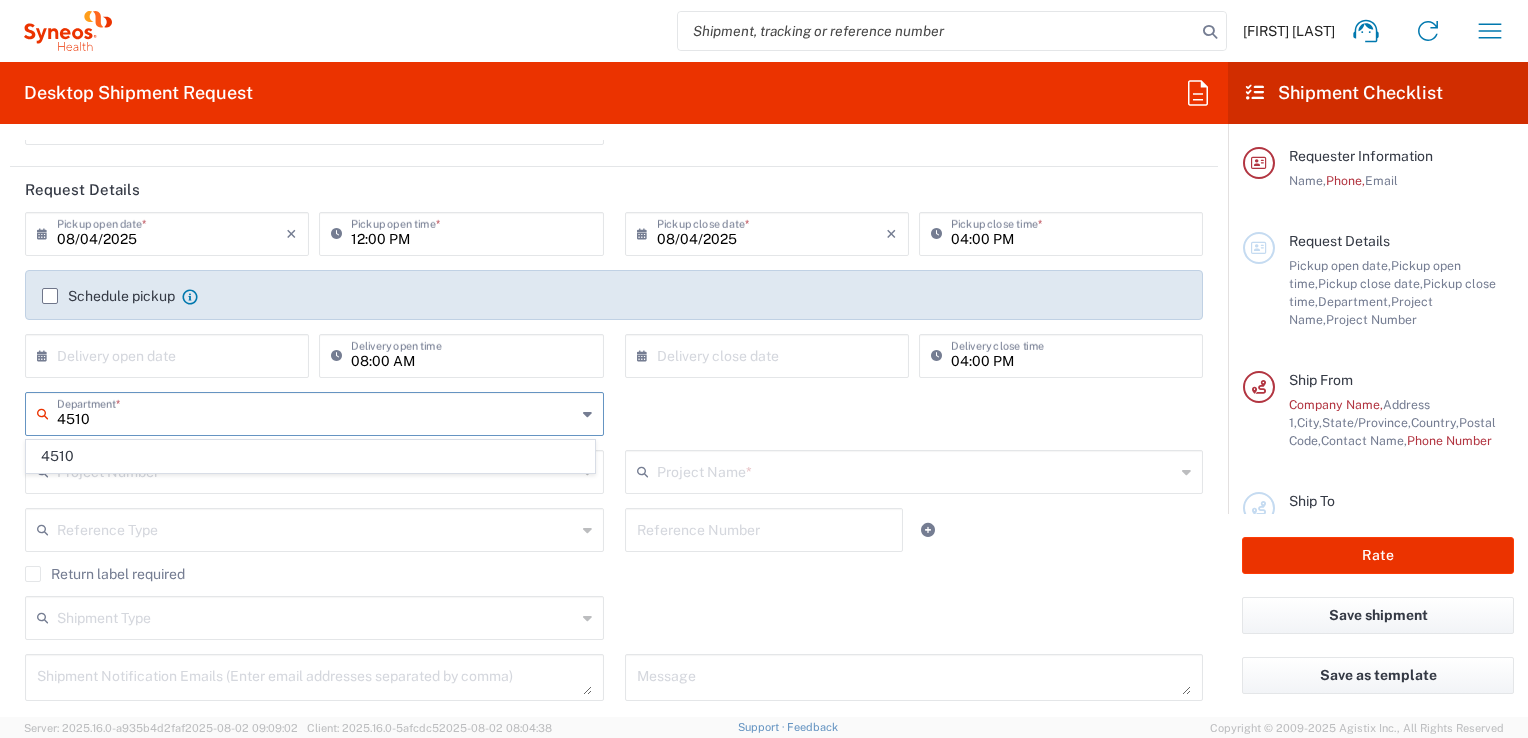 drag, startPoint x: 106, startPoint y: 456, endPoint x: 4, endPoint y: 466, distance: 102.48902 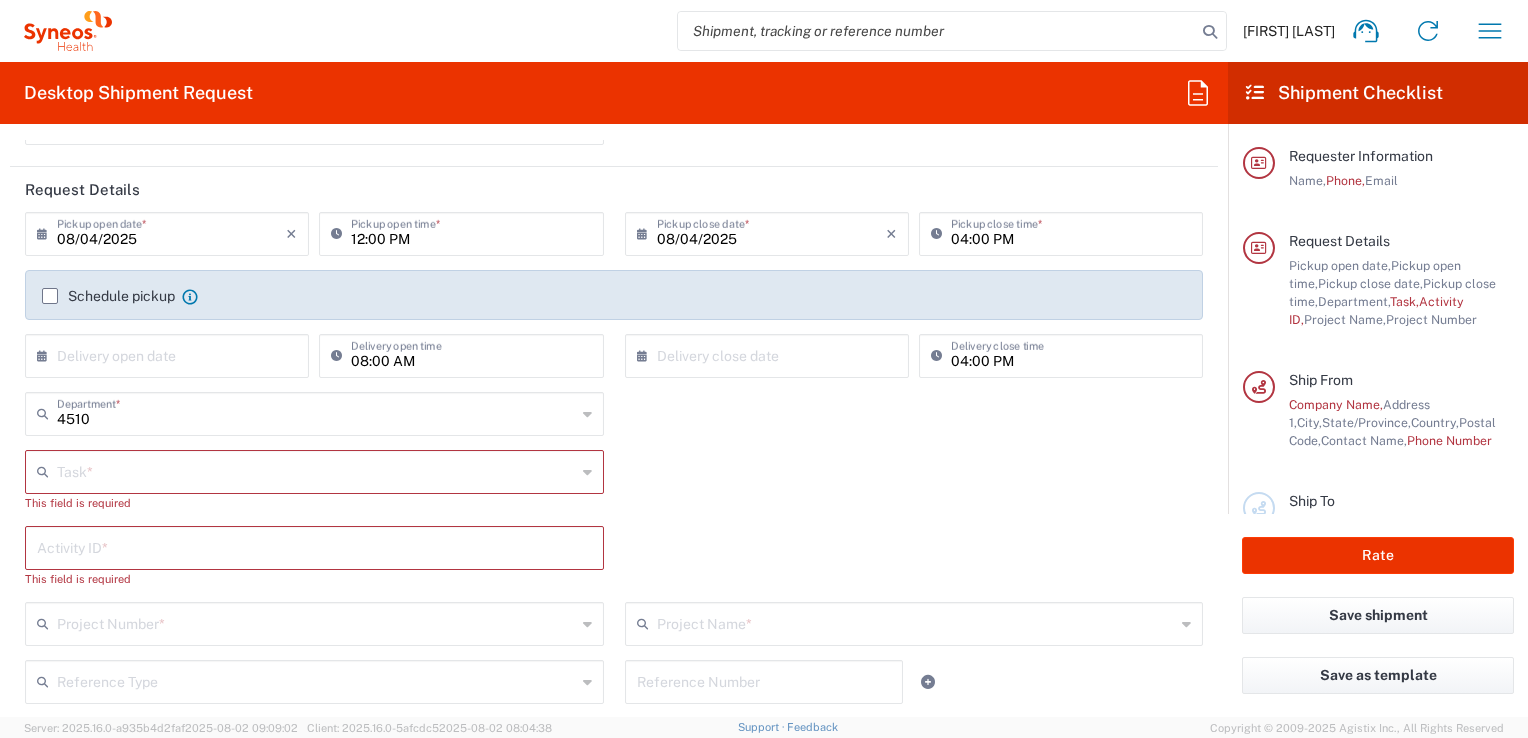 click at bounding box center (316, 470) 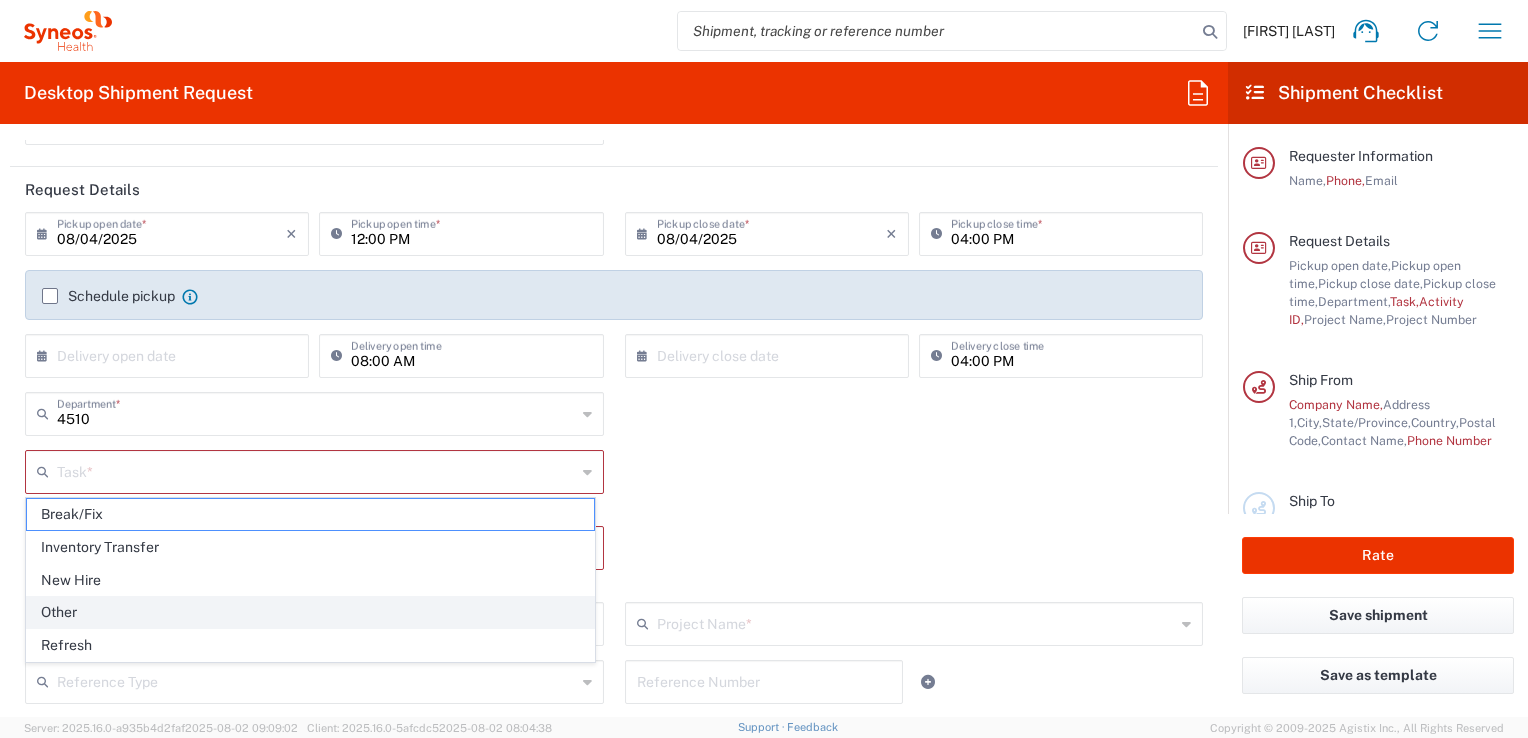 click on "Other" 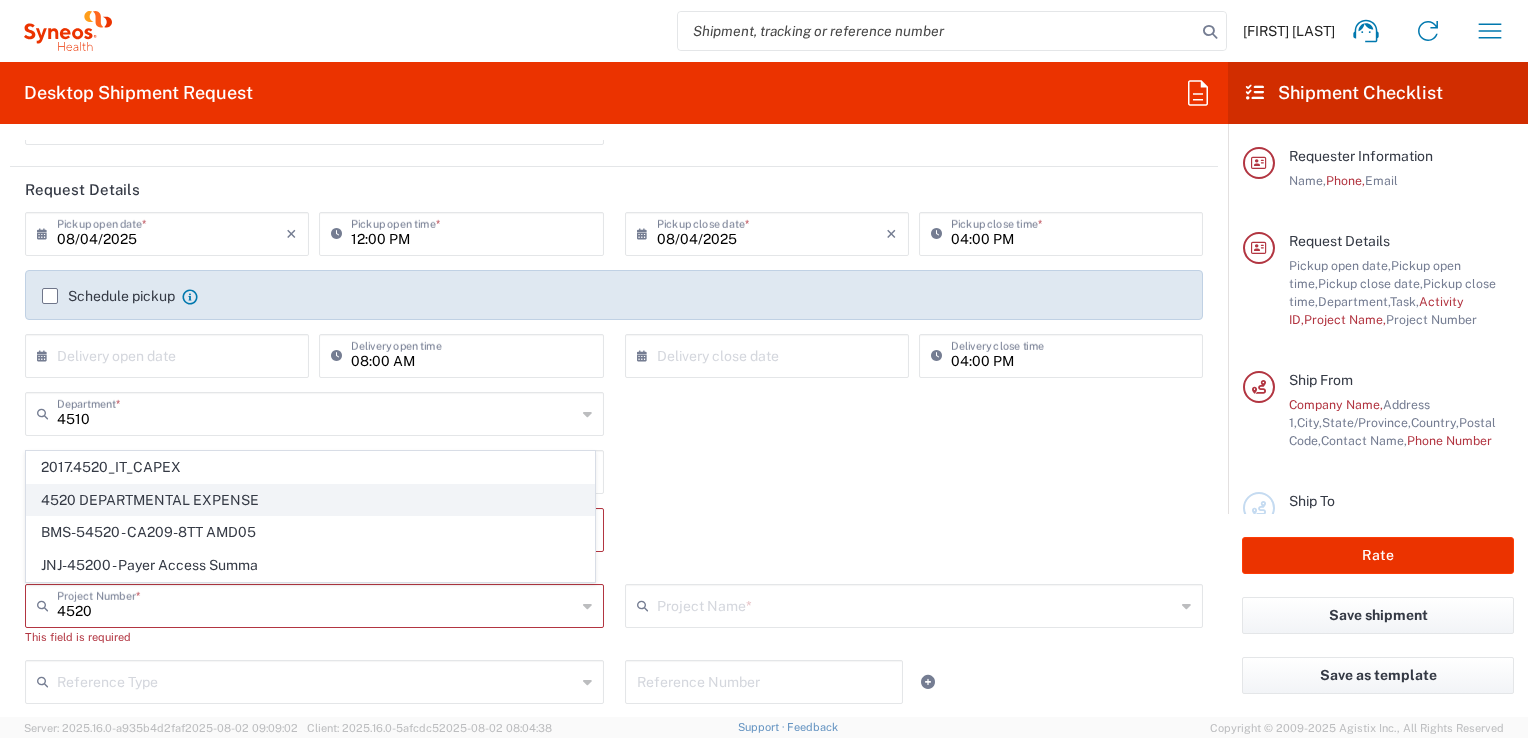 click on "4520 DEPARTMENTAL EXPENSE" 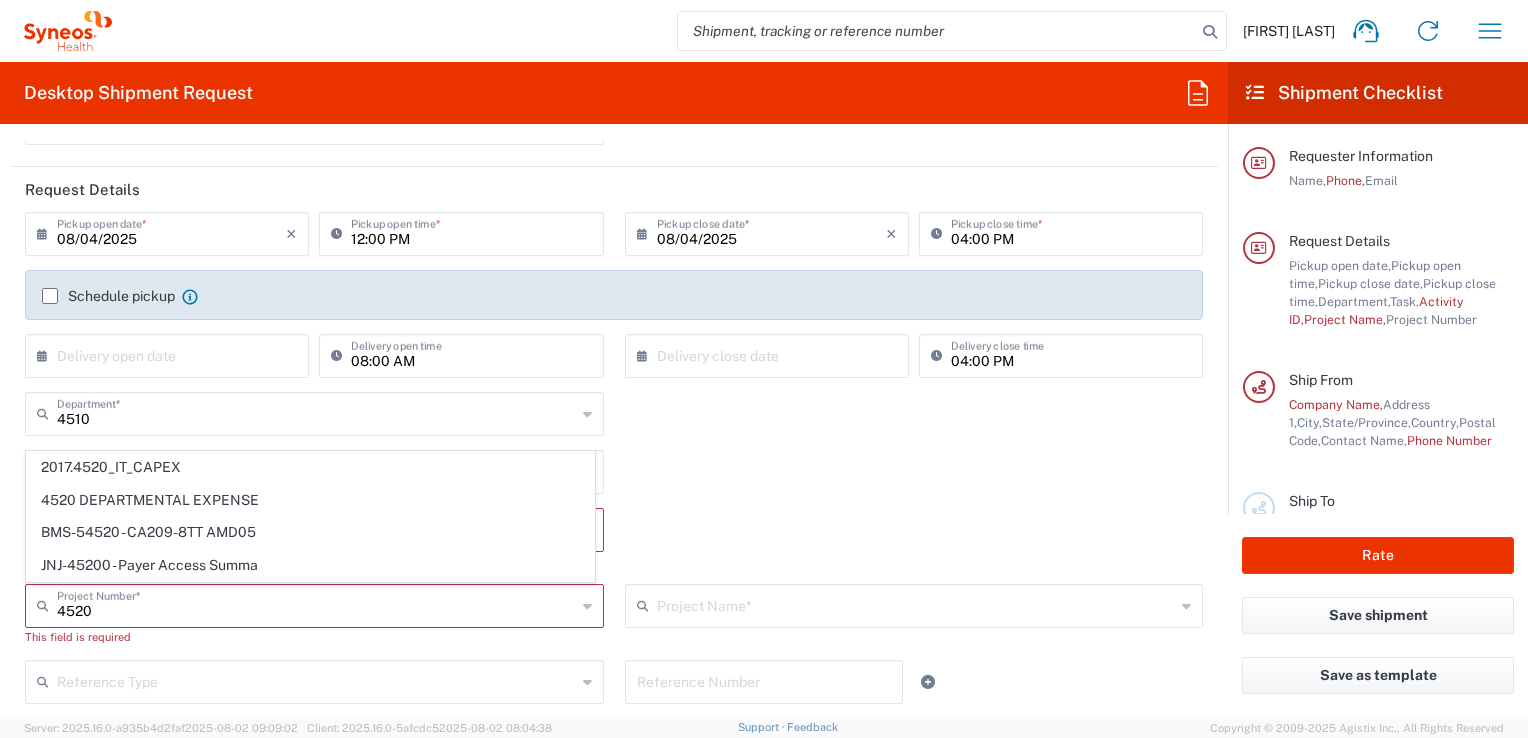 type on "4520 DEPARTMENTAL EXPENSE" 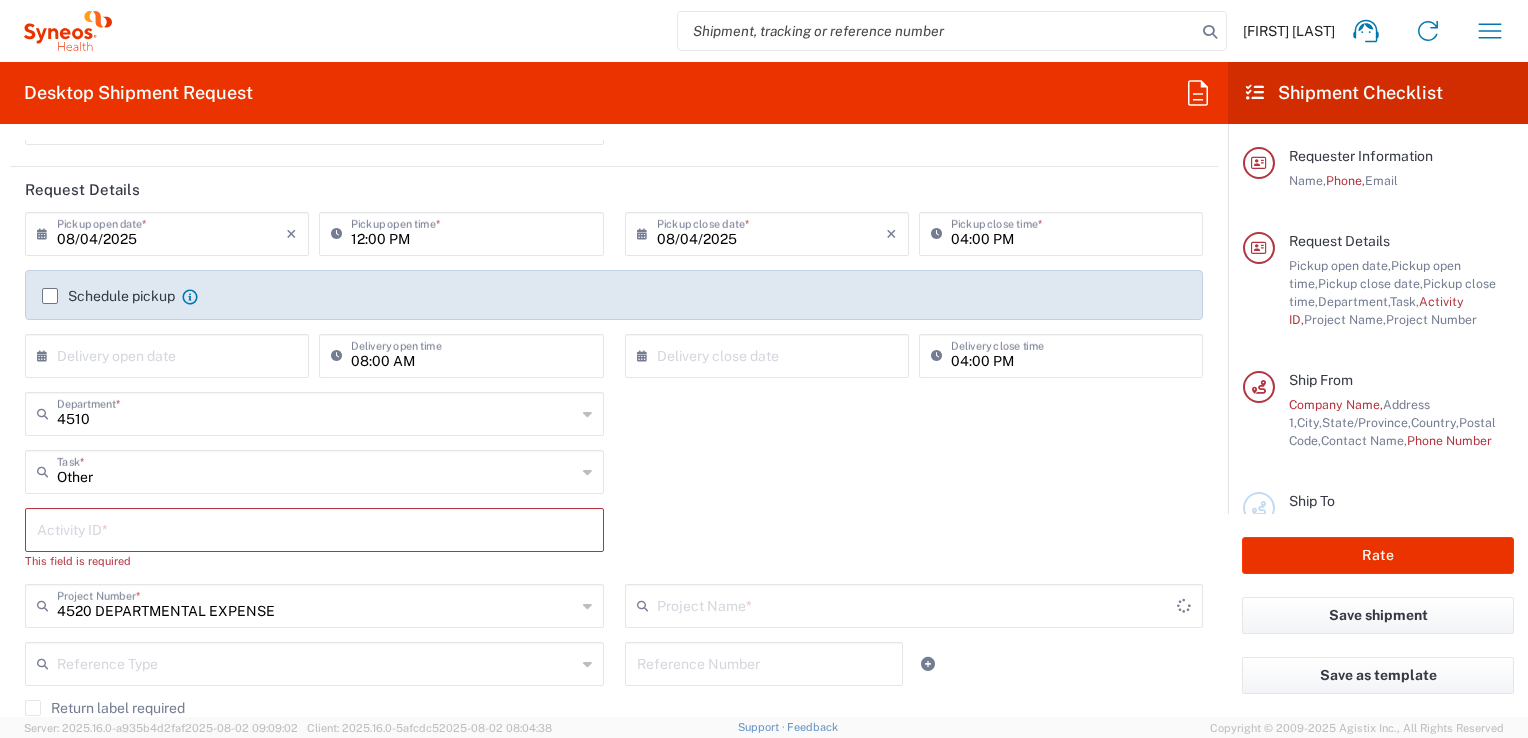 type on "4520 DEPARTMENTAL EXPENSE" 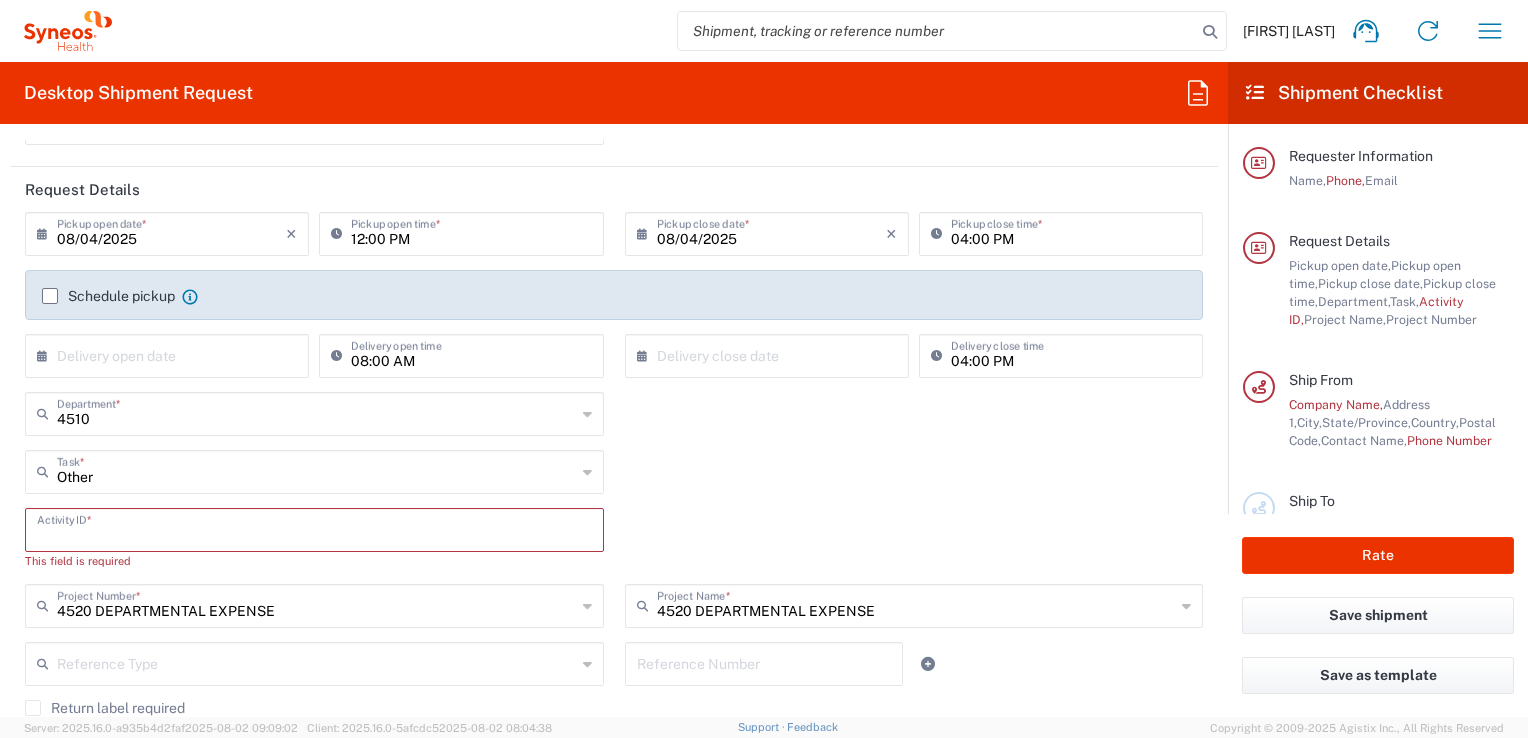 click at bounding box center [314, 528] 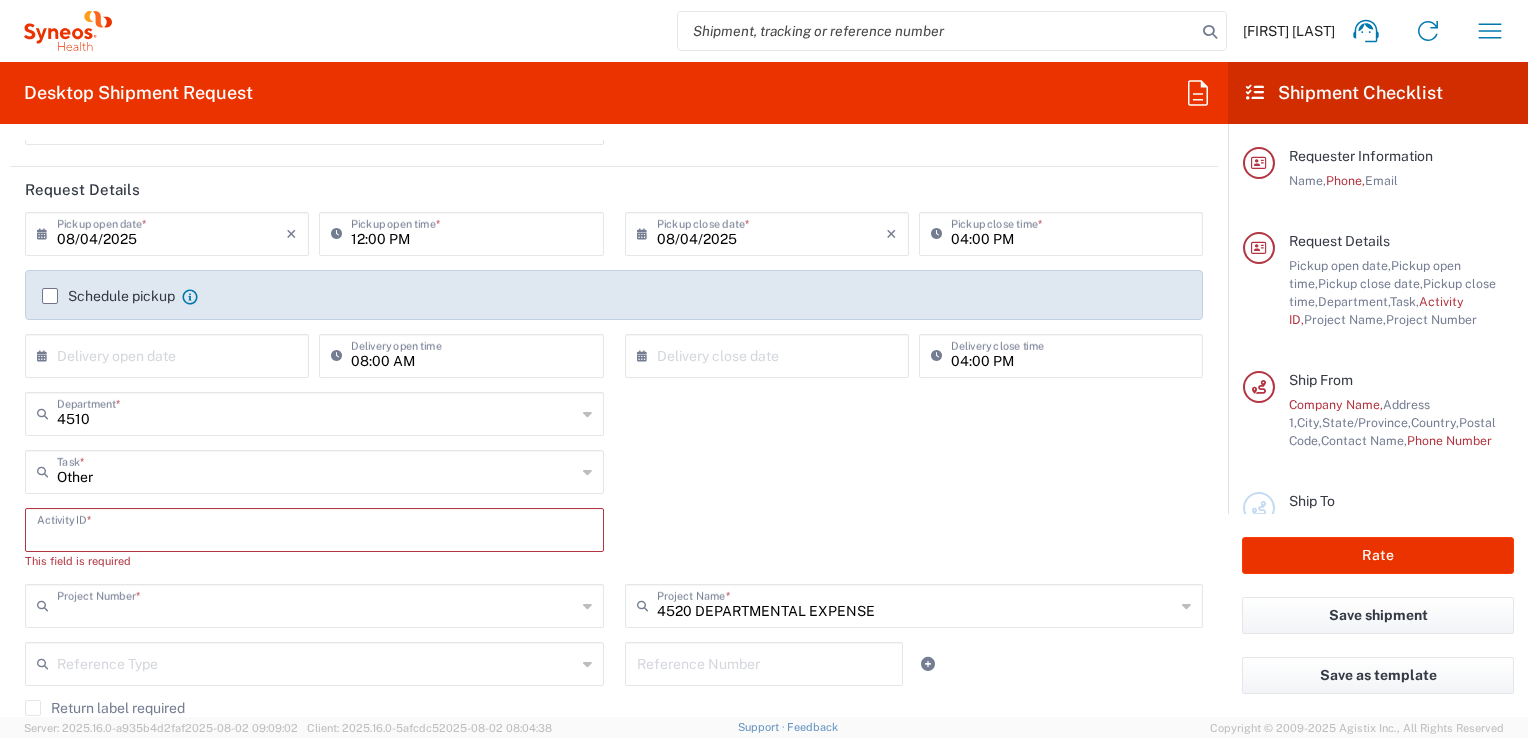 click at bounding box center (316, 604) 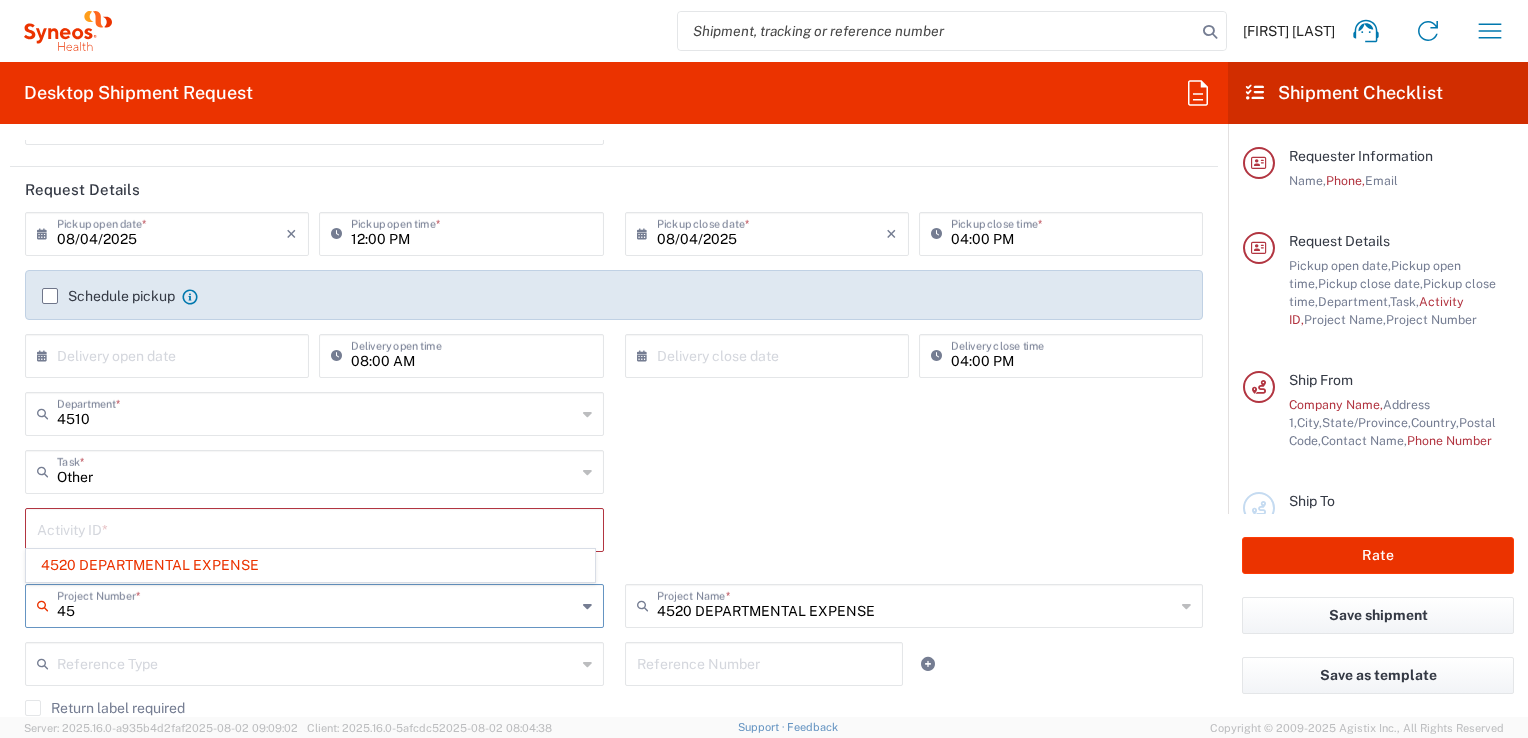 type on "4" 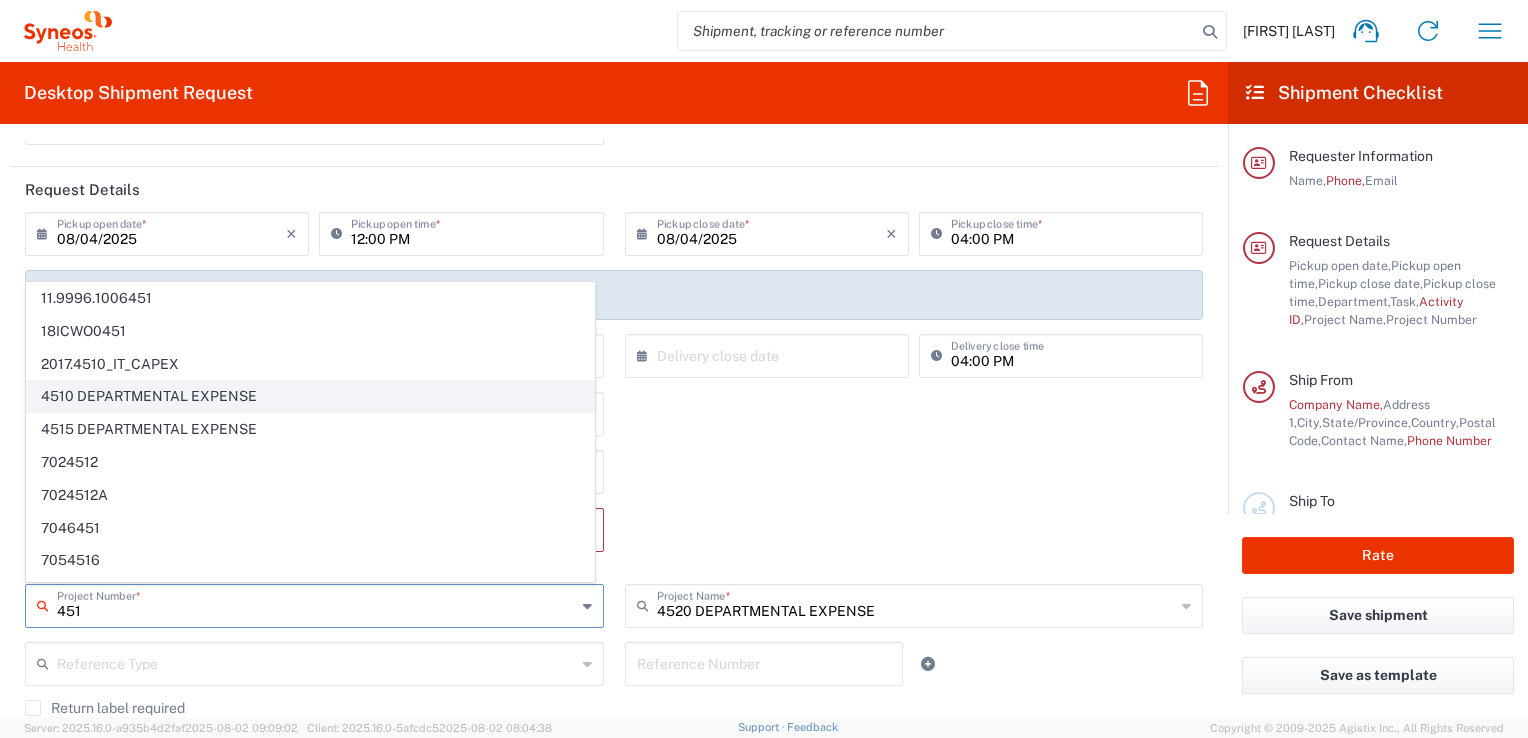 click on "4510 DEPARTMENTAL EXPENSE" 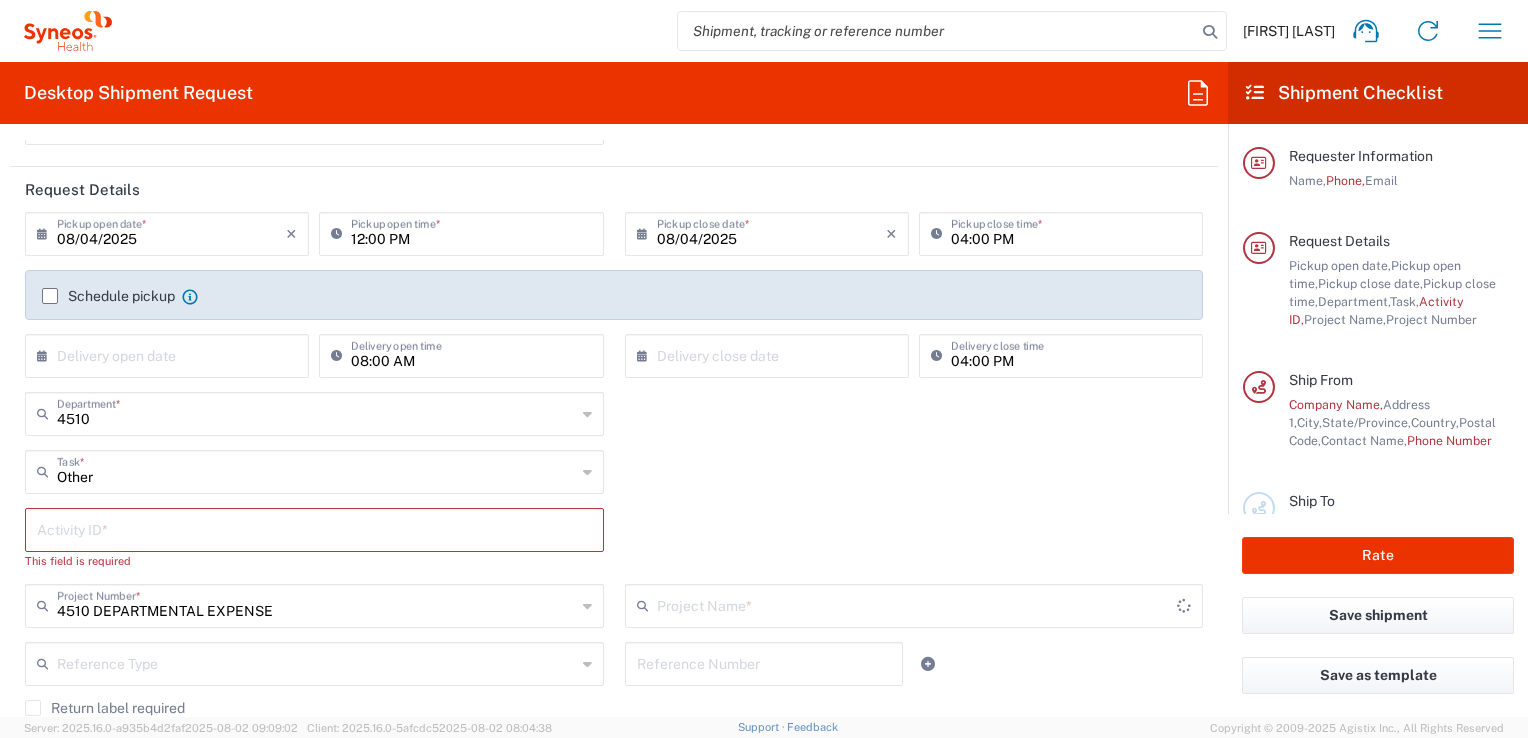 type on "4510 DEPARTMENTAL EXPENSE" 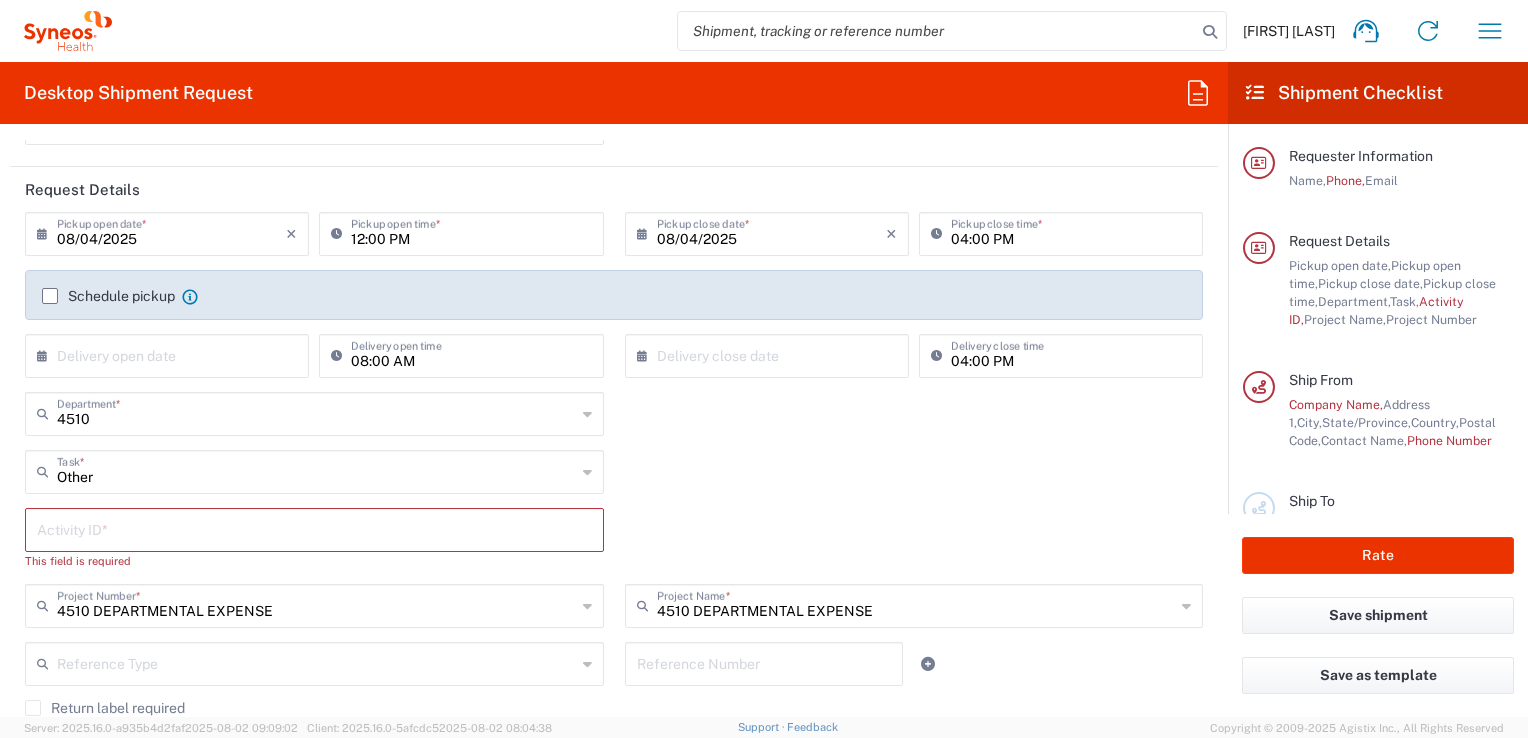 click on "Other  Task  * Break/Fix Inventory Transfer New Hire Other Refresh" 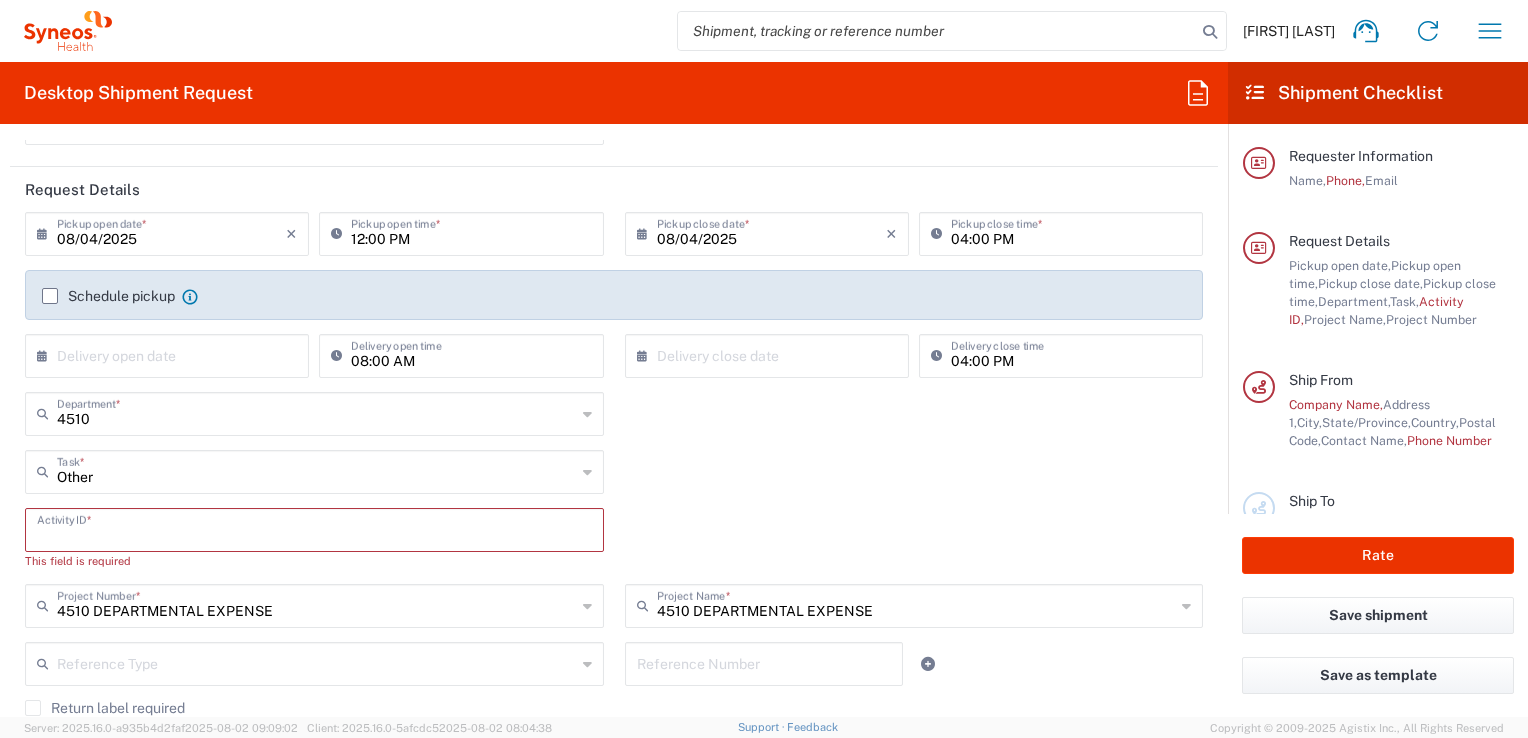 click on "[FIRST] [LAST]
Home
Shipment estimator
Shipment tracking
Desktop shipment request
My shipments
Address book
Denied party screening
My profile
Logout" 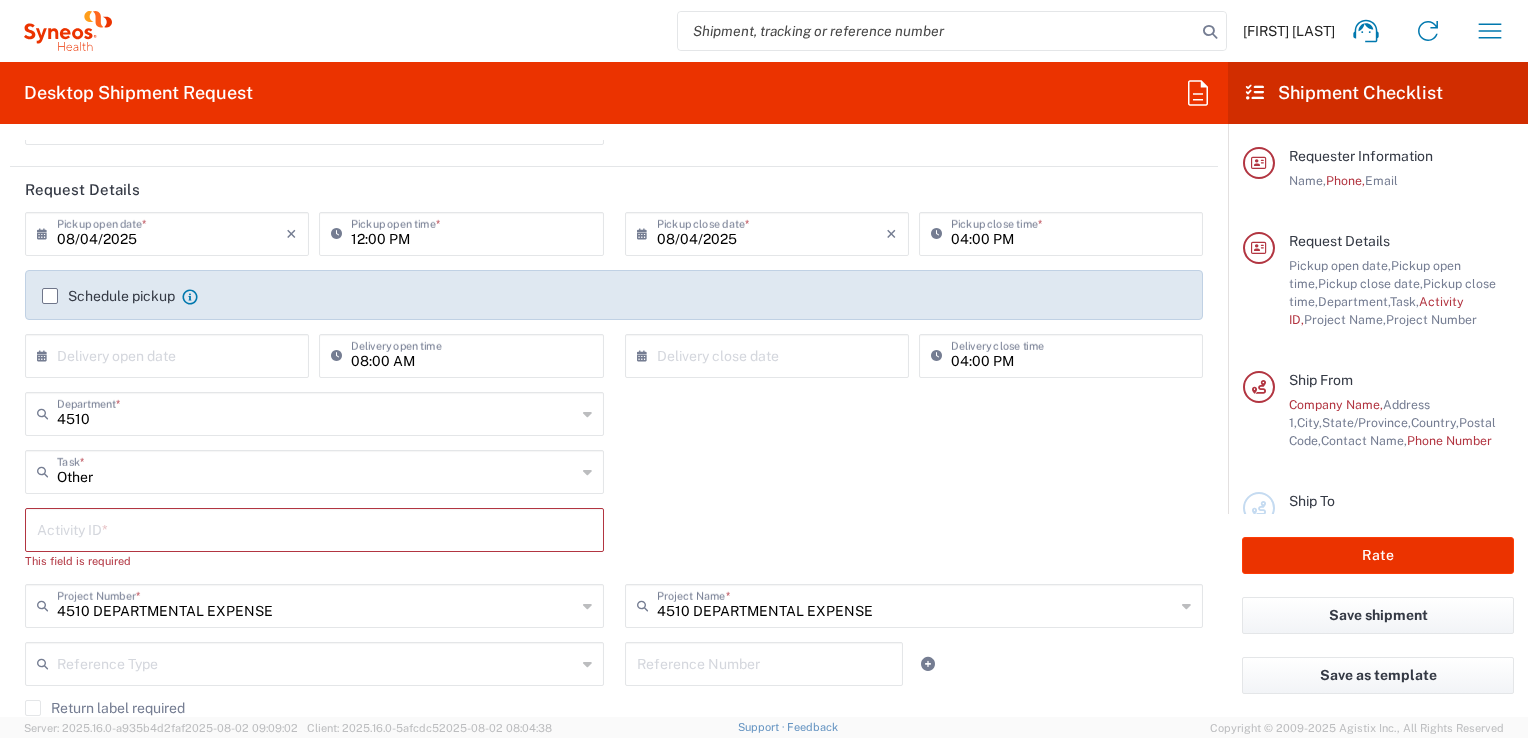 click at bounding box center (314, 528) 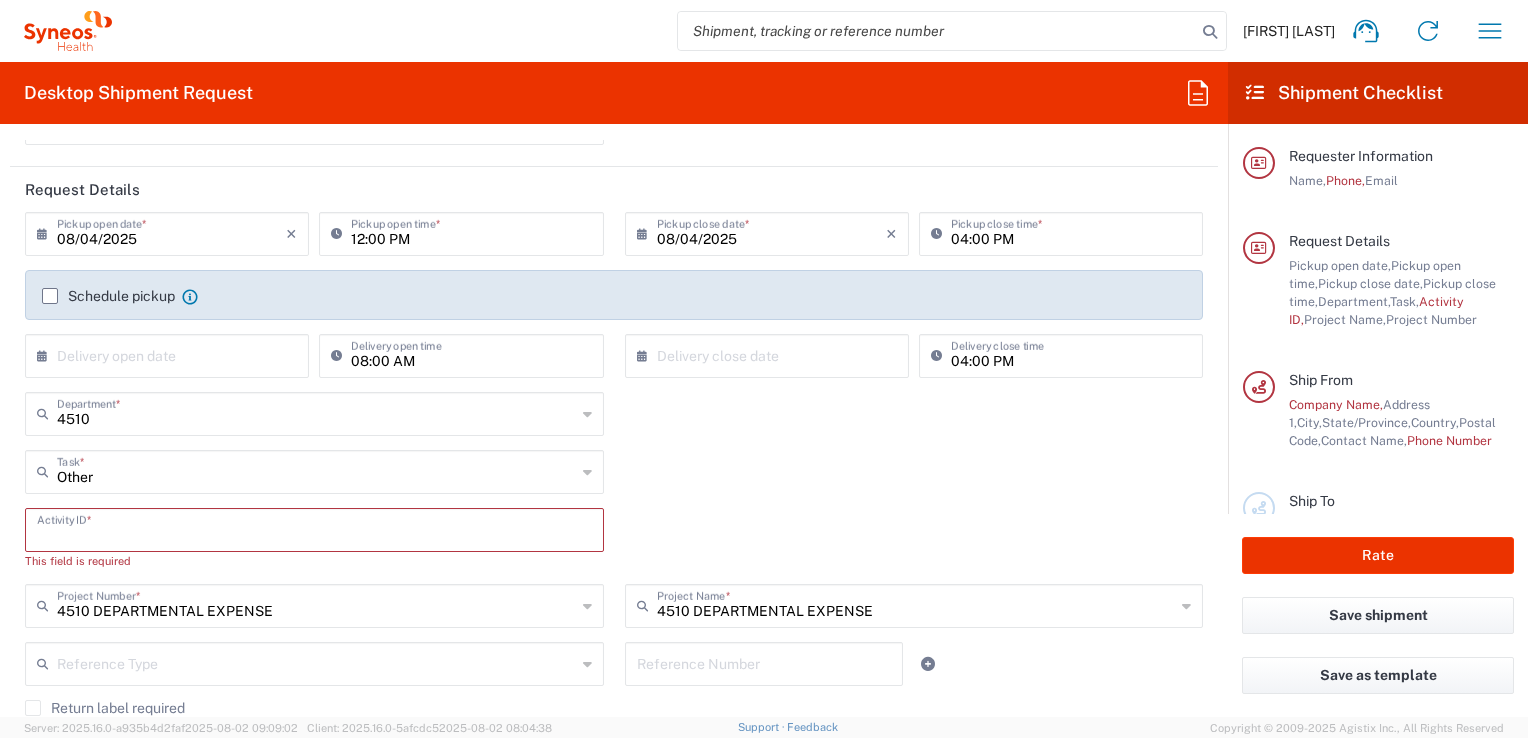 click at bounding box center (314, 528) 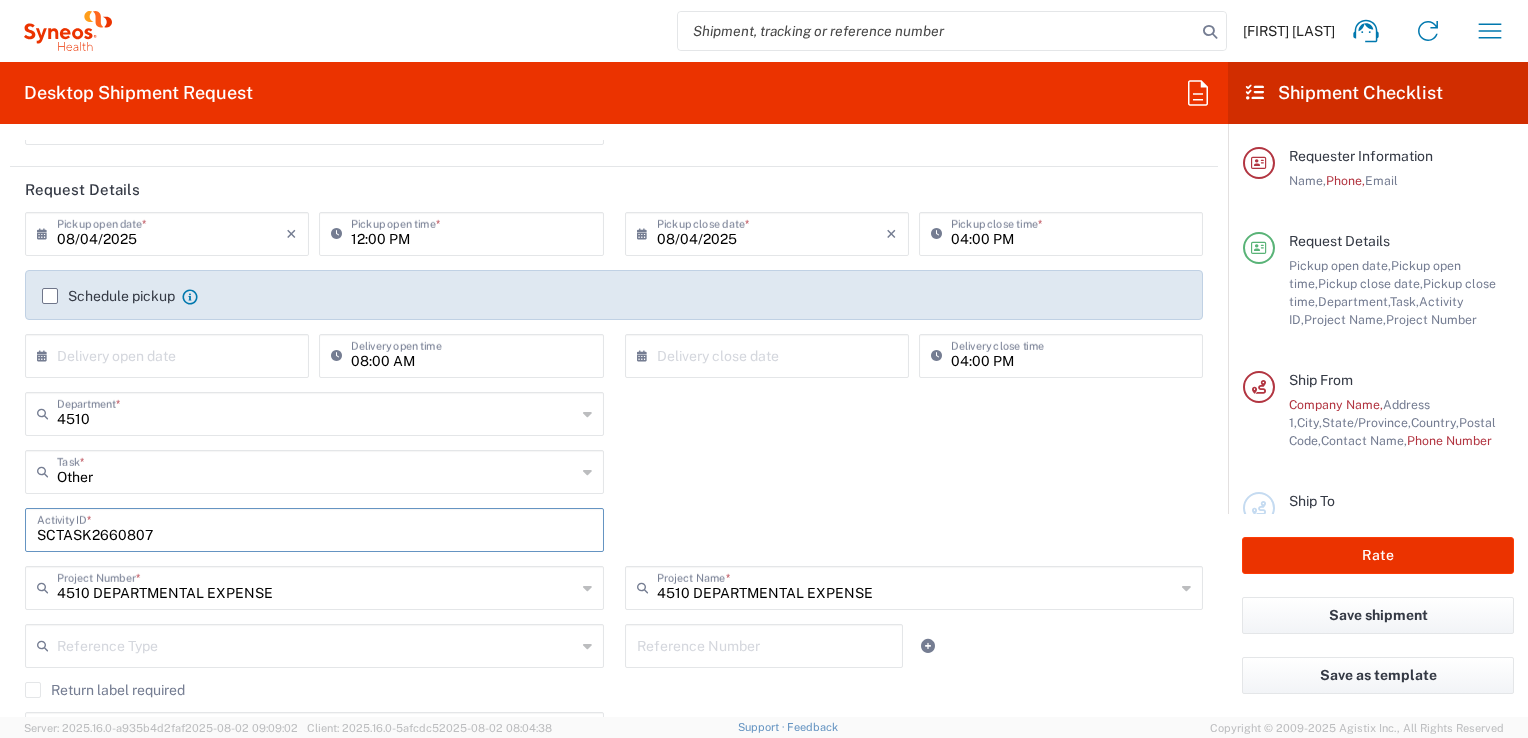 type on "SCTASK2660807" 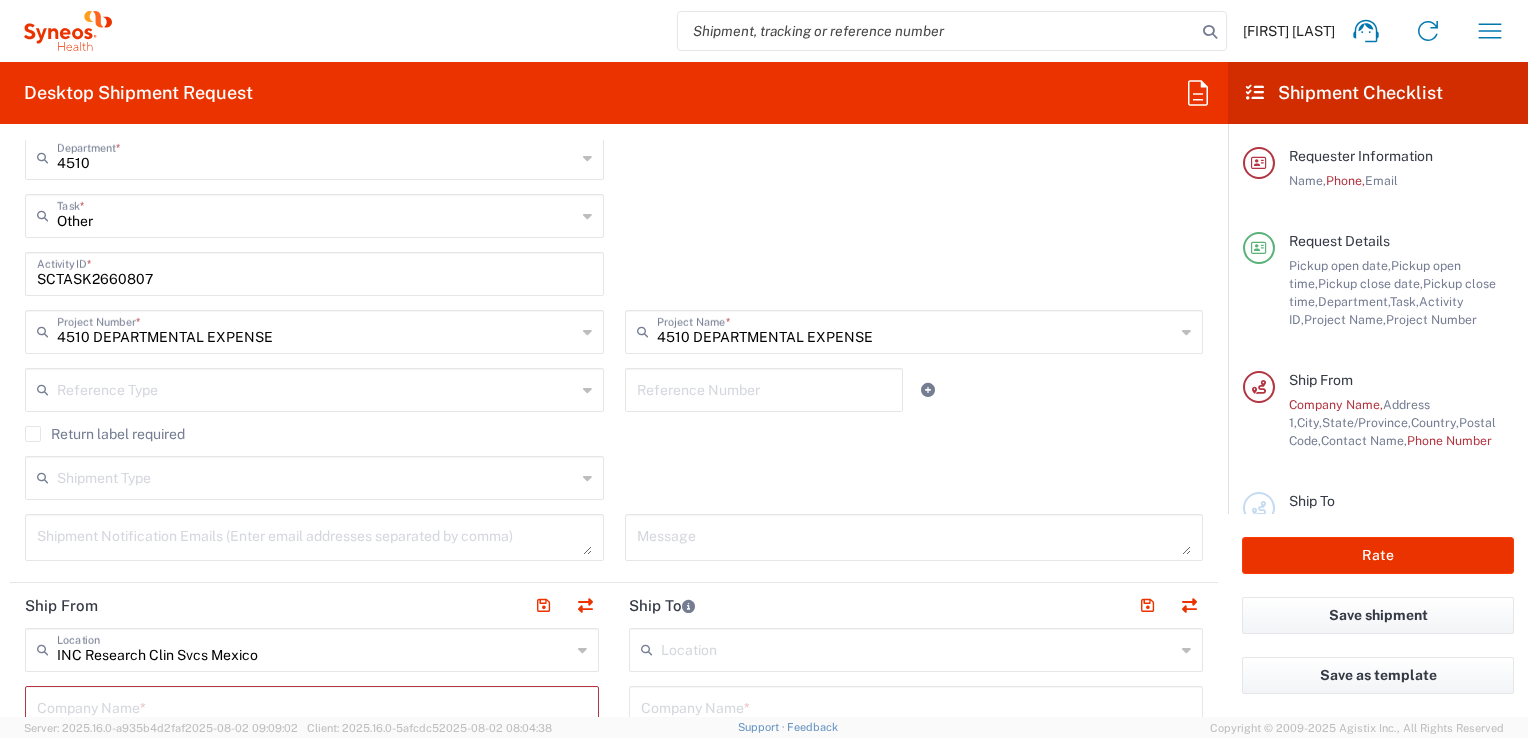 scroll, scrollTop: 518, scrollLeft: 0, axis: vertical 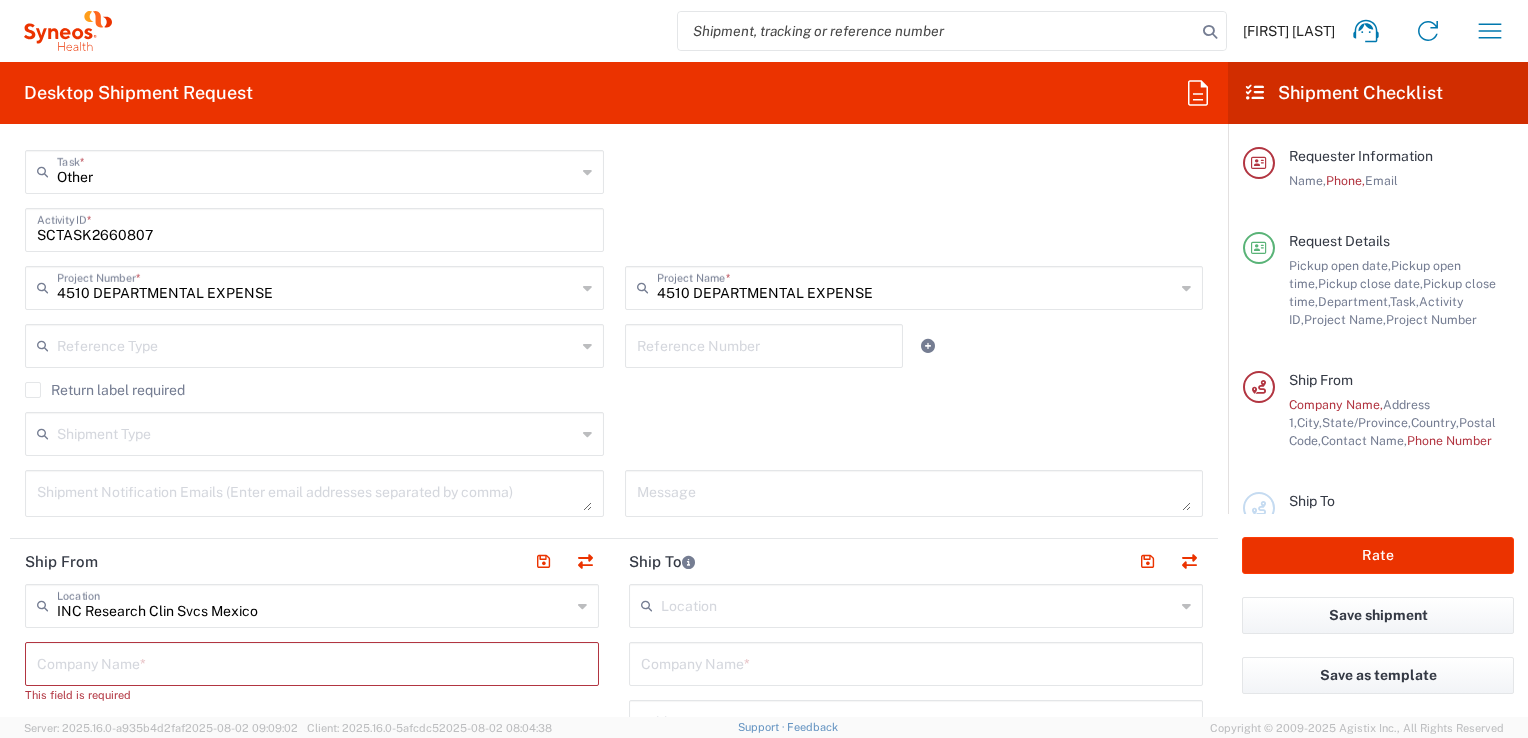 click at bounding box center (316, 344) 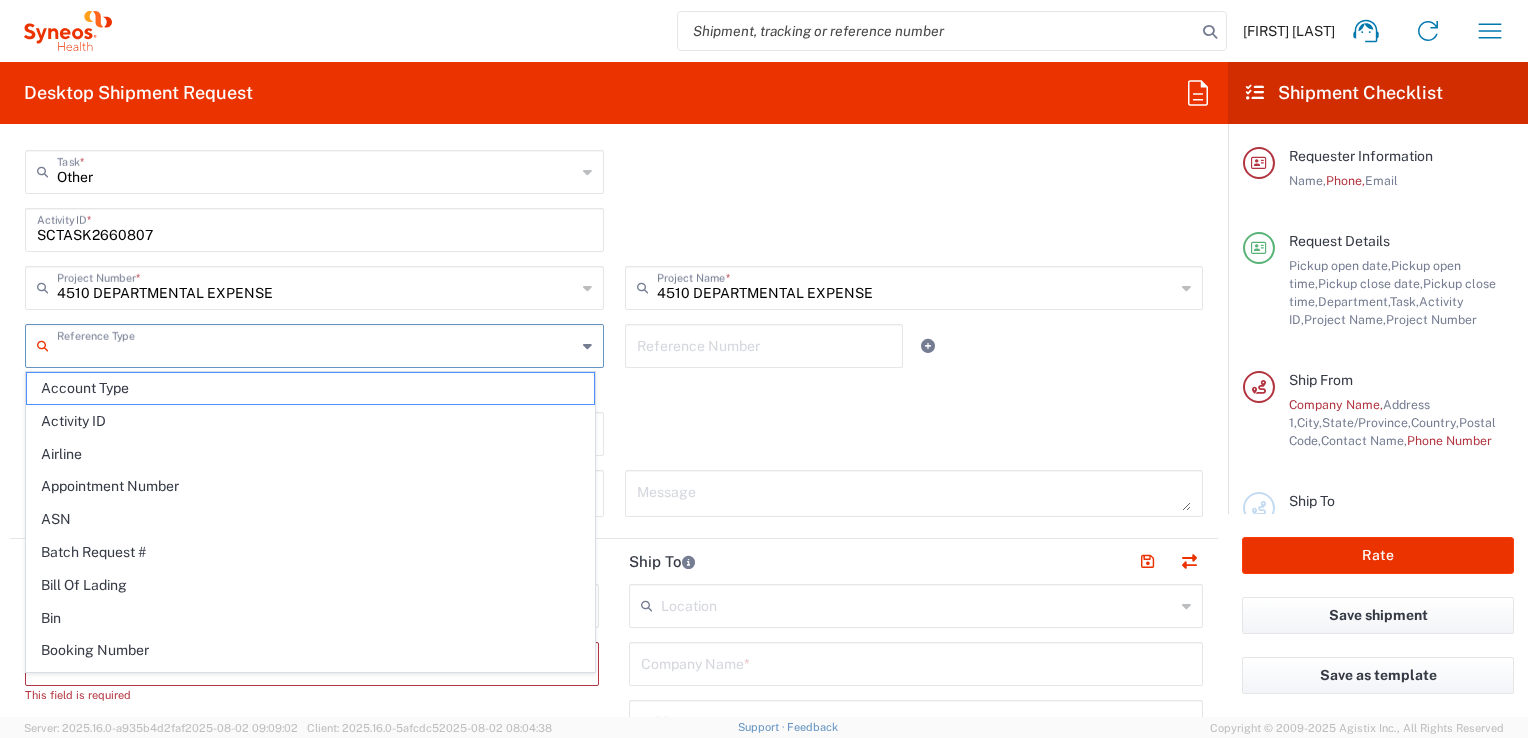 click on "Shipment Type  Batch Regular" 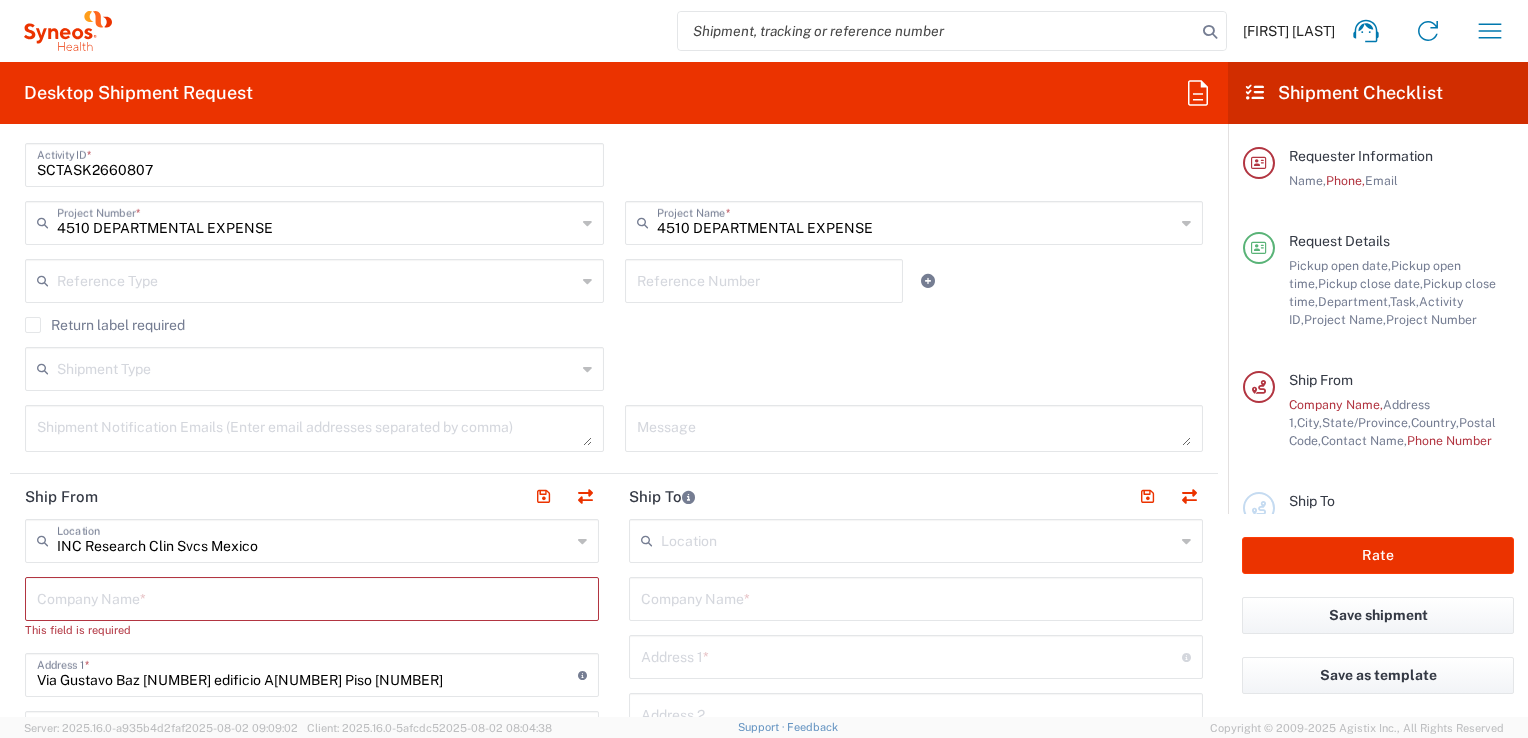 scroll, scrollTop: 618, scrollLeft: 0, axis: vertical 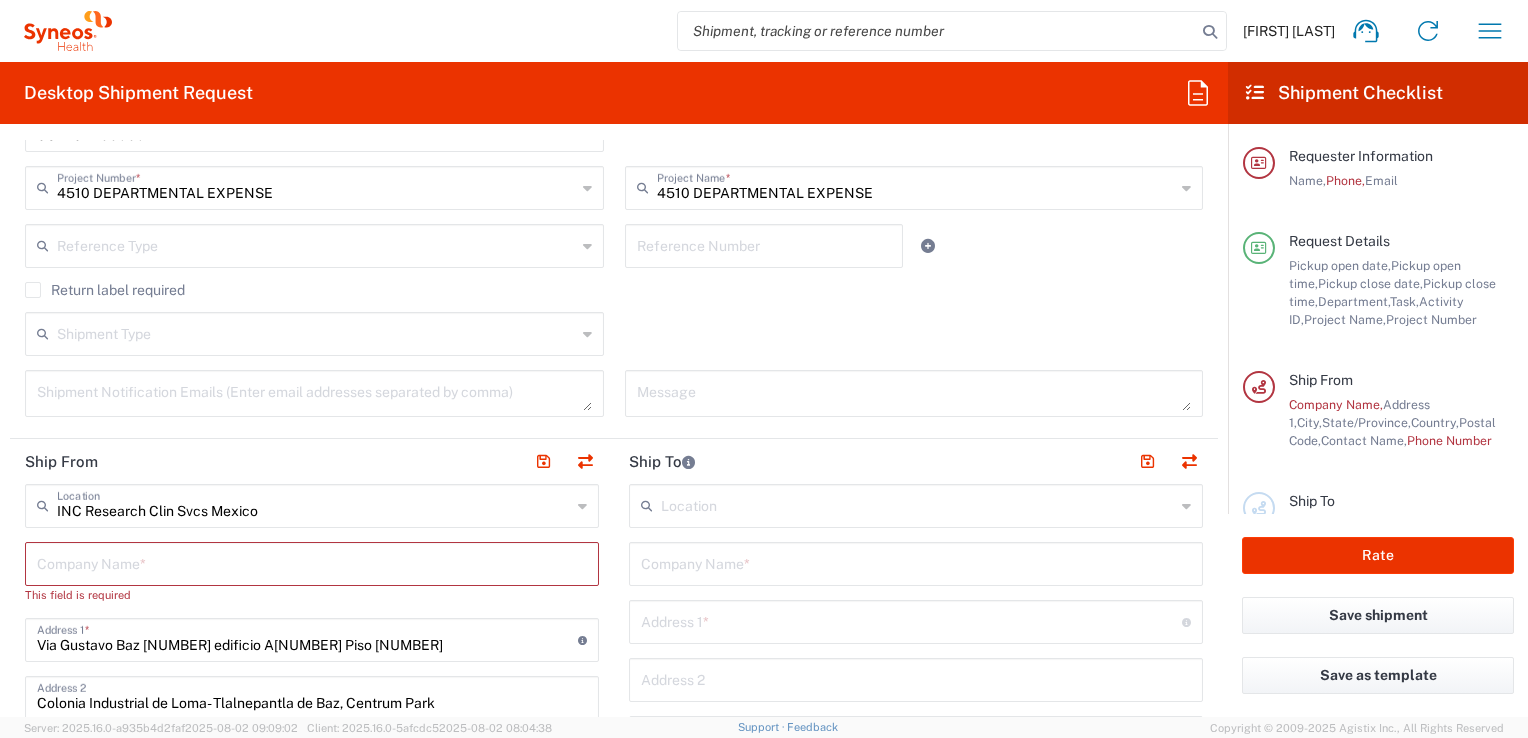 click at bounding box center (312, 562) 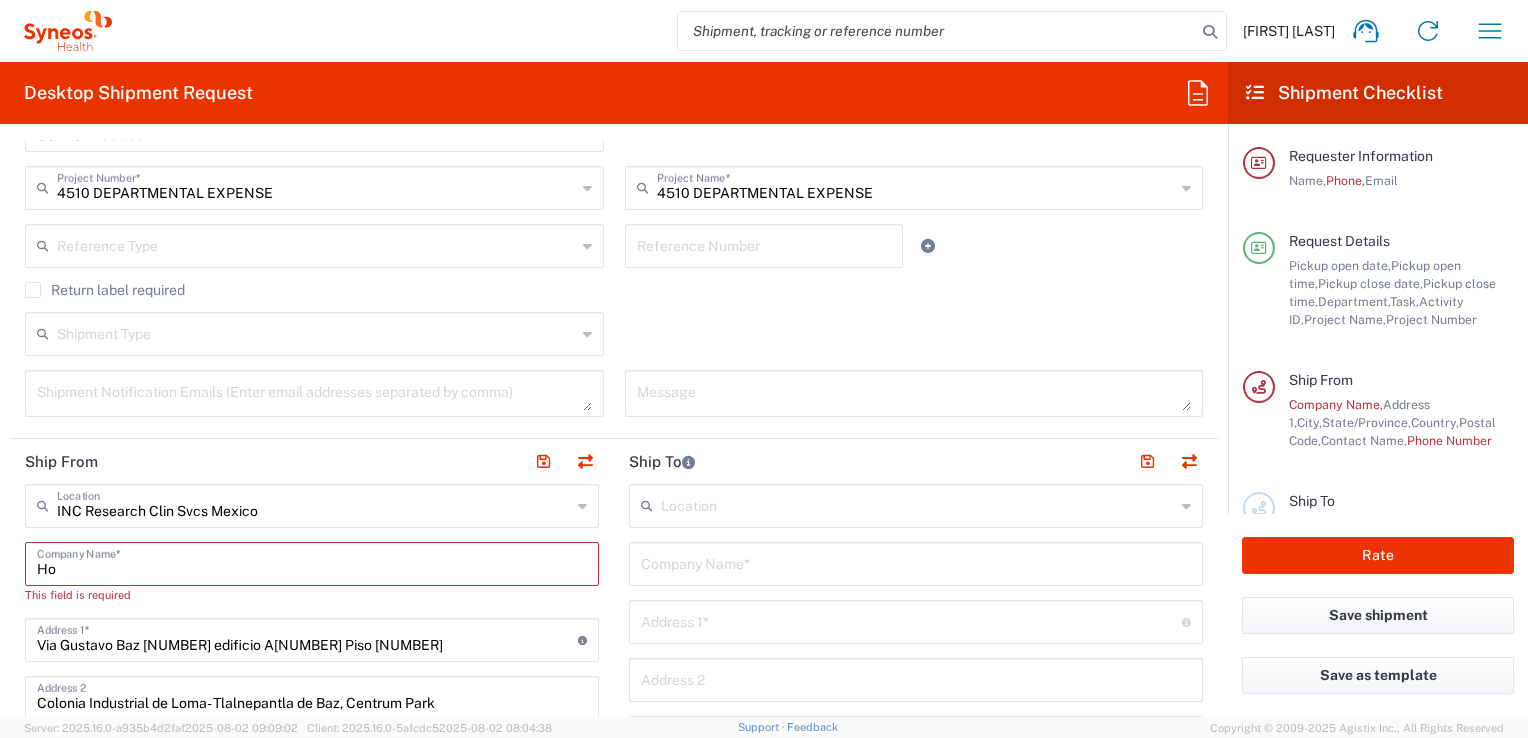 type on "Hom" 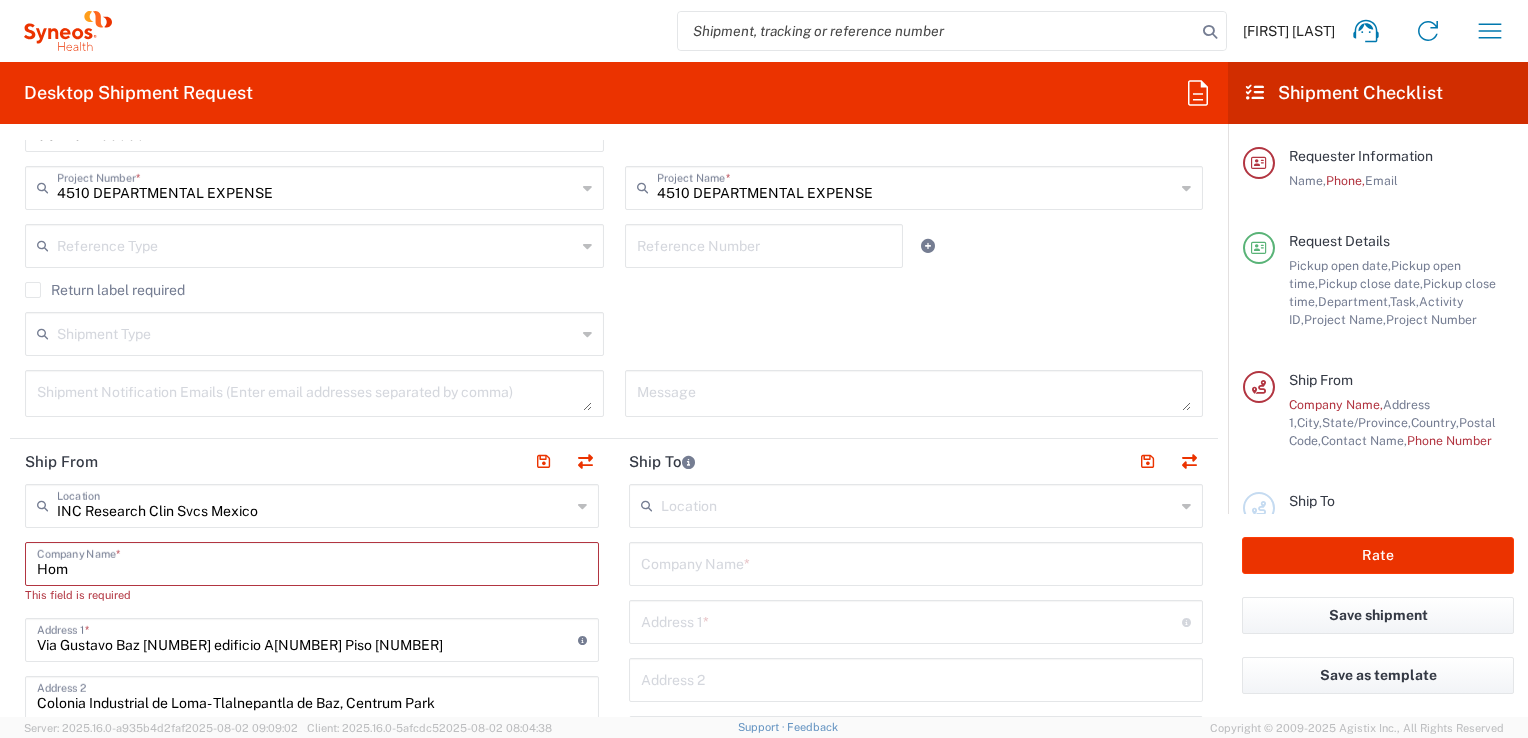 type 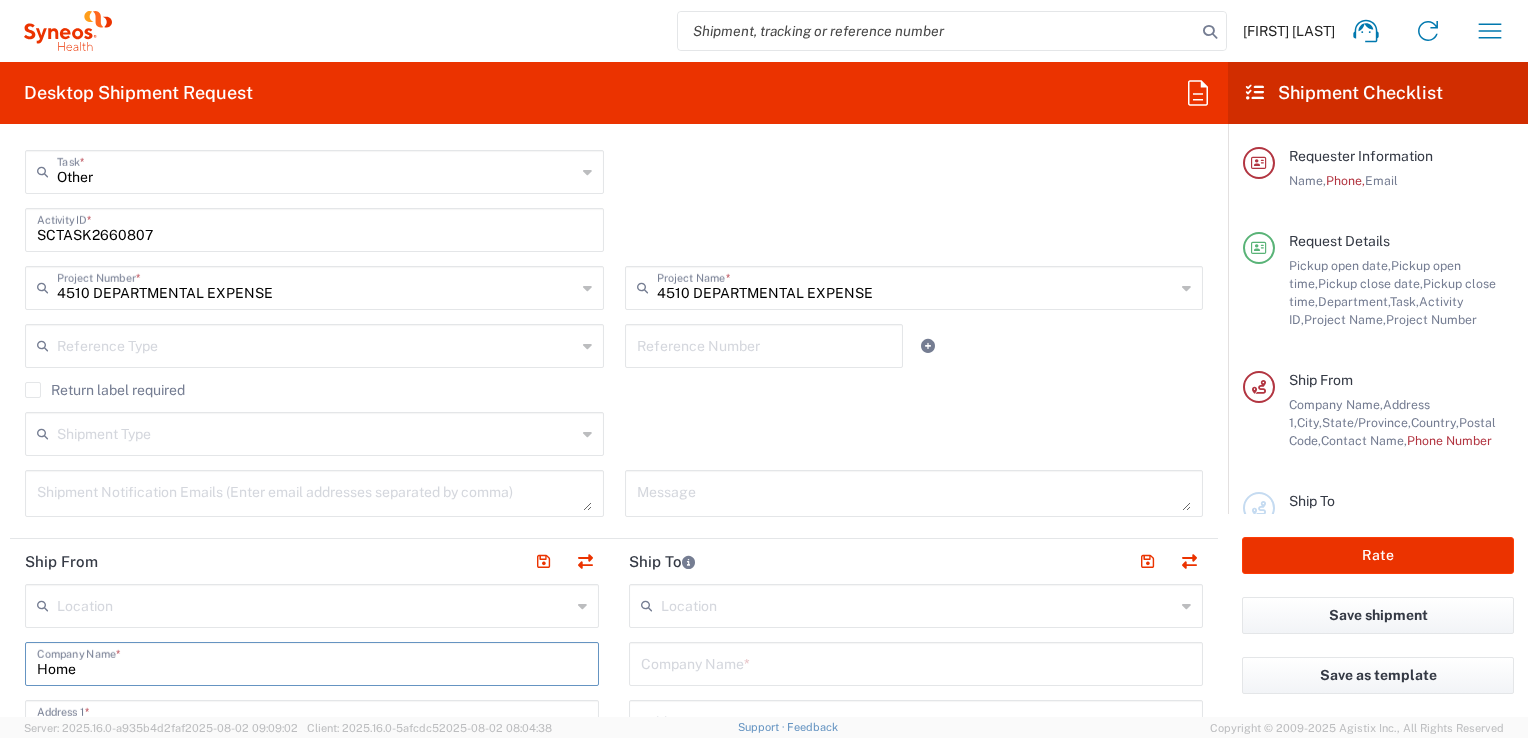 scroll, scrollTop: 418, scrollLeft: 0, axis: vertical 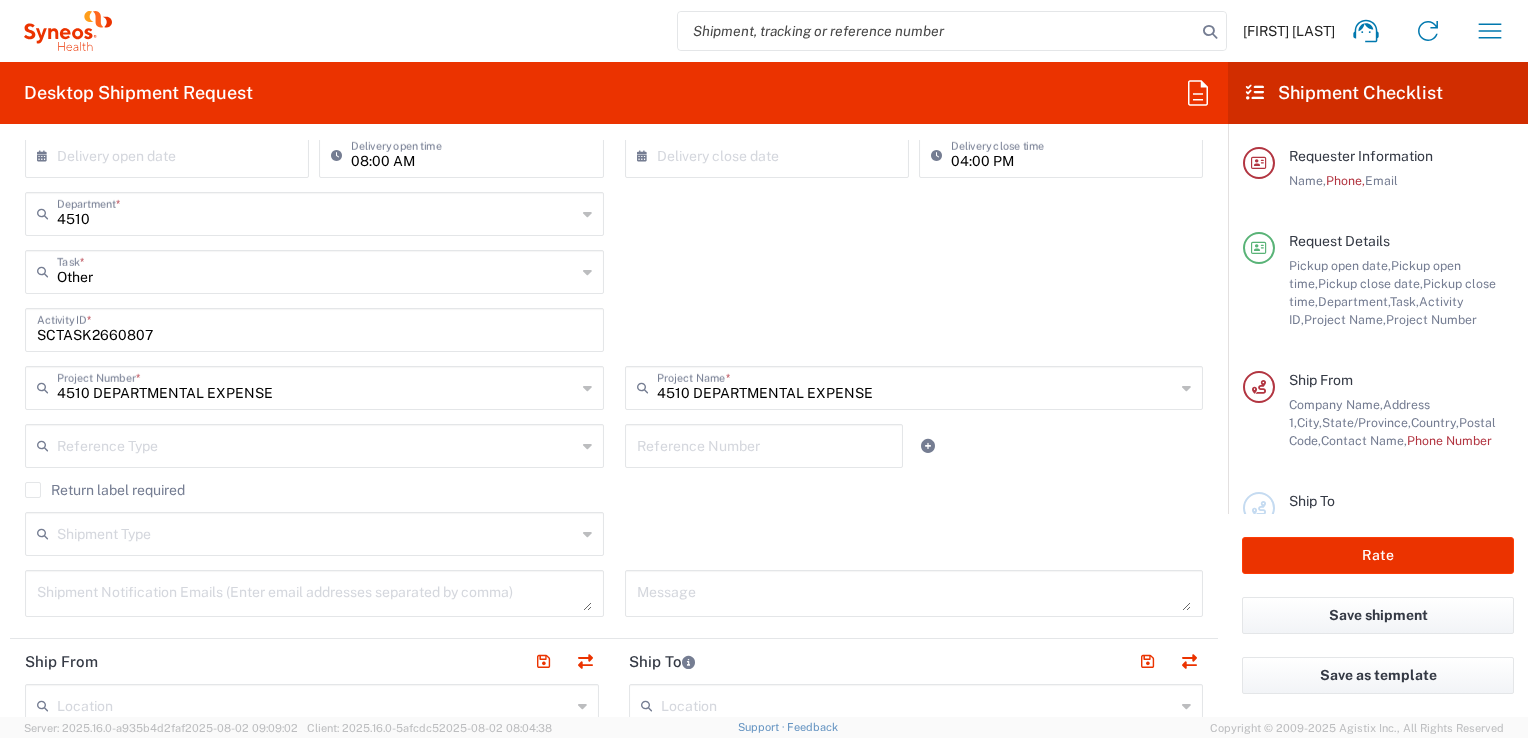 type on "Home" 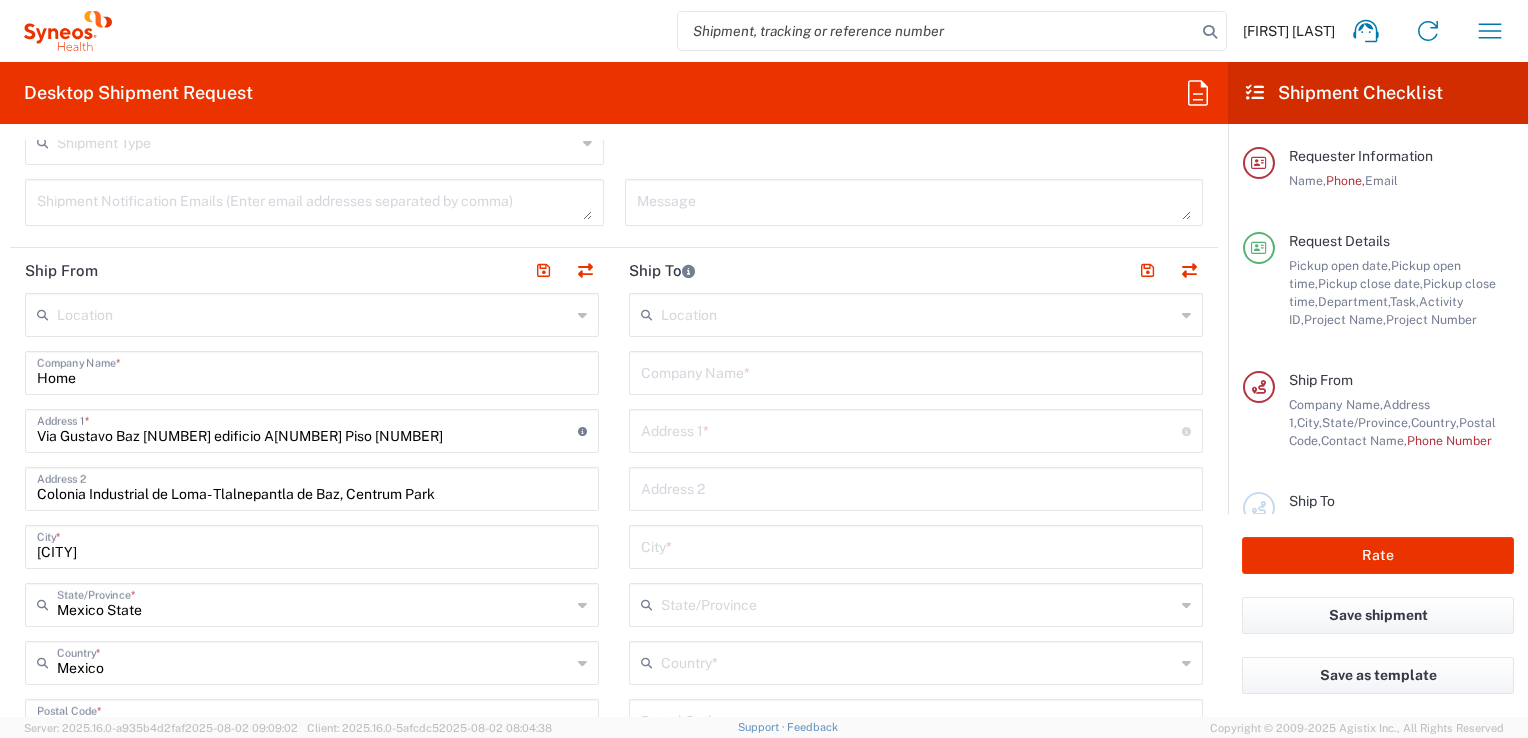 scroll, scrollTop: 812, scrollLeft: 0, axis: vertical 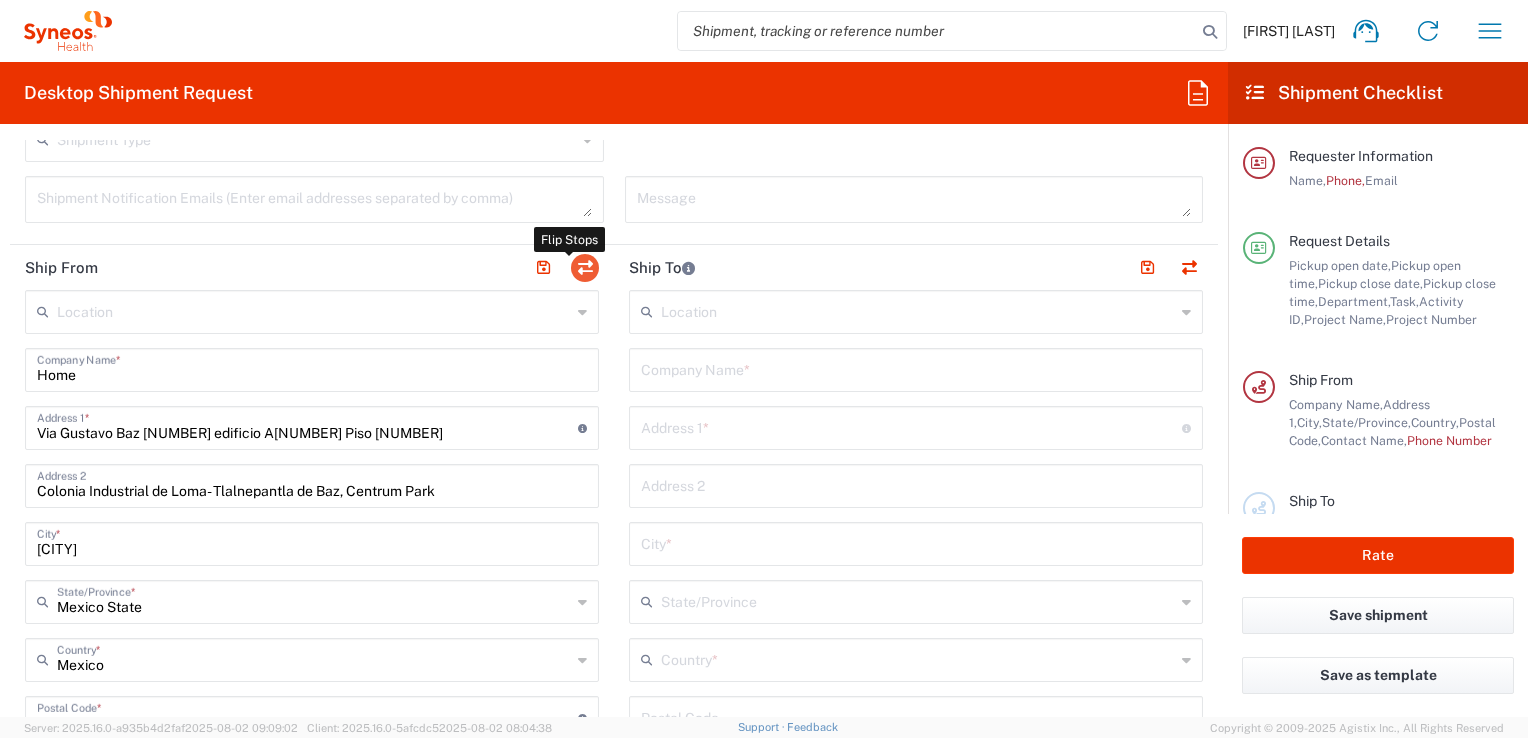 click 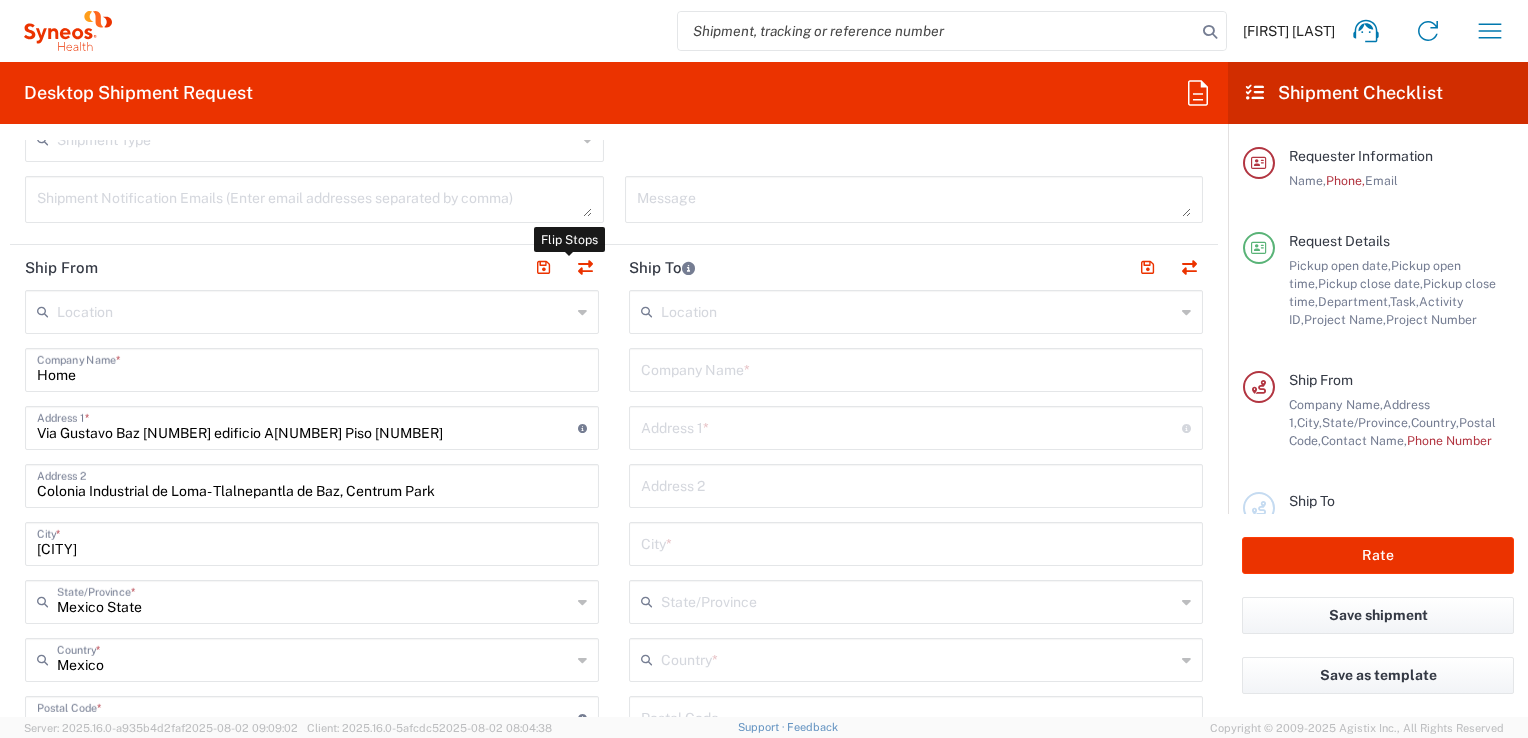 type 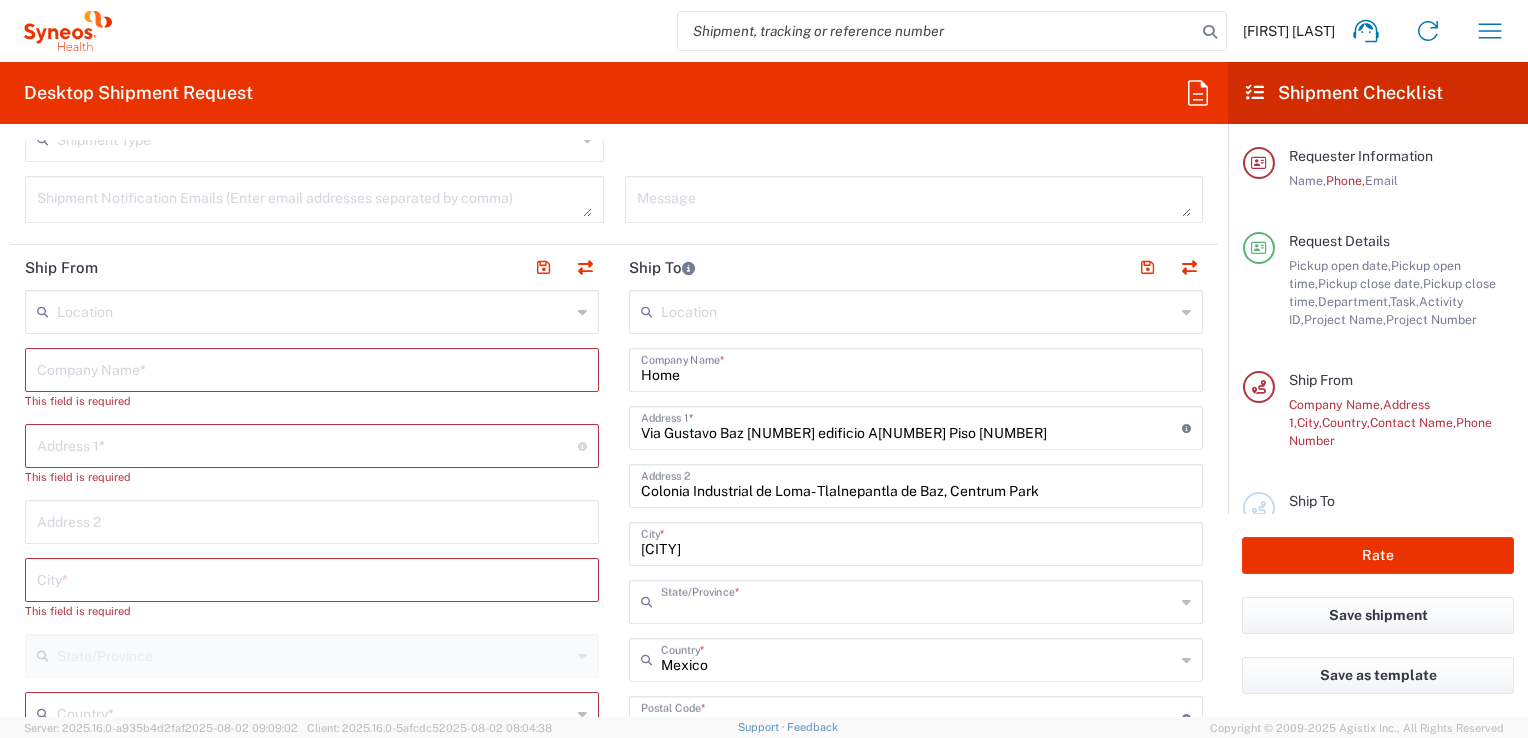 type on "Mexico State" 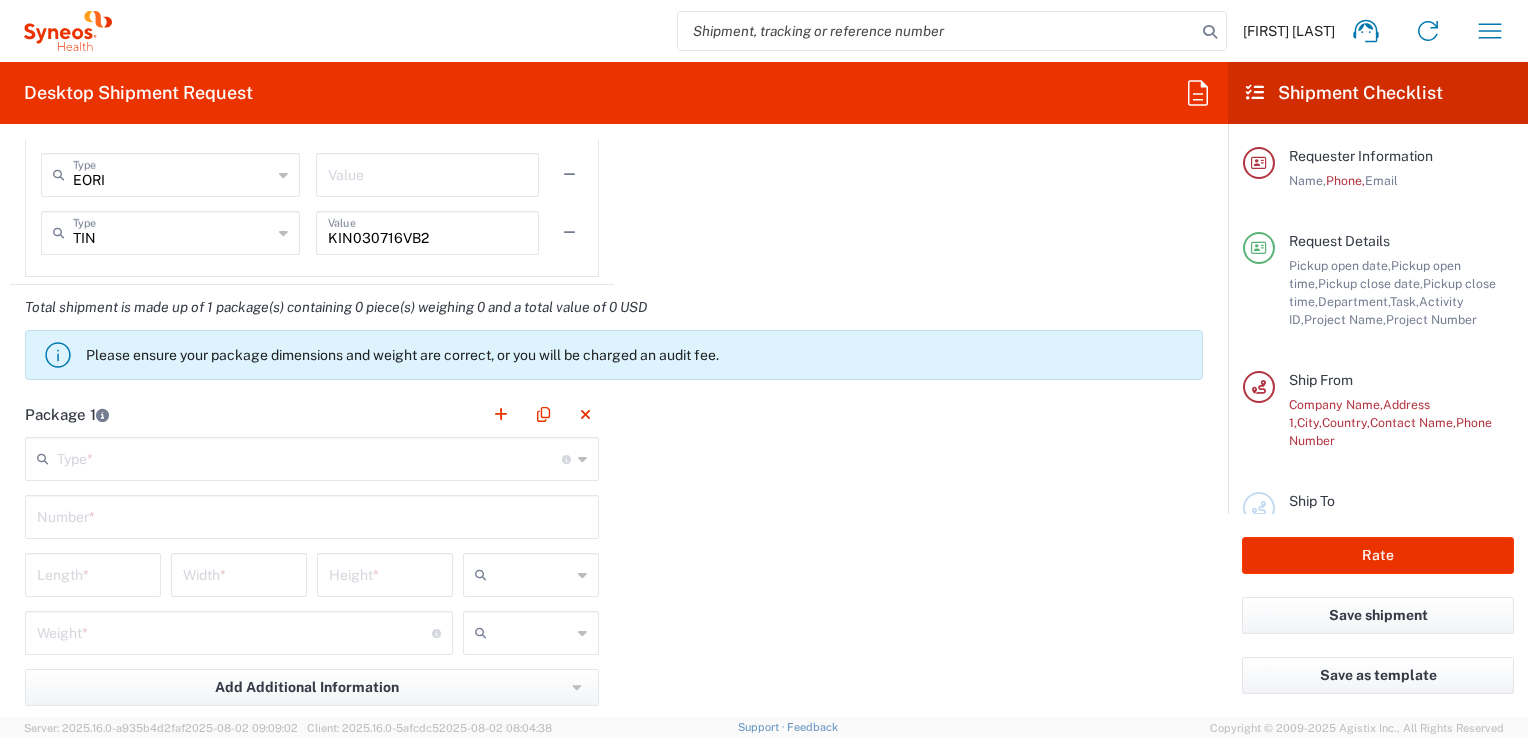 scroll, scrollTop: 1912, scrollLeft: 0, axis: vertical 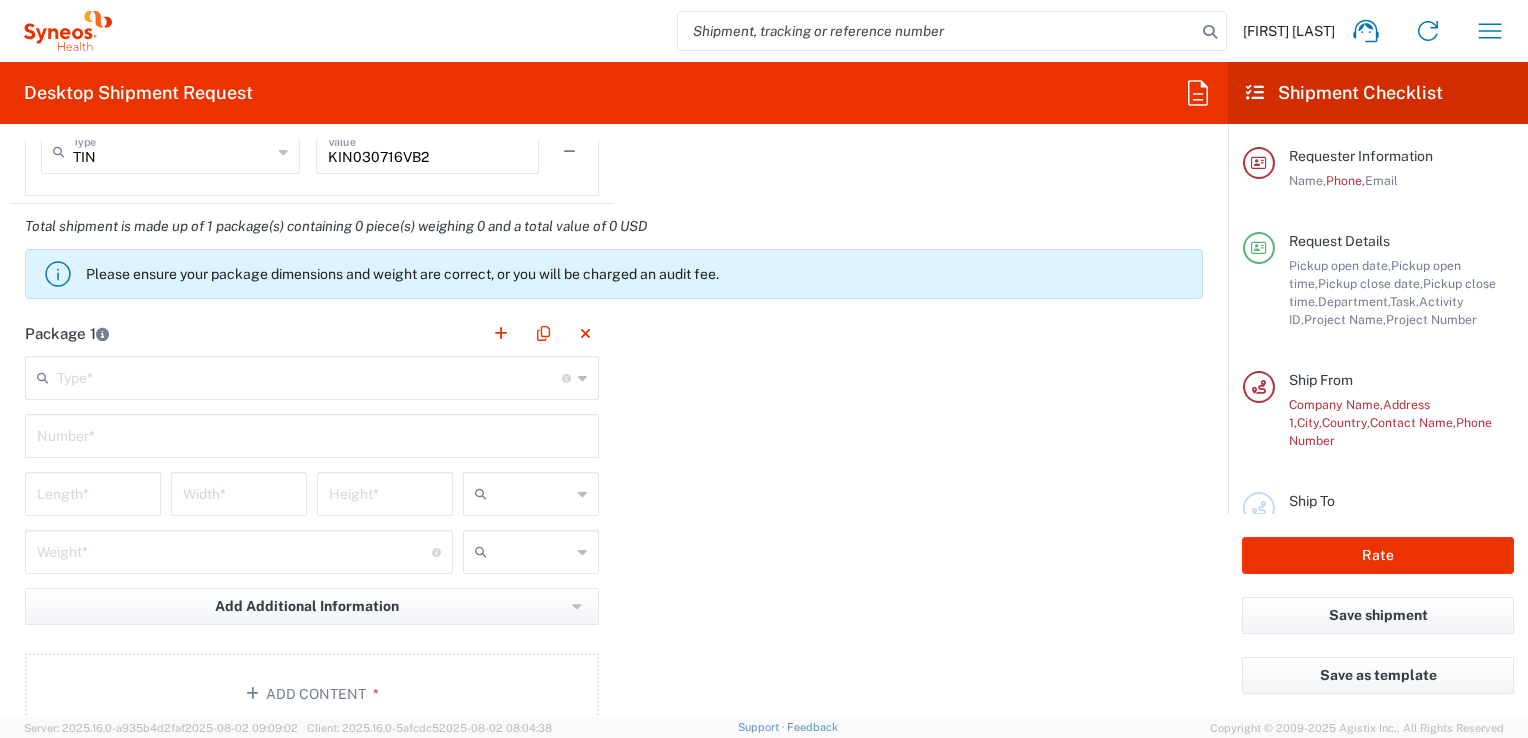 click at bounding box center [309, 376] 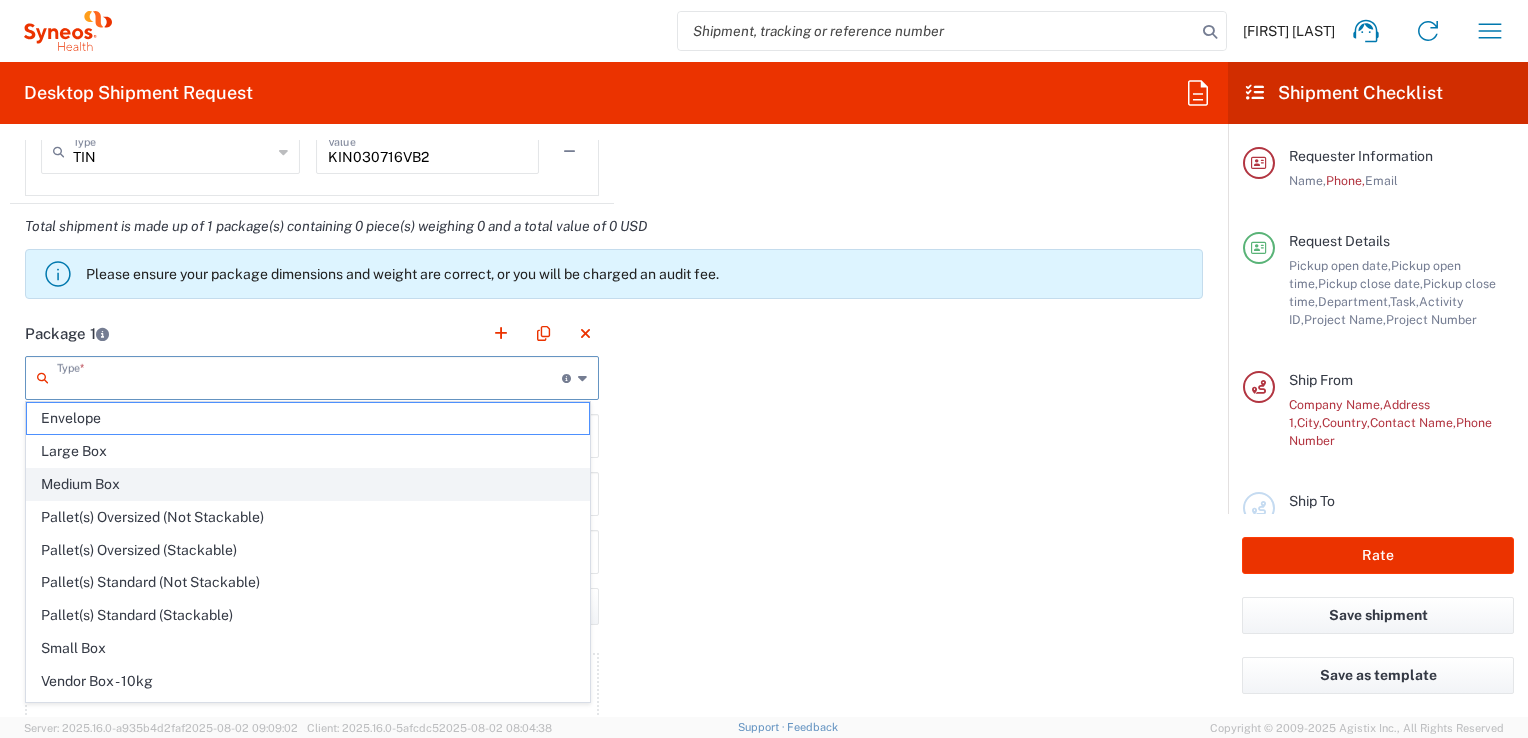 click on "Medium Box" 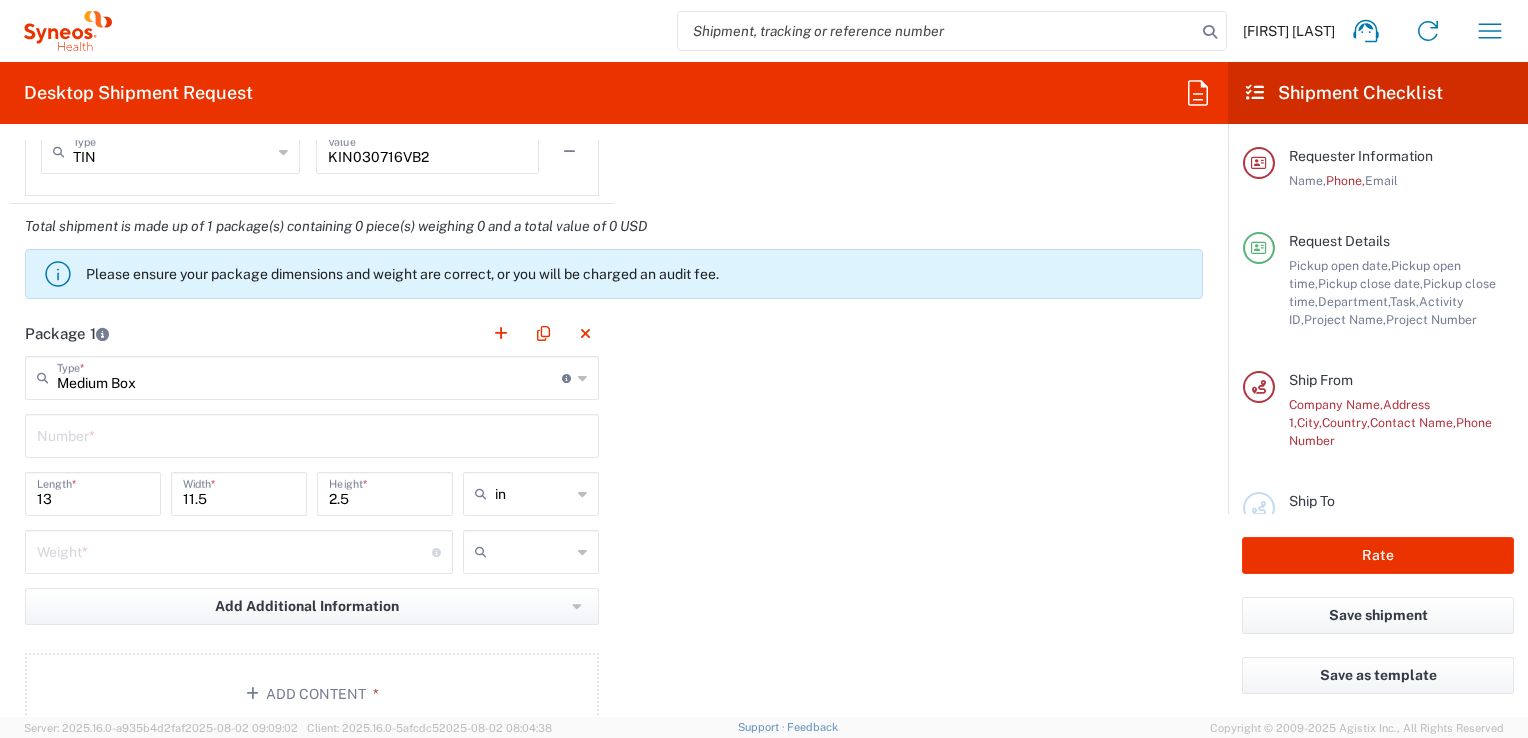 click at bounding box center [312, 434] 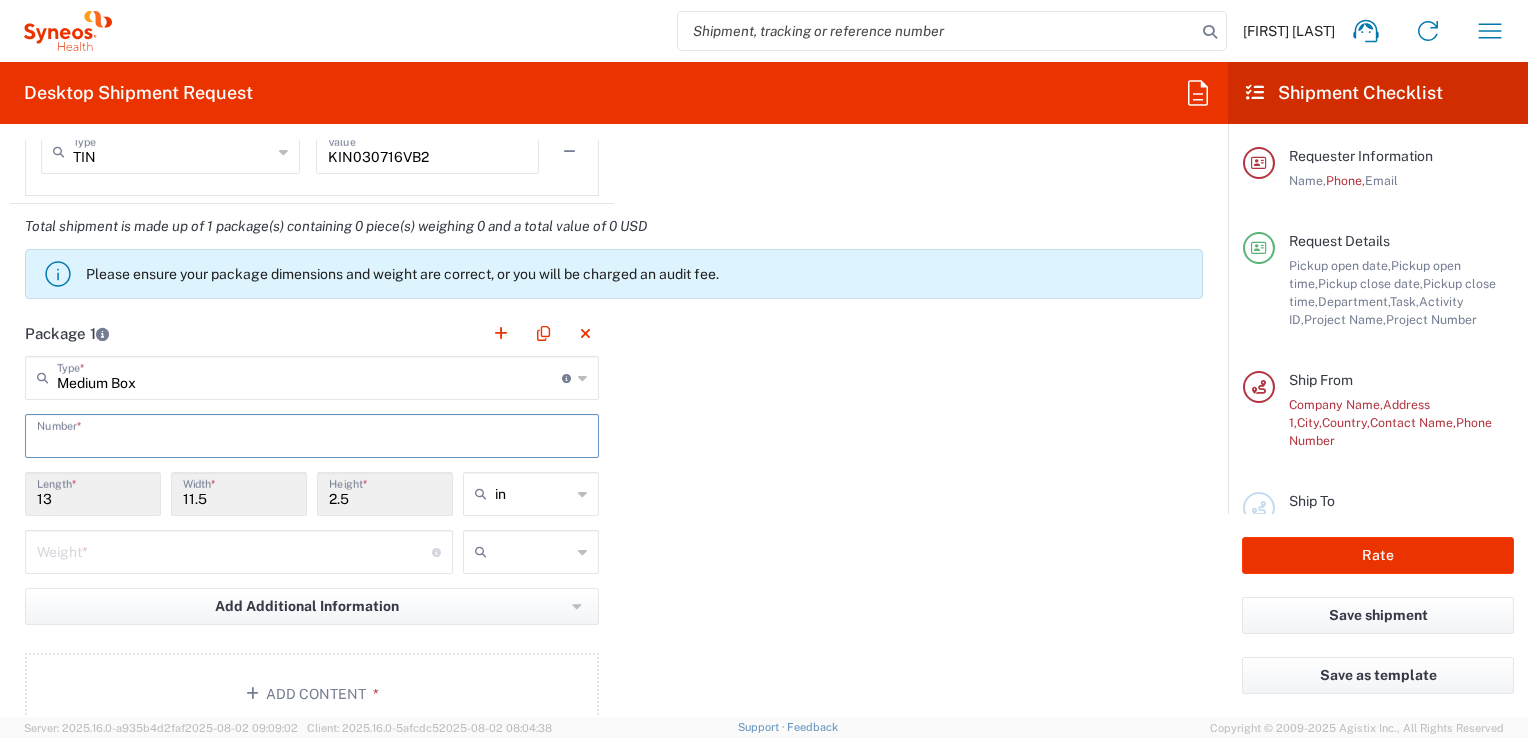 click at bounding box center (312, 434) 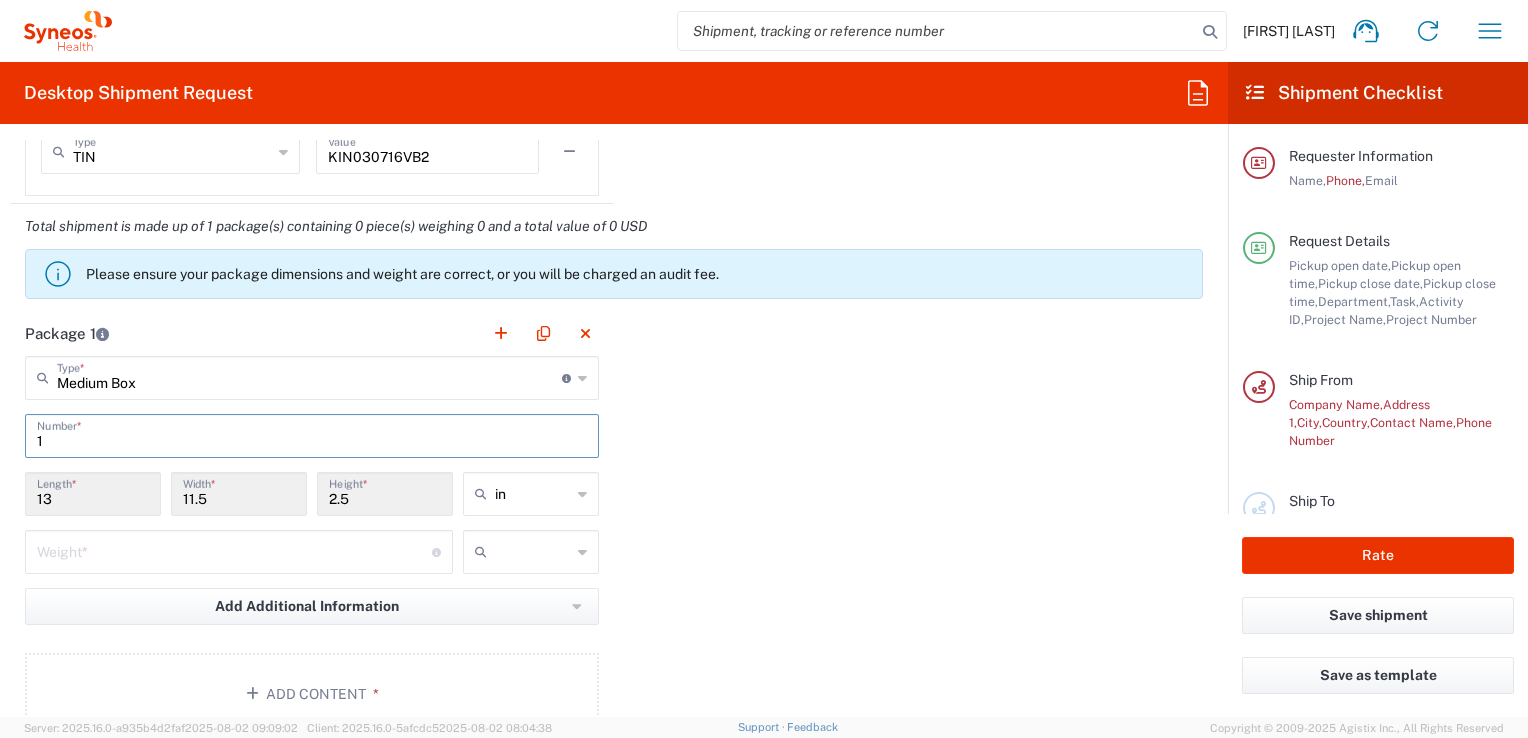 type on "1" 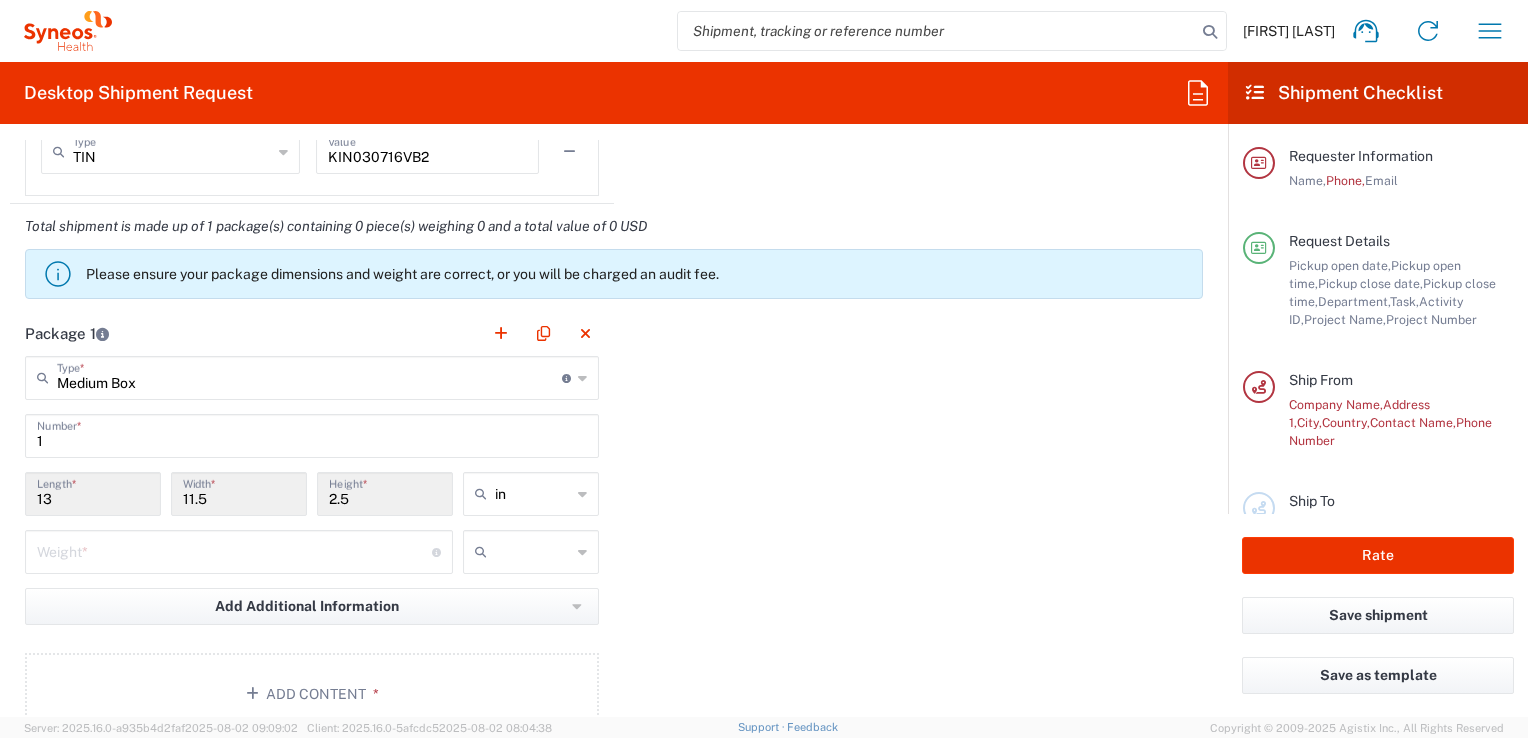 drag, startPoint x: 719, startPoint y: 416, endPoint x: 569, endPoint y: 472, distance: 160.11246 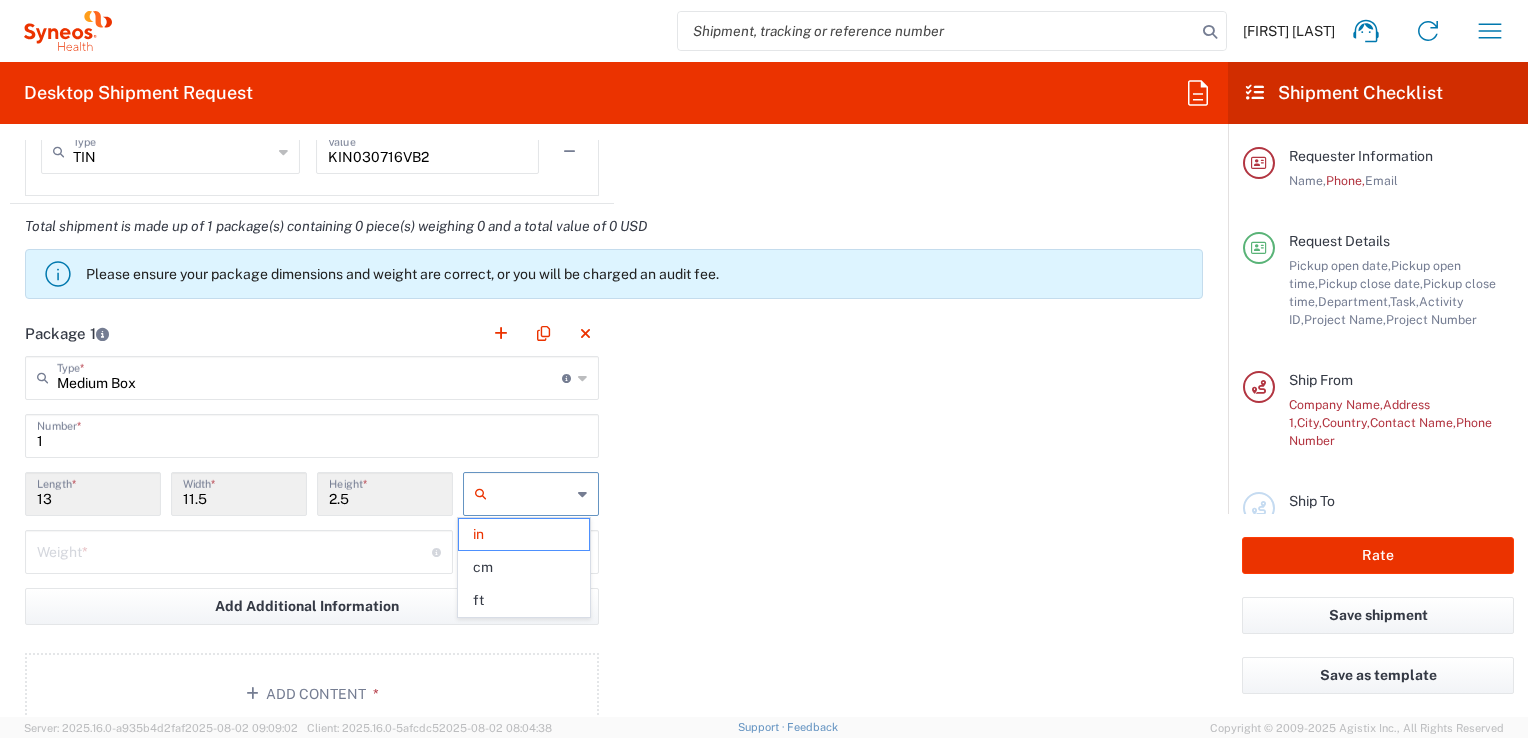 click on "cm" 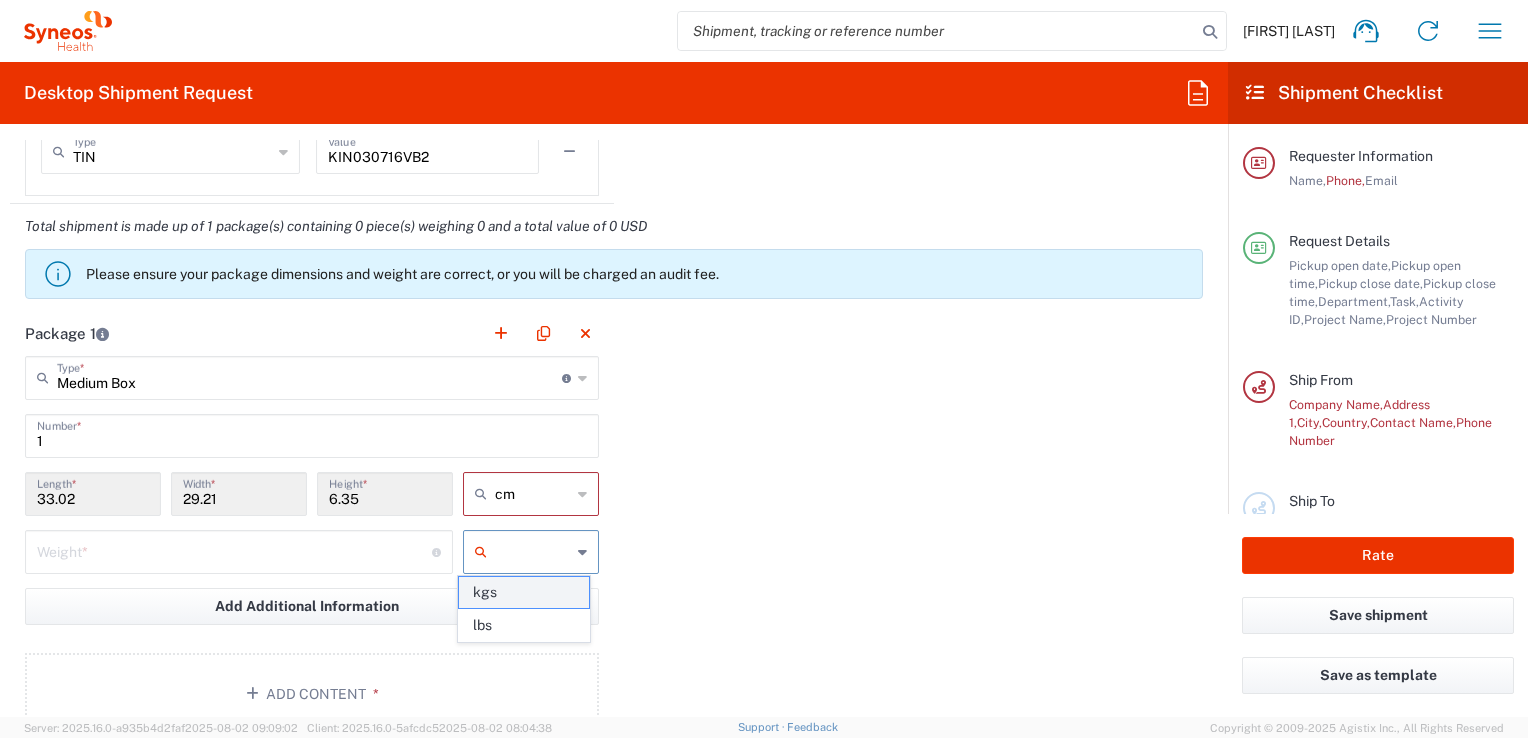 click on "kgs" 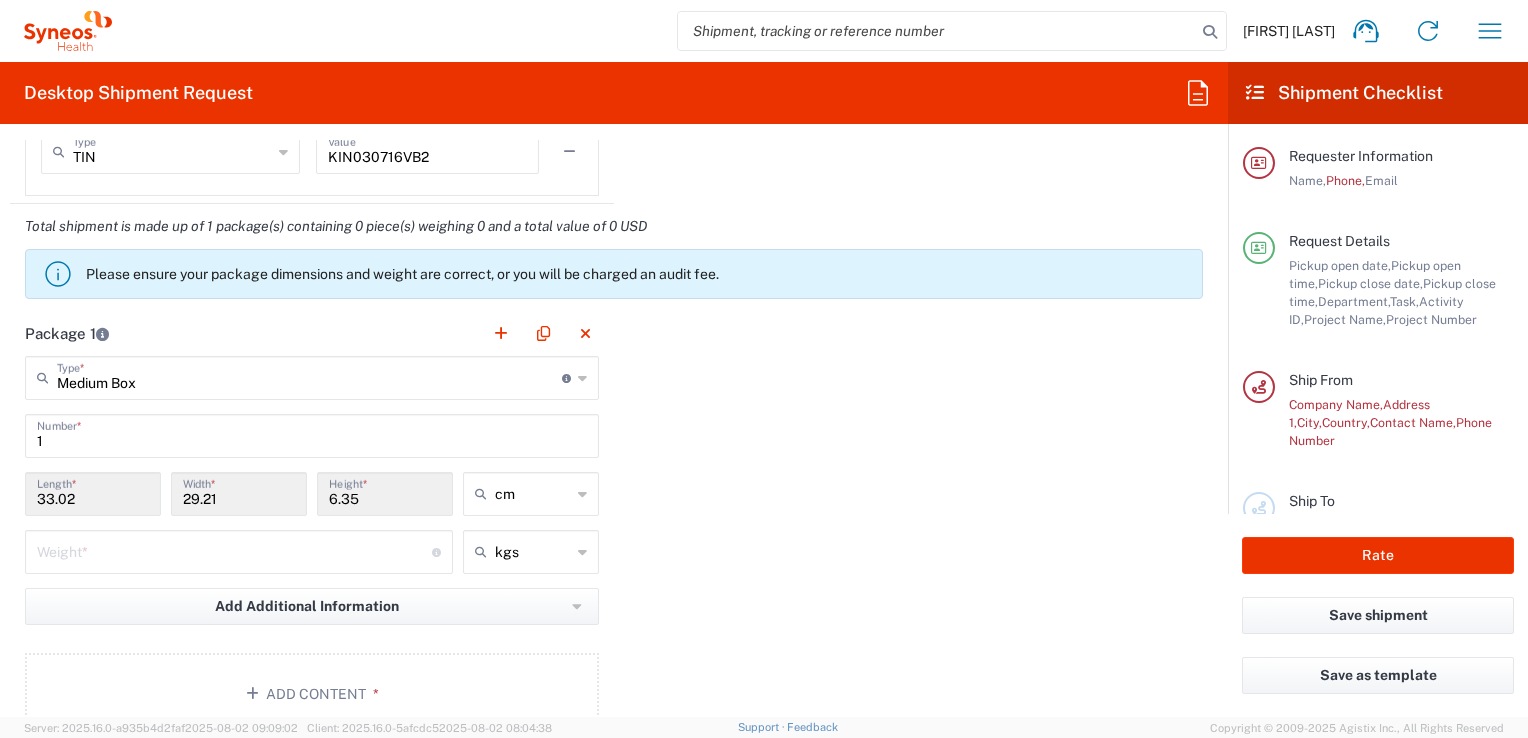 click at bounding box center [234, 550] 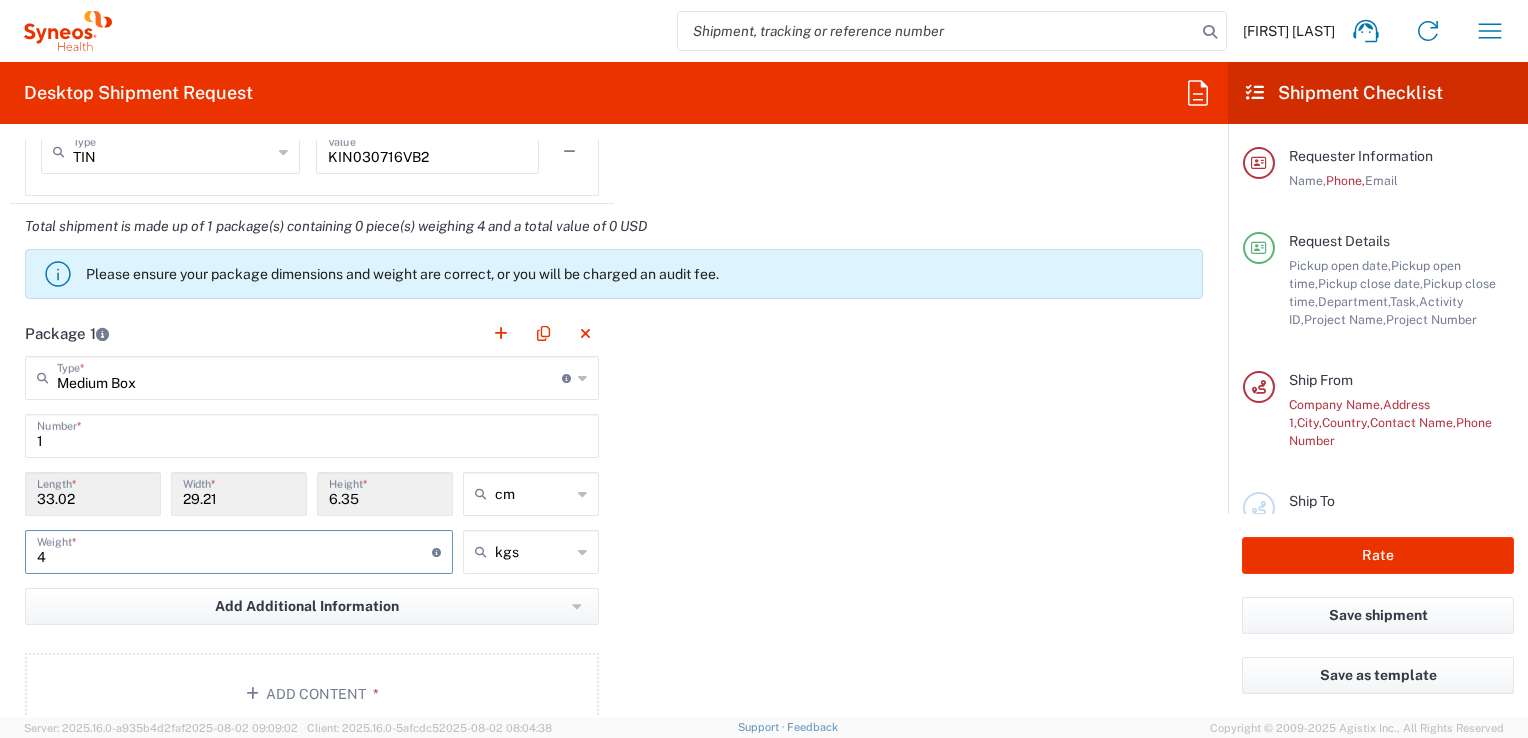 type on "4" 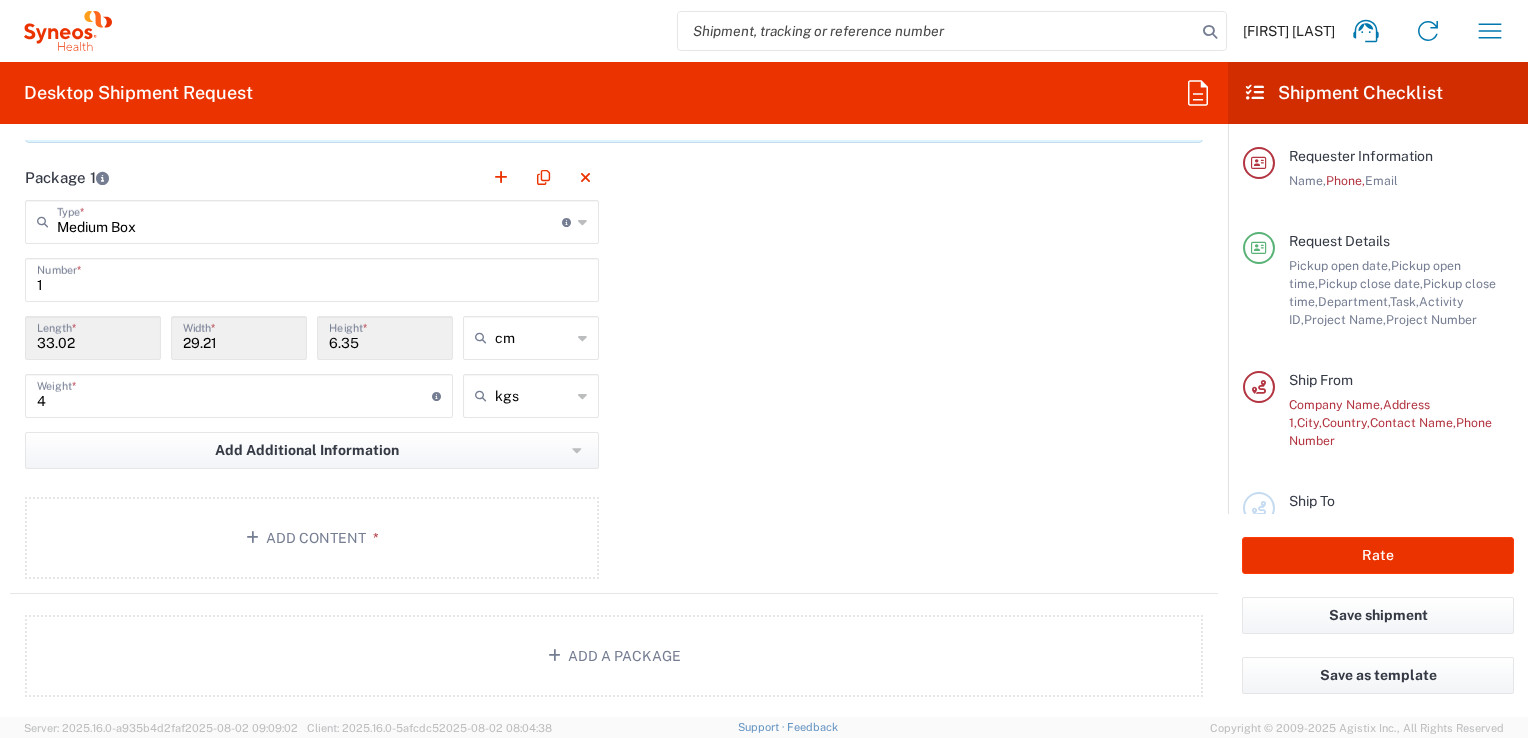 scroll, scrollTop: 2112, scrollLeft: 0, axis: vertical 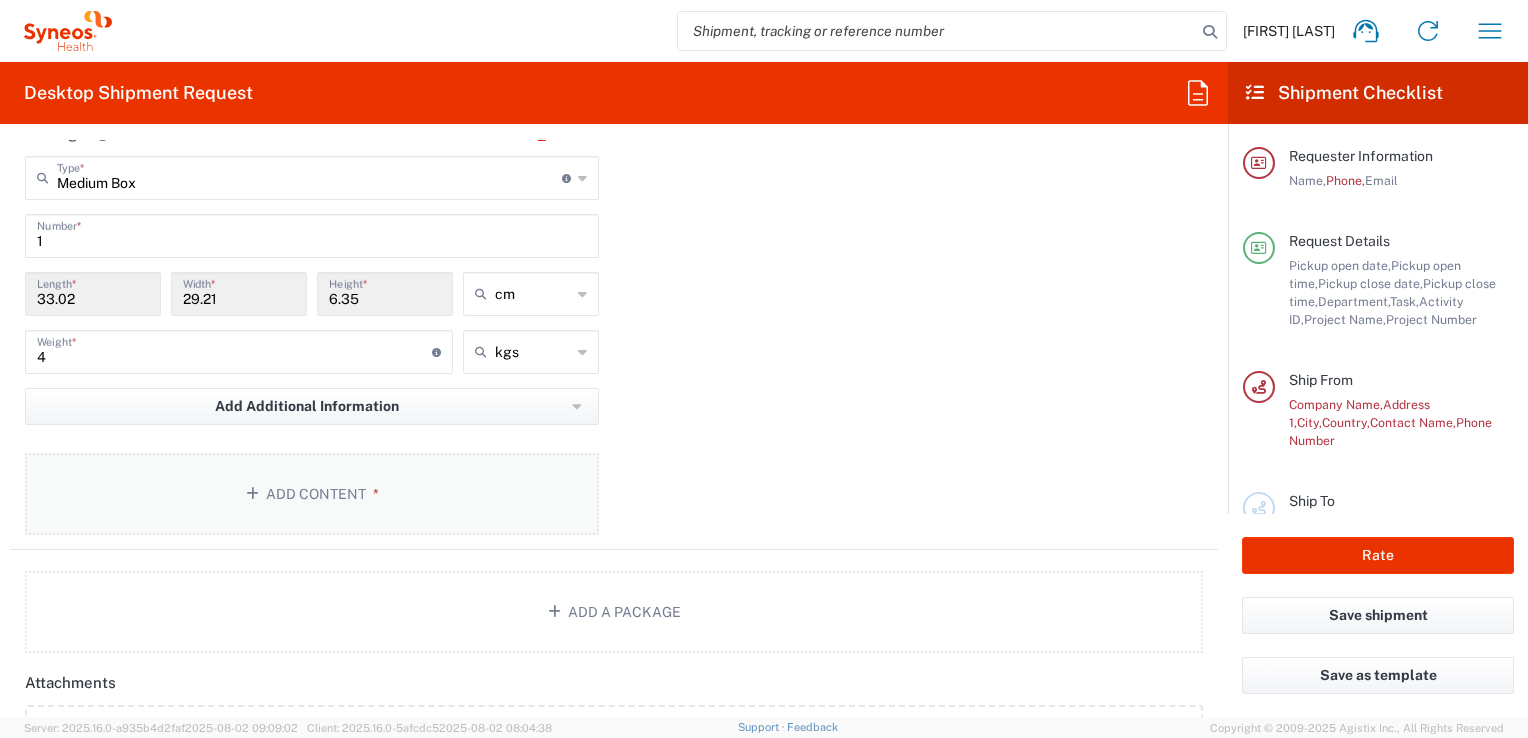 click on "Add Content *" 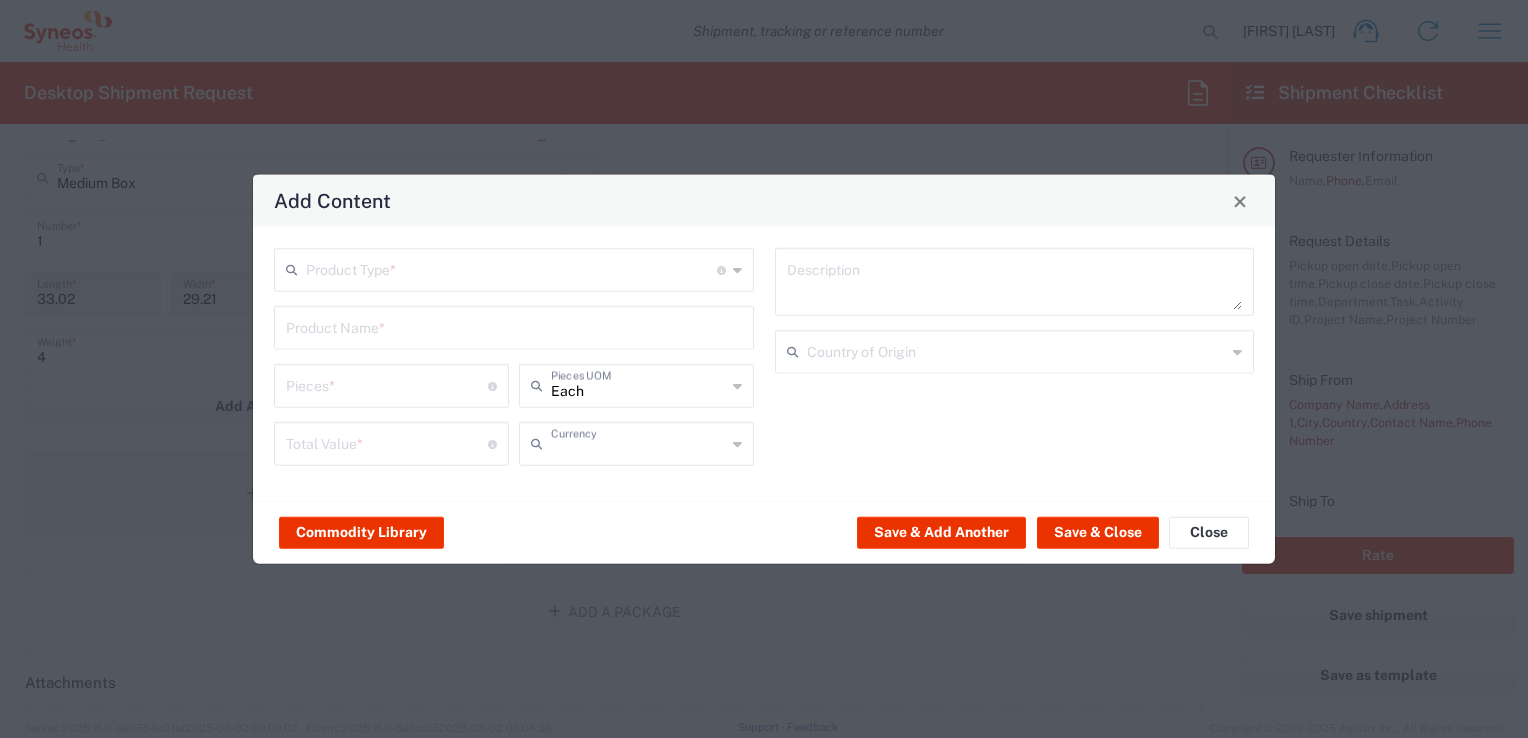 type on "US Dollar" 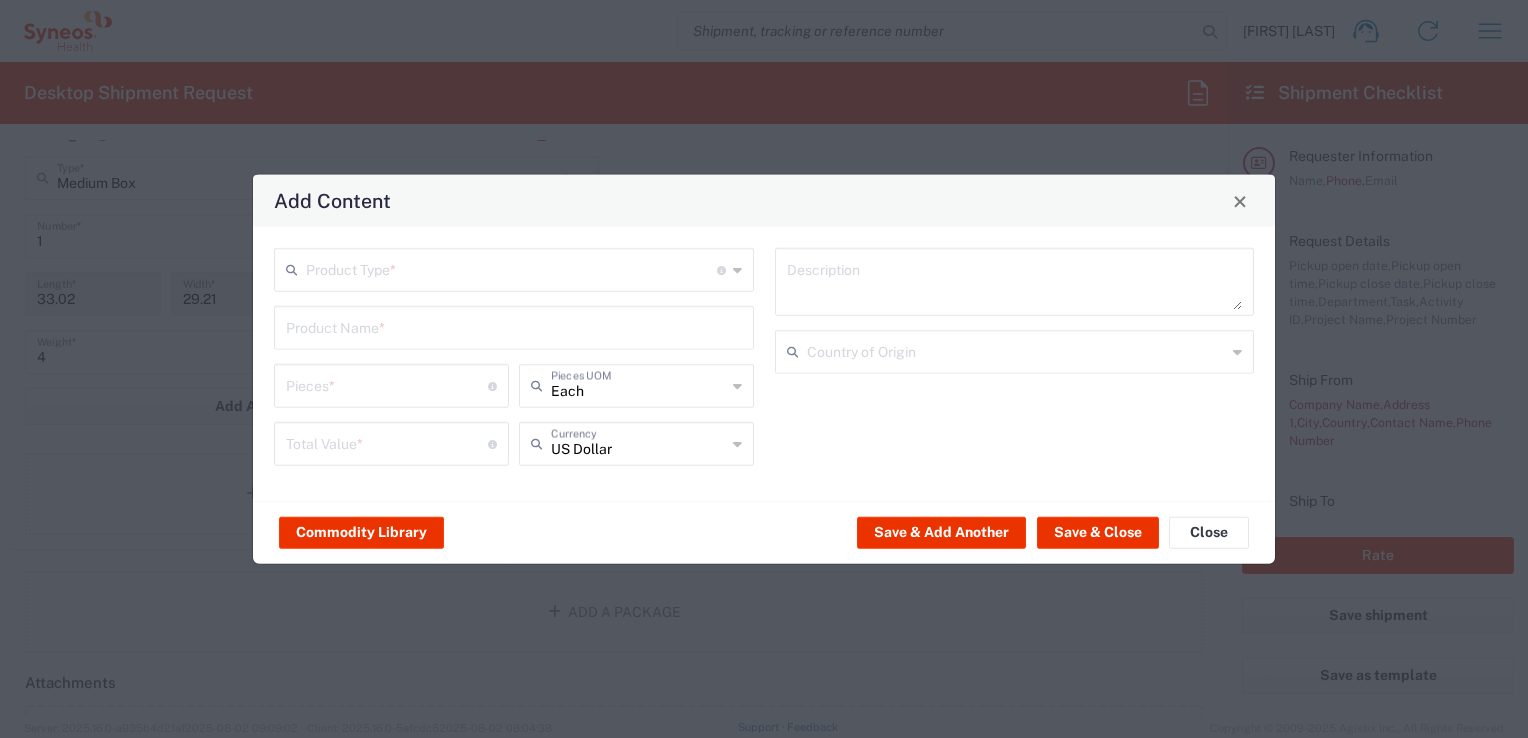 click at bounding box center [511, 268] 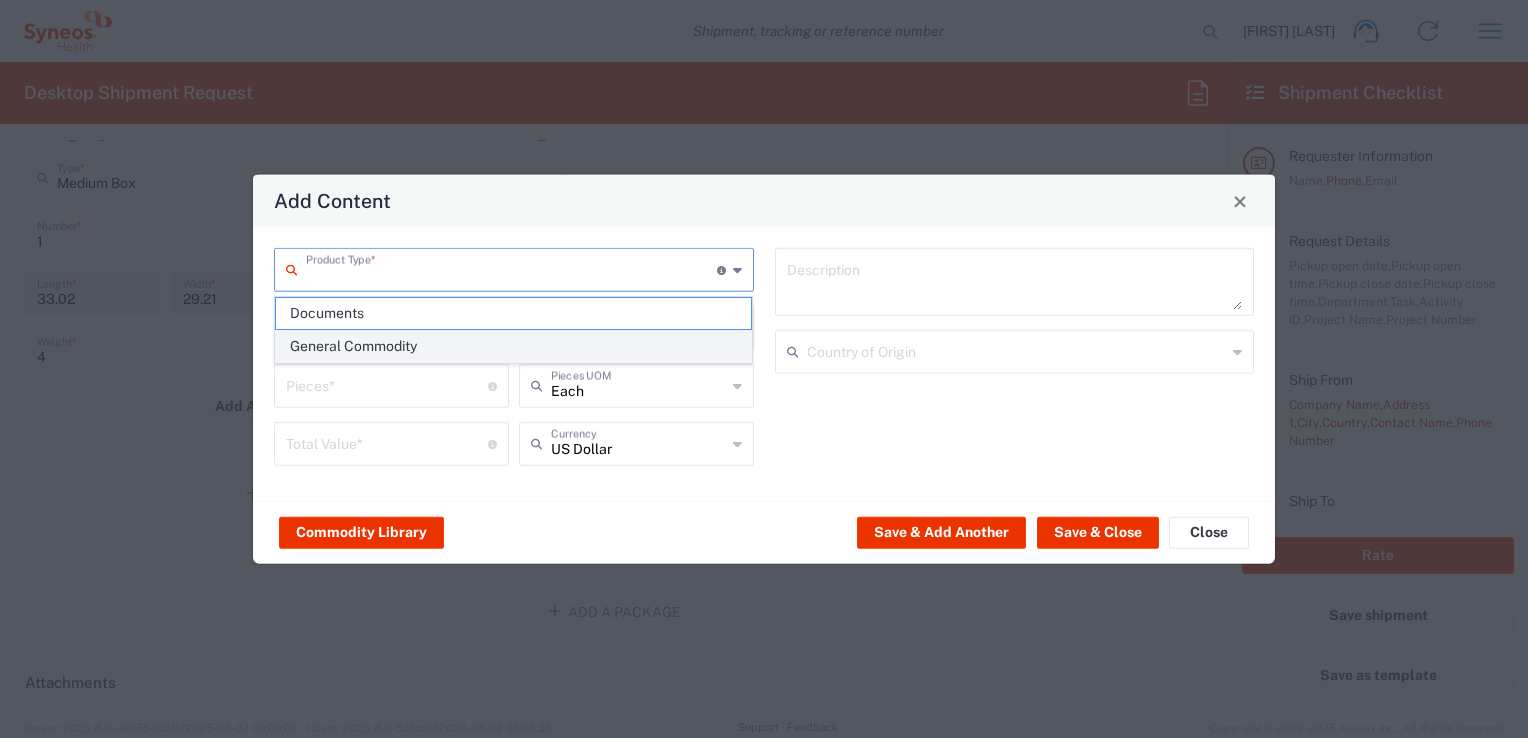 click on "General Commodity" 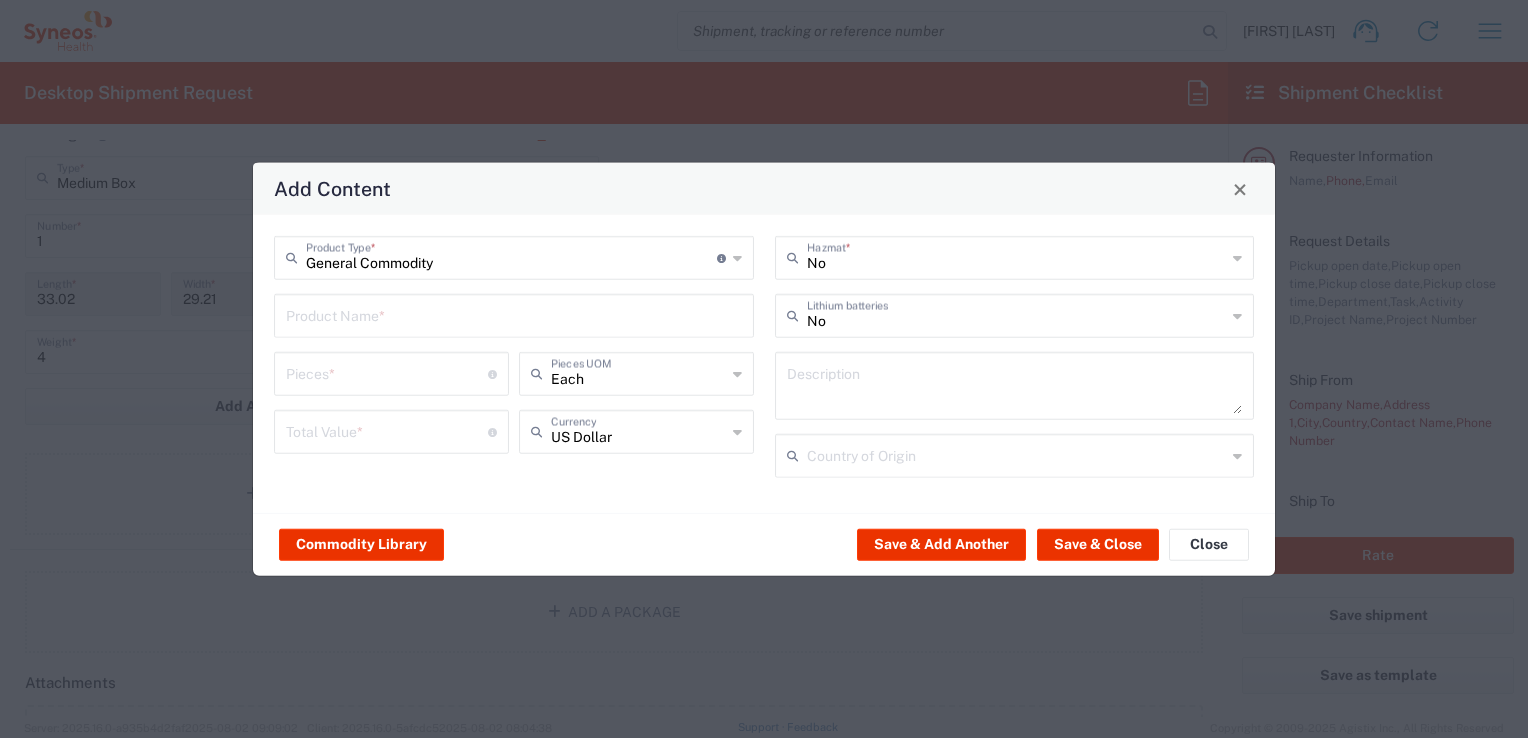 click at bounding box center [514, 314] 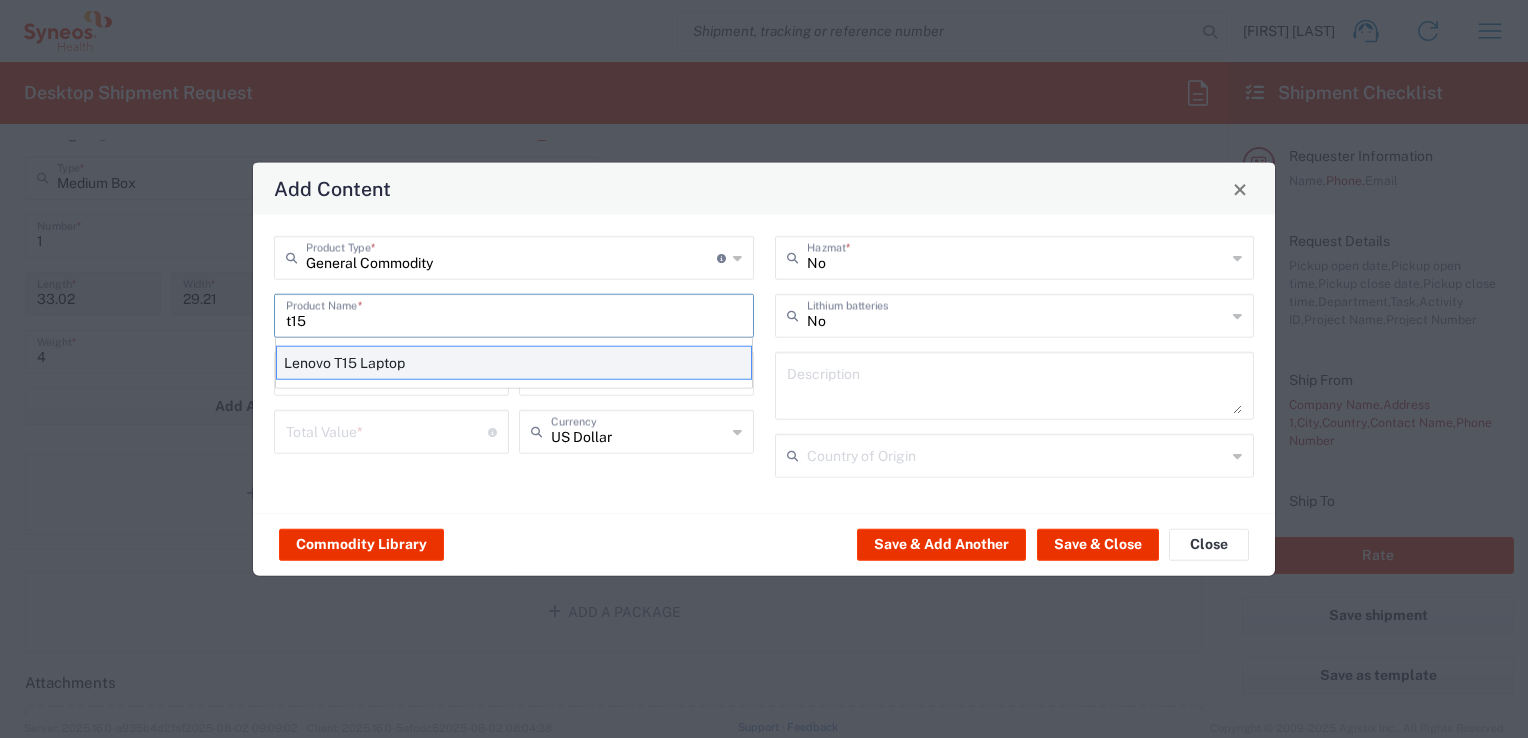 click on "Lenovo T15 Laptop" at bounding box center [514, 363] 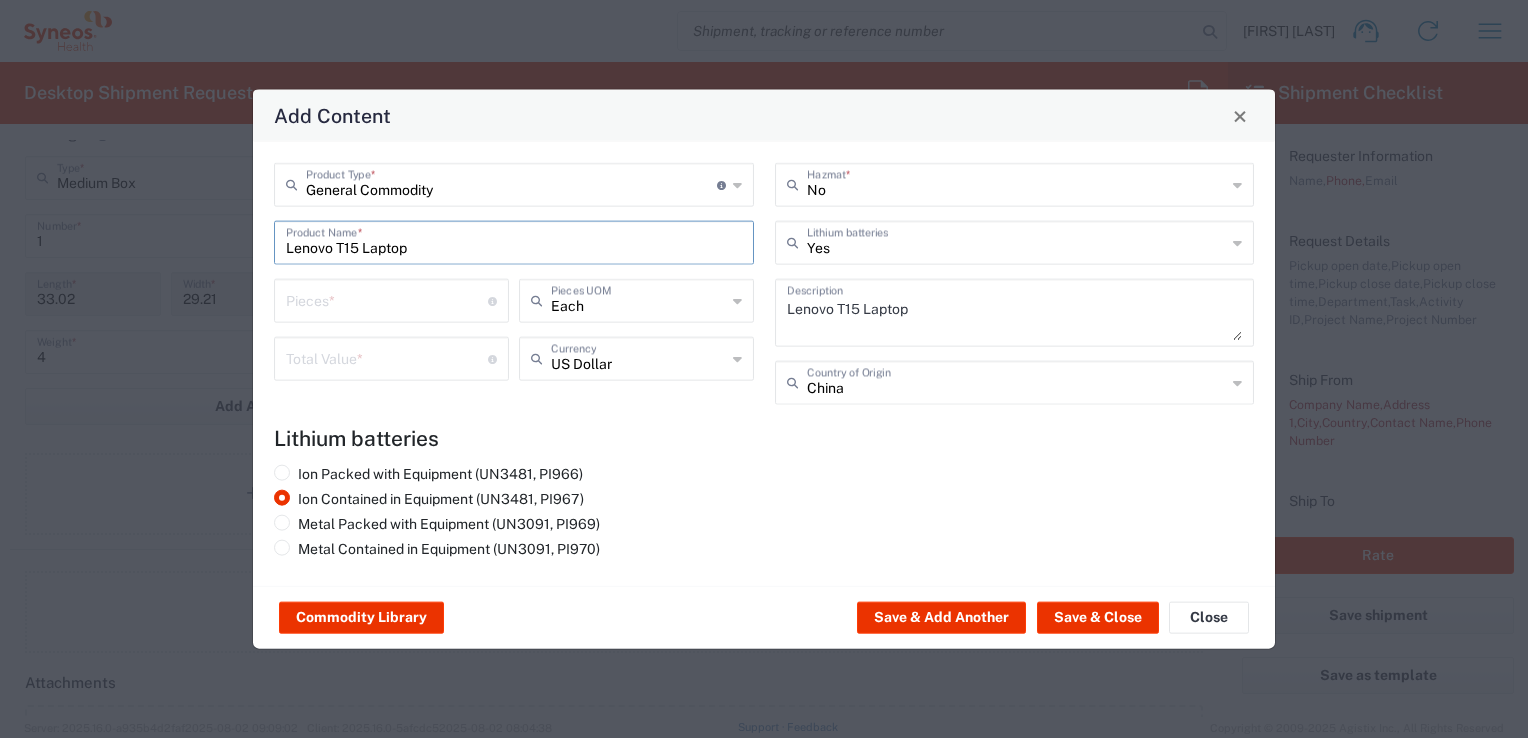 click at bounding box center (387, 299) 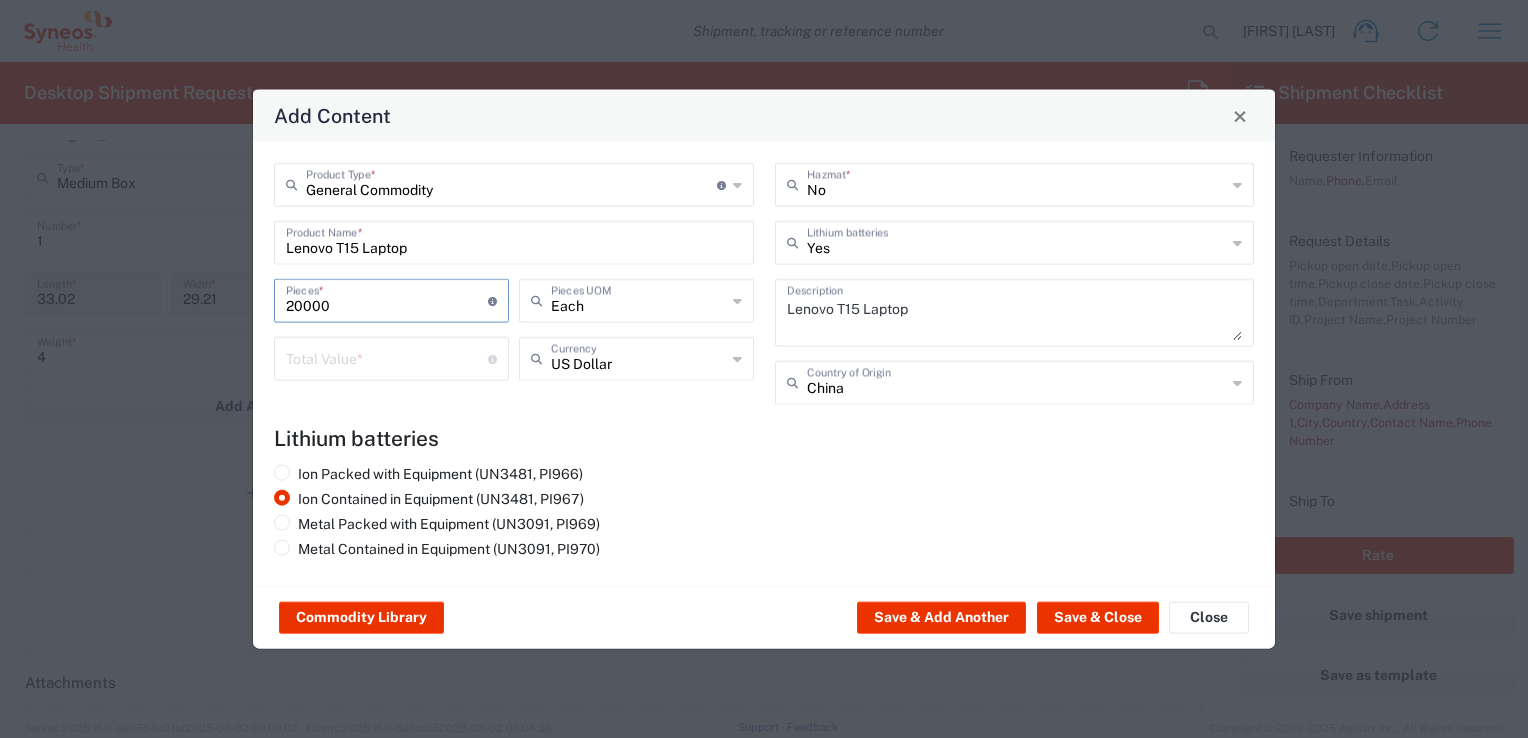 type on "20000" 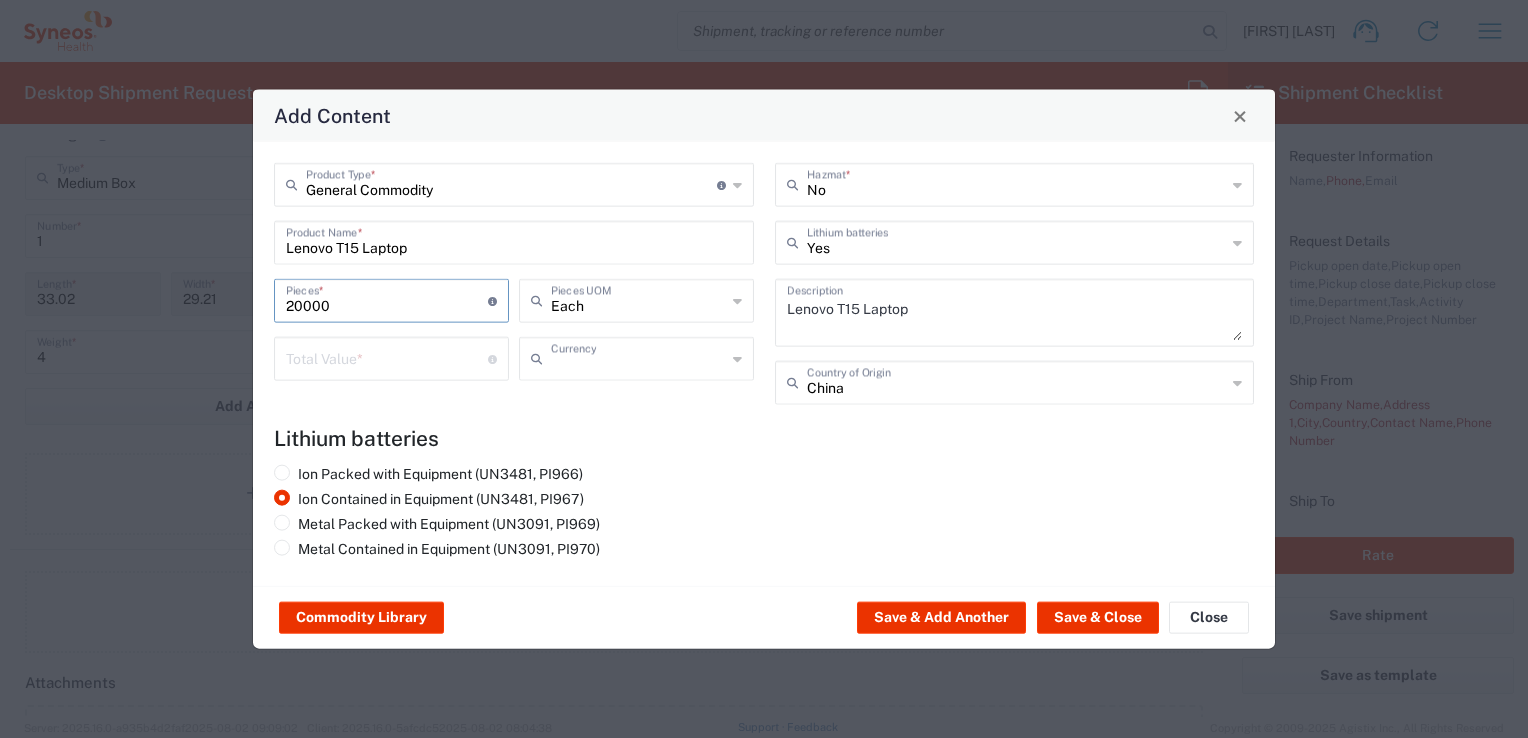 click at bounding box center (638, 357) 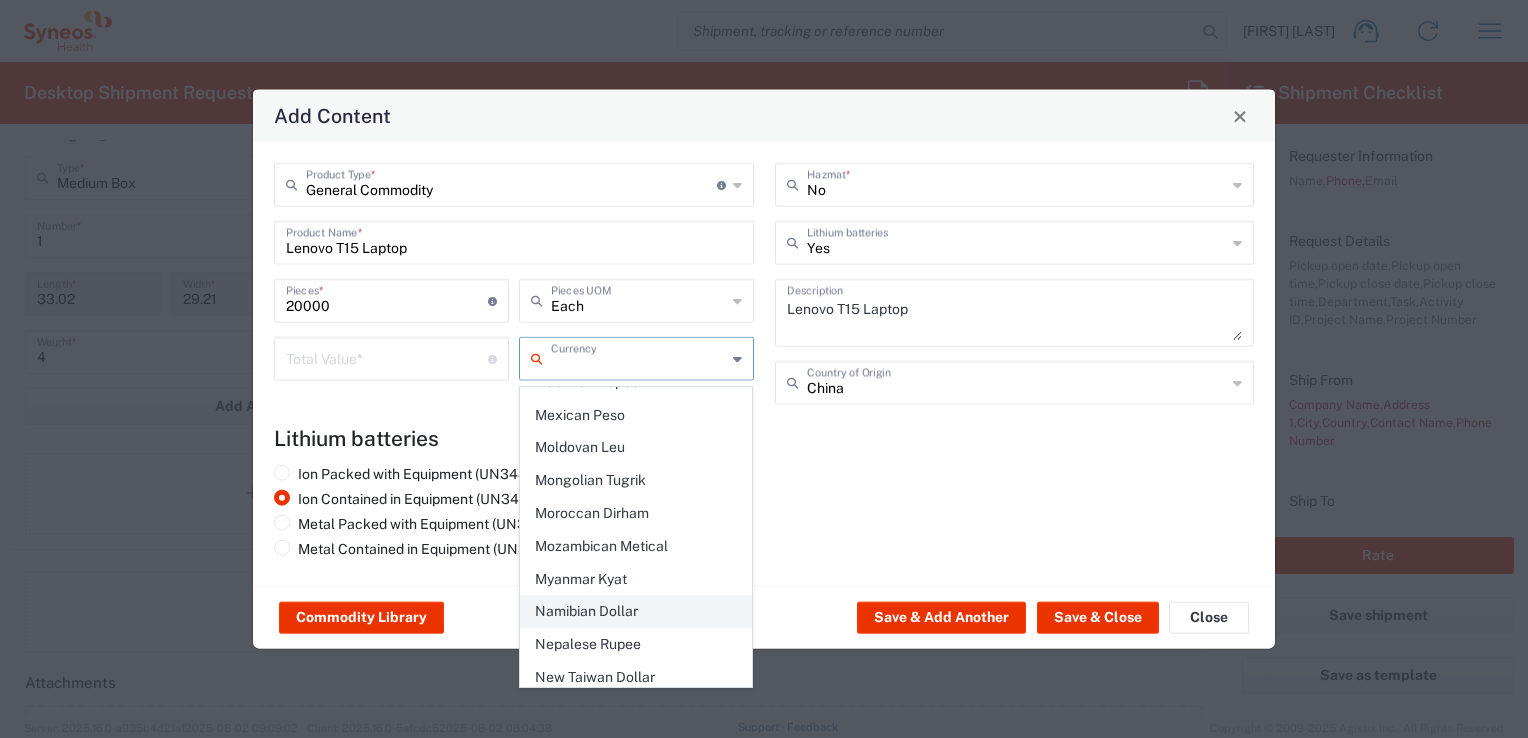 scroll, scrollTop: 3100, scrollLeft: 0, axis: vertical 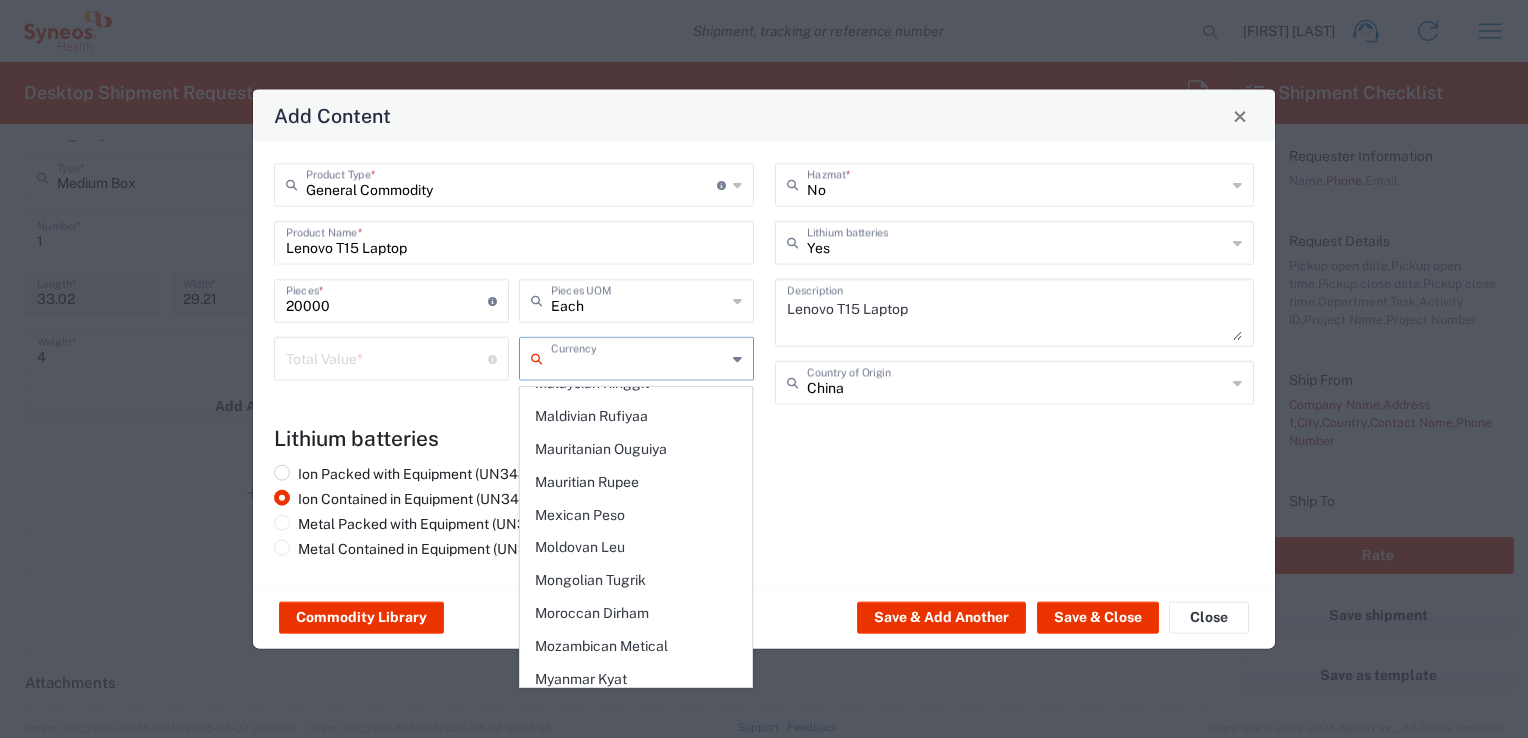click on "Mexican Peso" 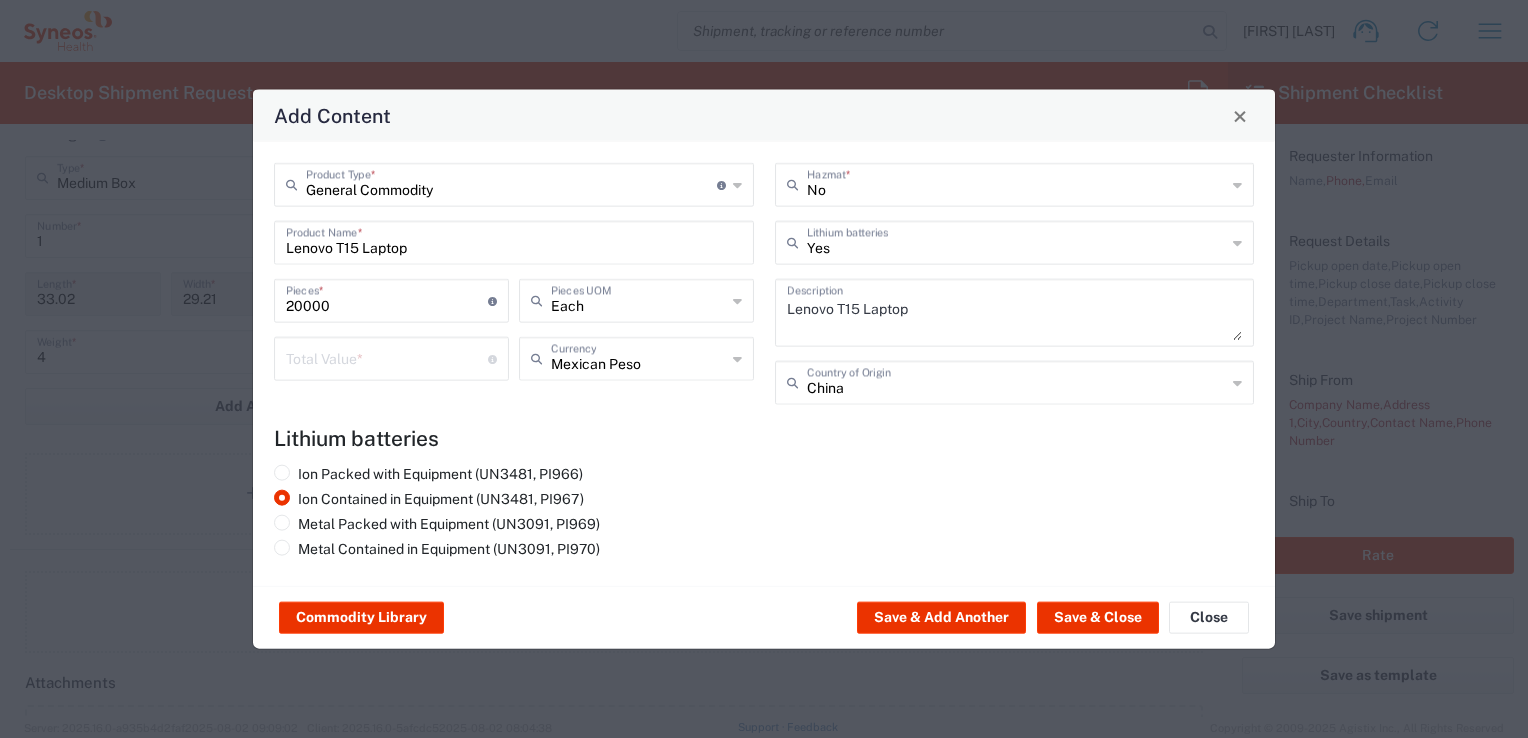 click at bounding box center (387, 357) 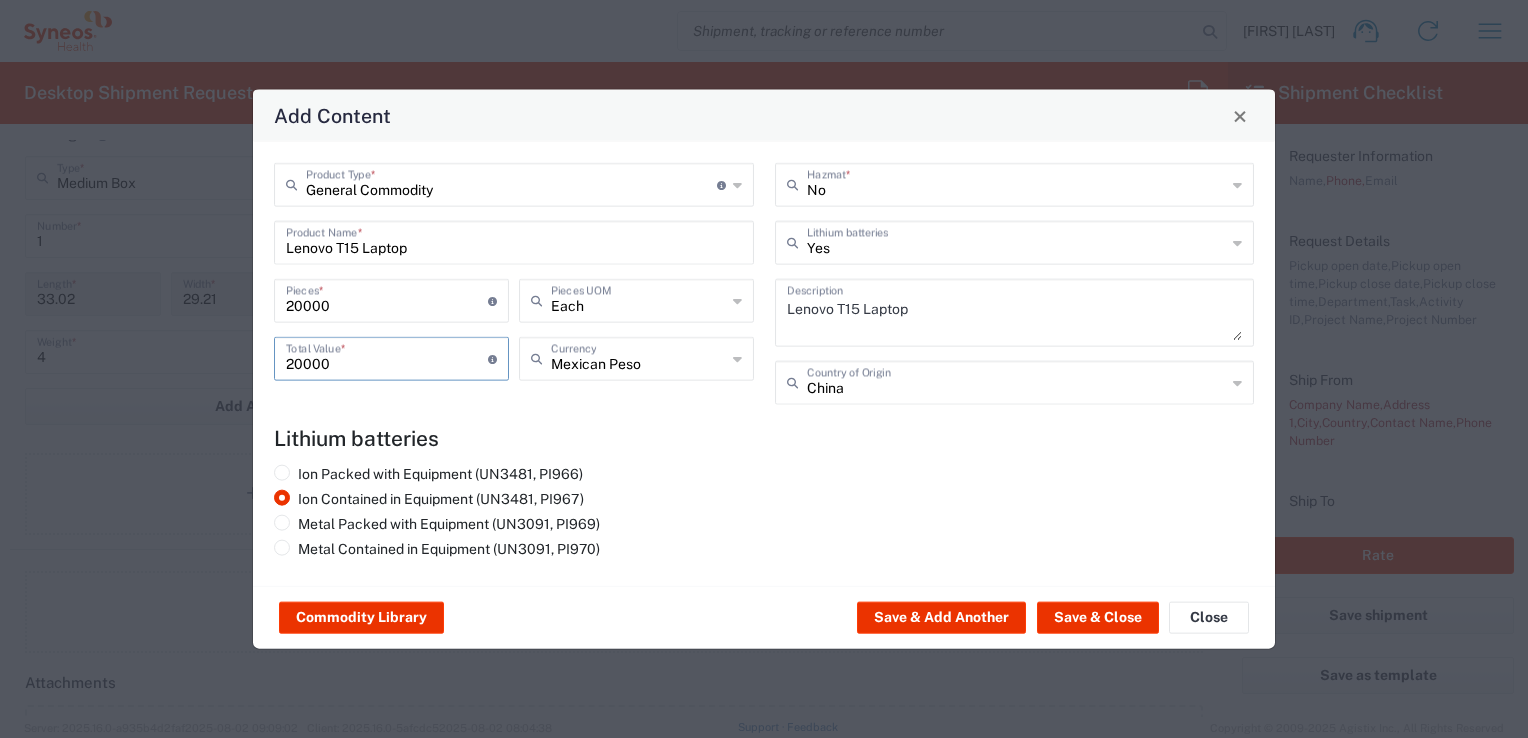 type on "20000" 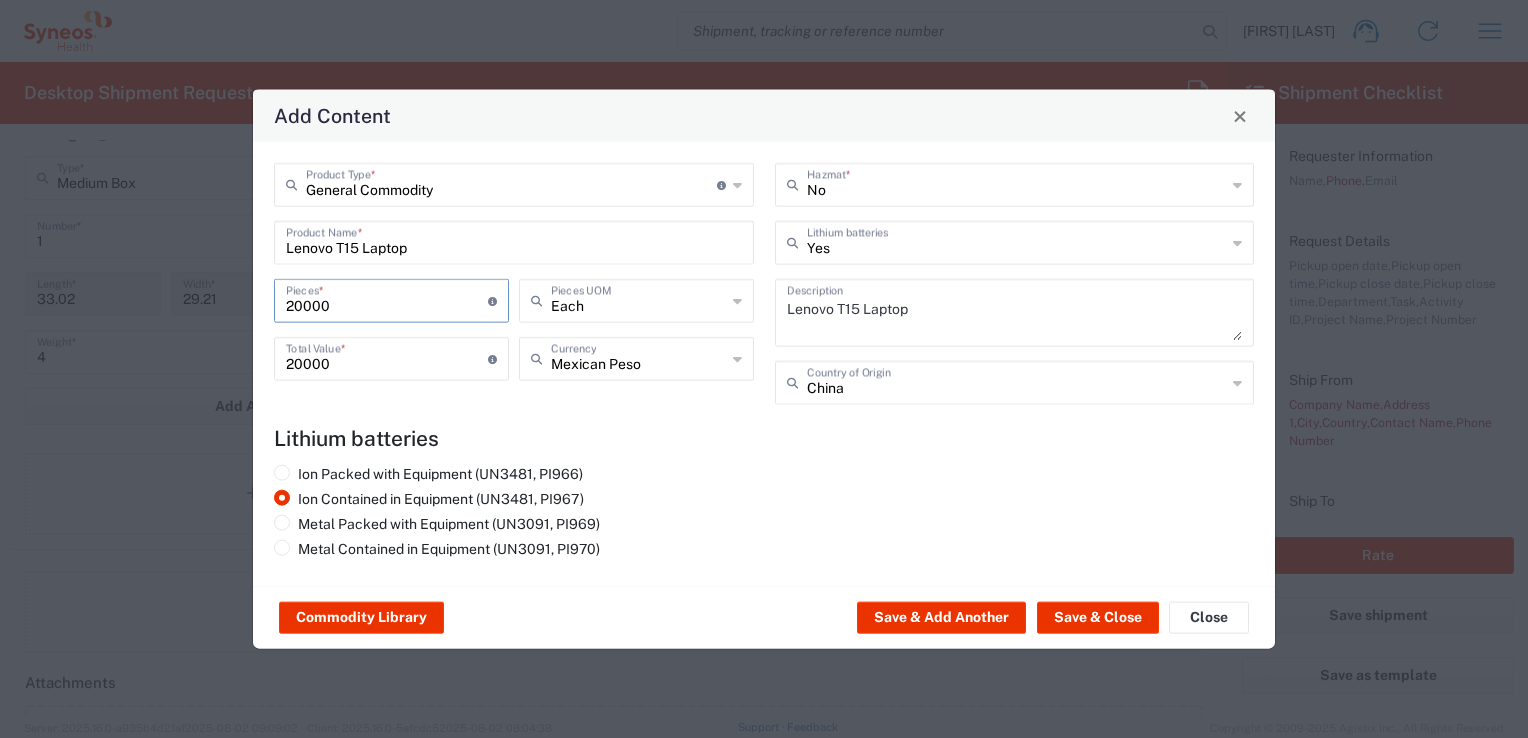 type on "2000" 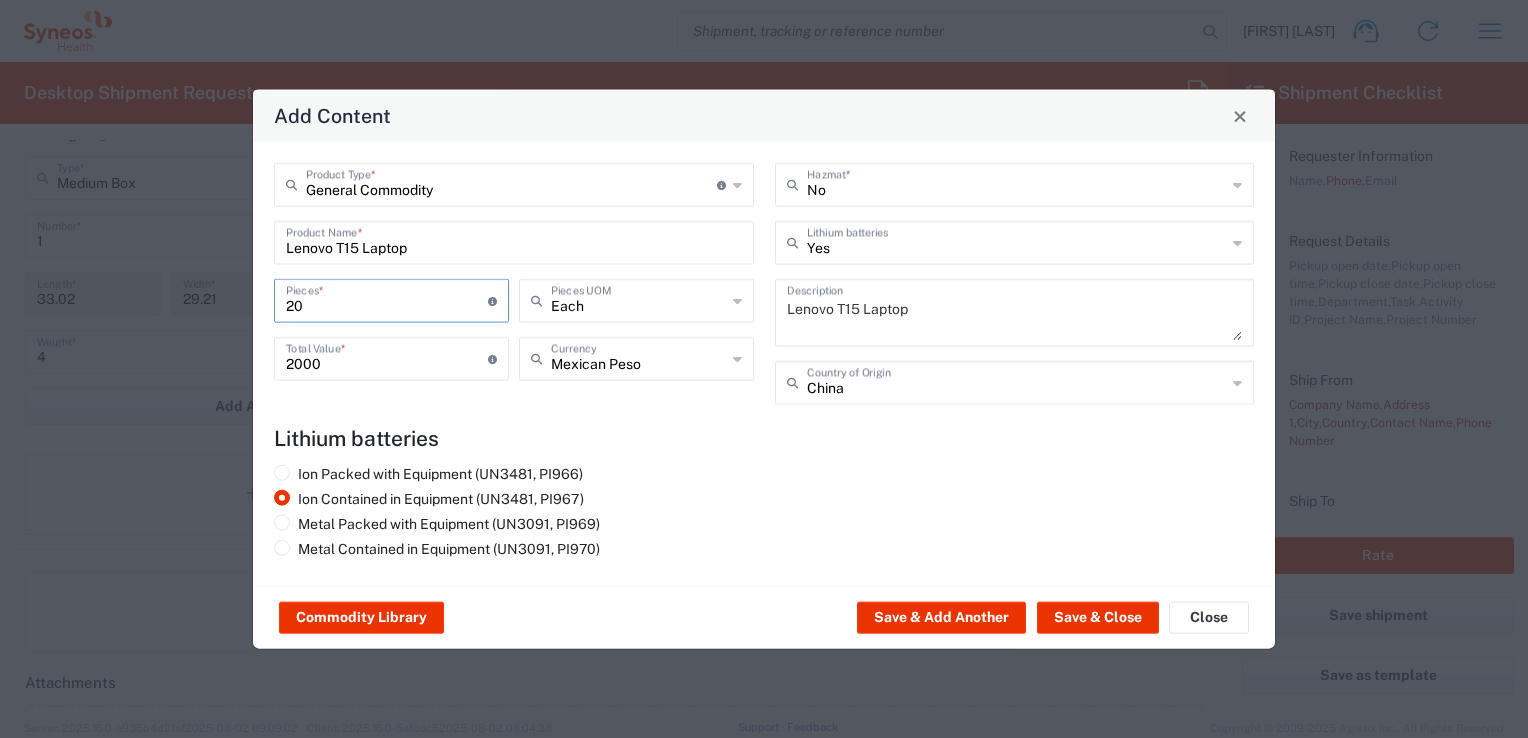 type on "2" 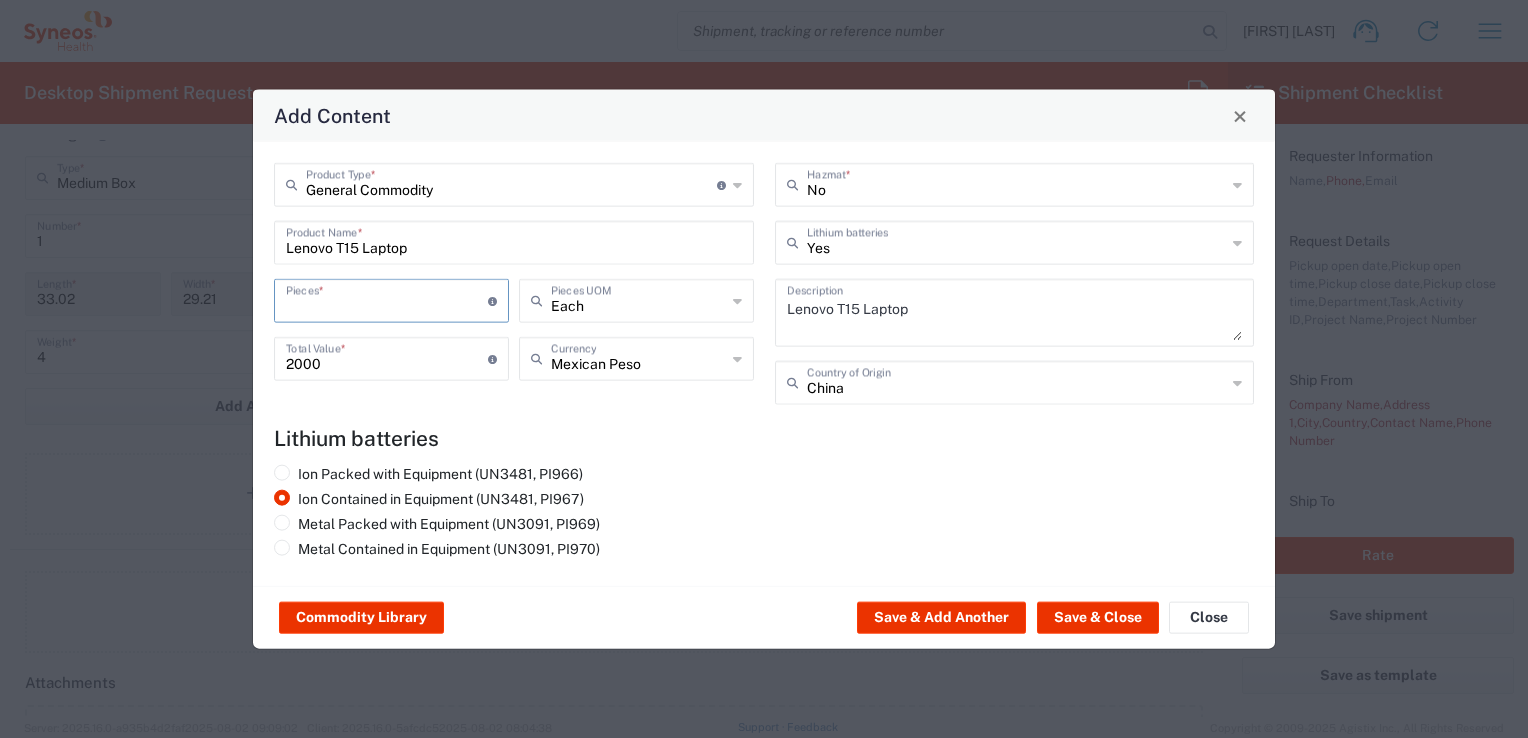 click at bounding box center [387, 299] 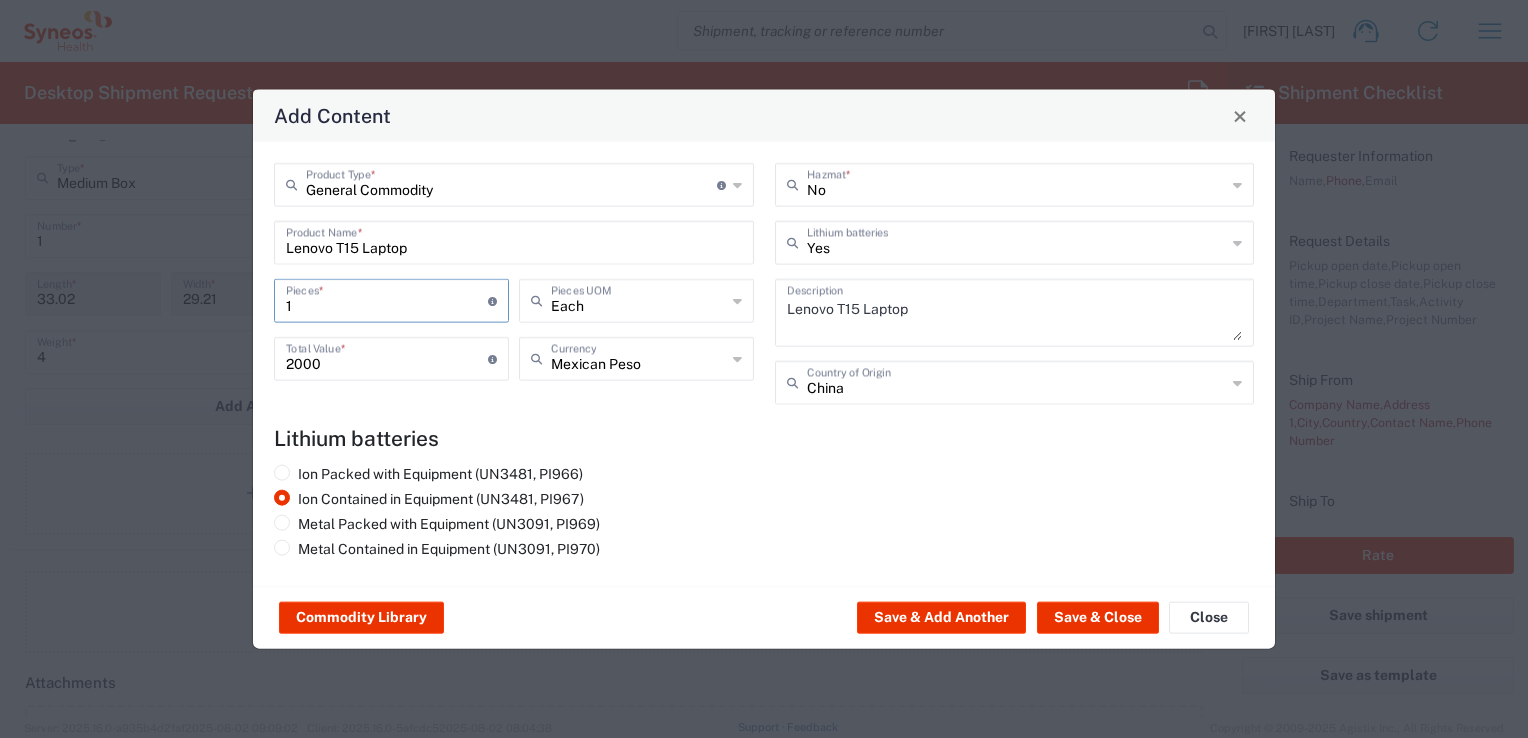 type on "2" 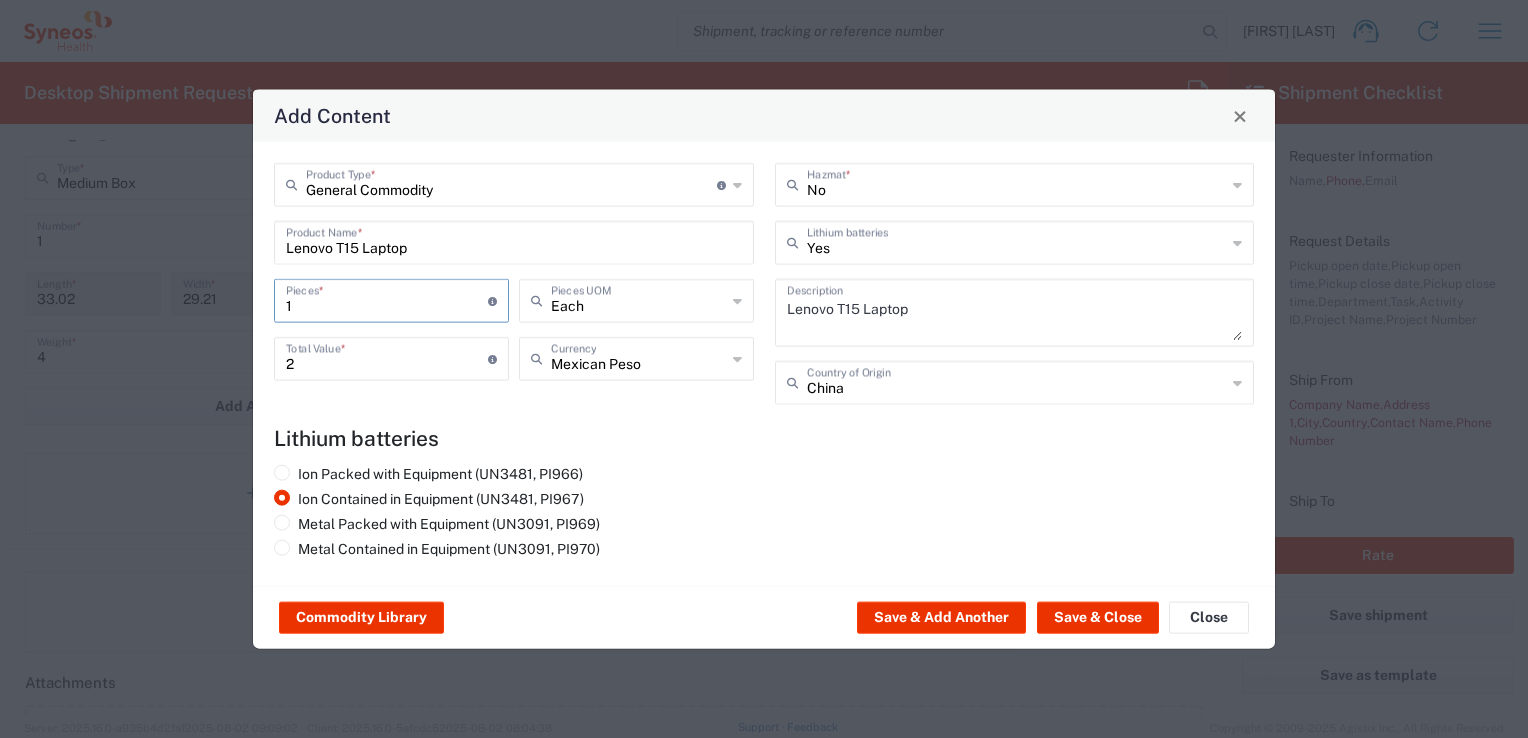 type on "1" 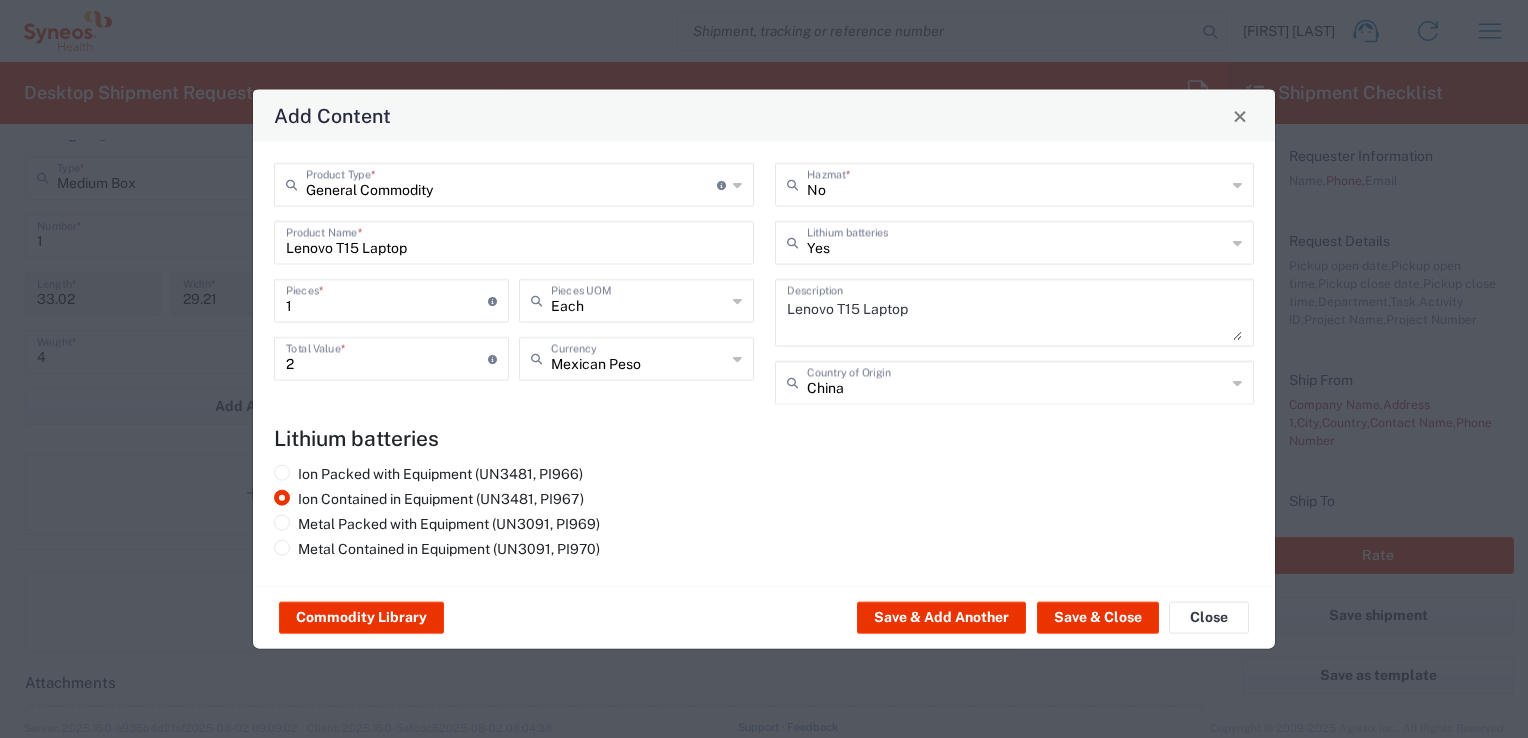 click on "Ion Packed with Equipment (UN3481, PI966)   Ion Contained in Equipment (UN3481, PI967)   Metal Packed with Equipment (UN3091, PI969)   Metal Contained in Equipment (UN3091, PI970)" 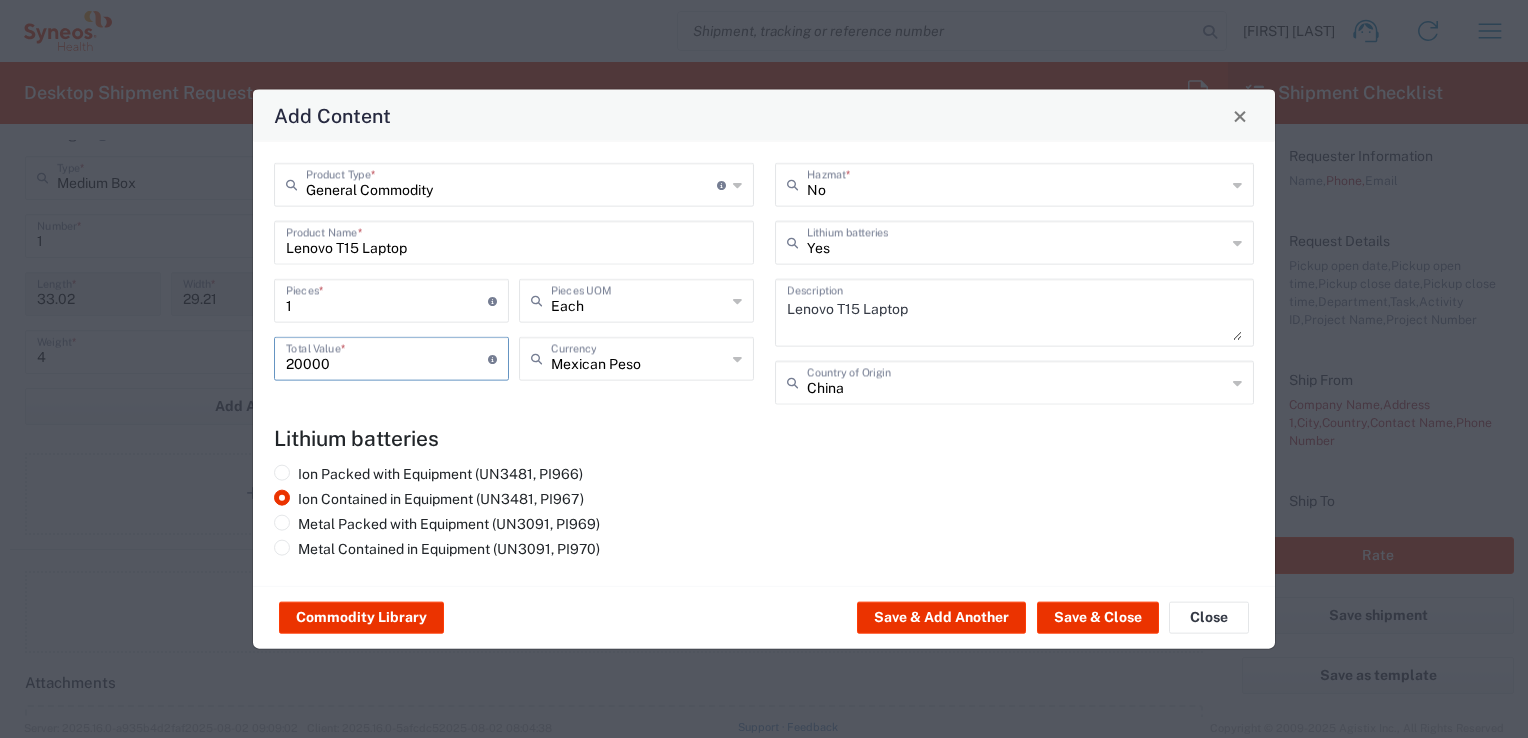 click on "20000" at bounding box center [387, 357] 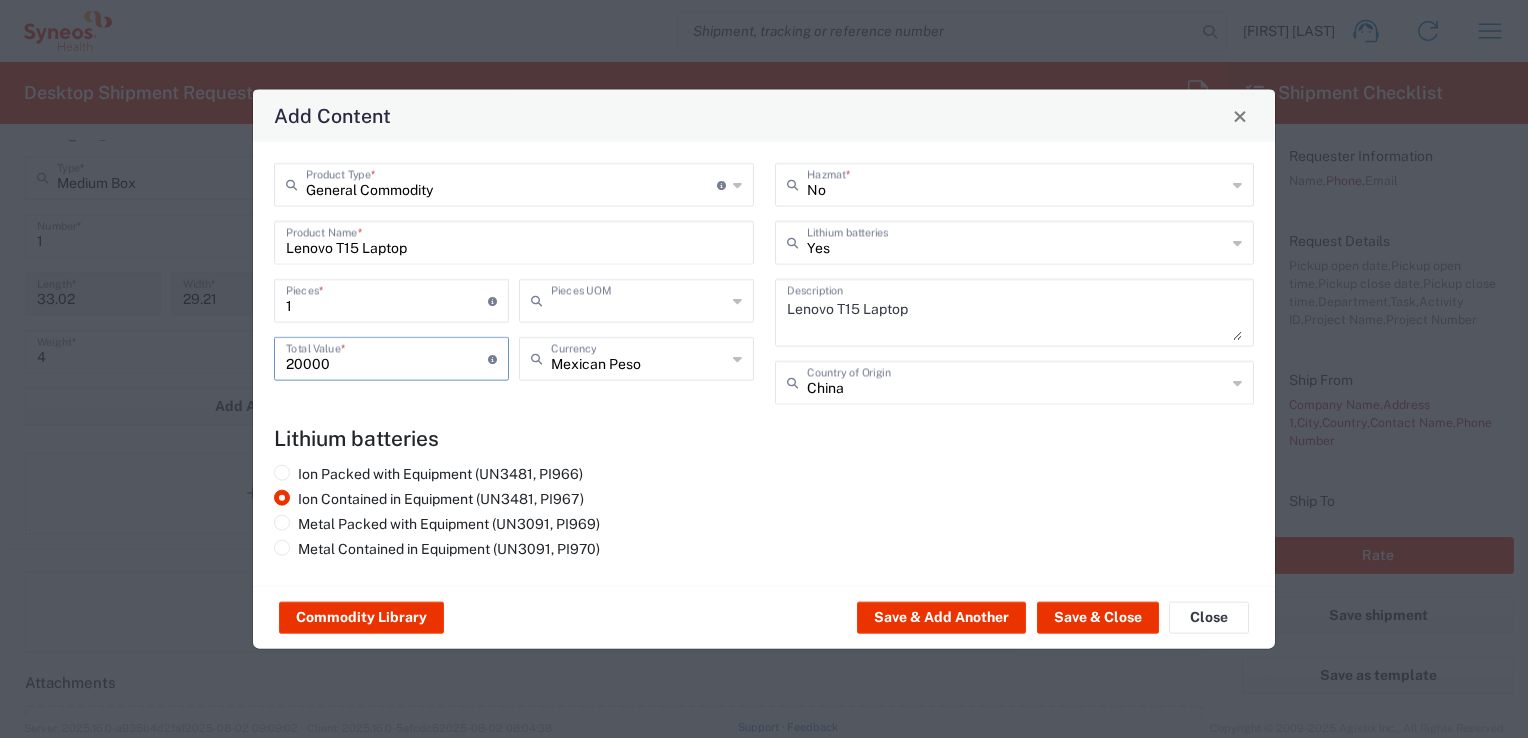 click at bounding box center [638, 299] 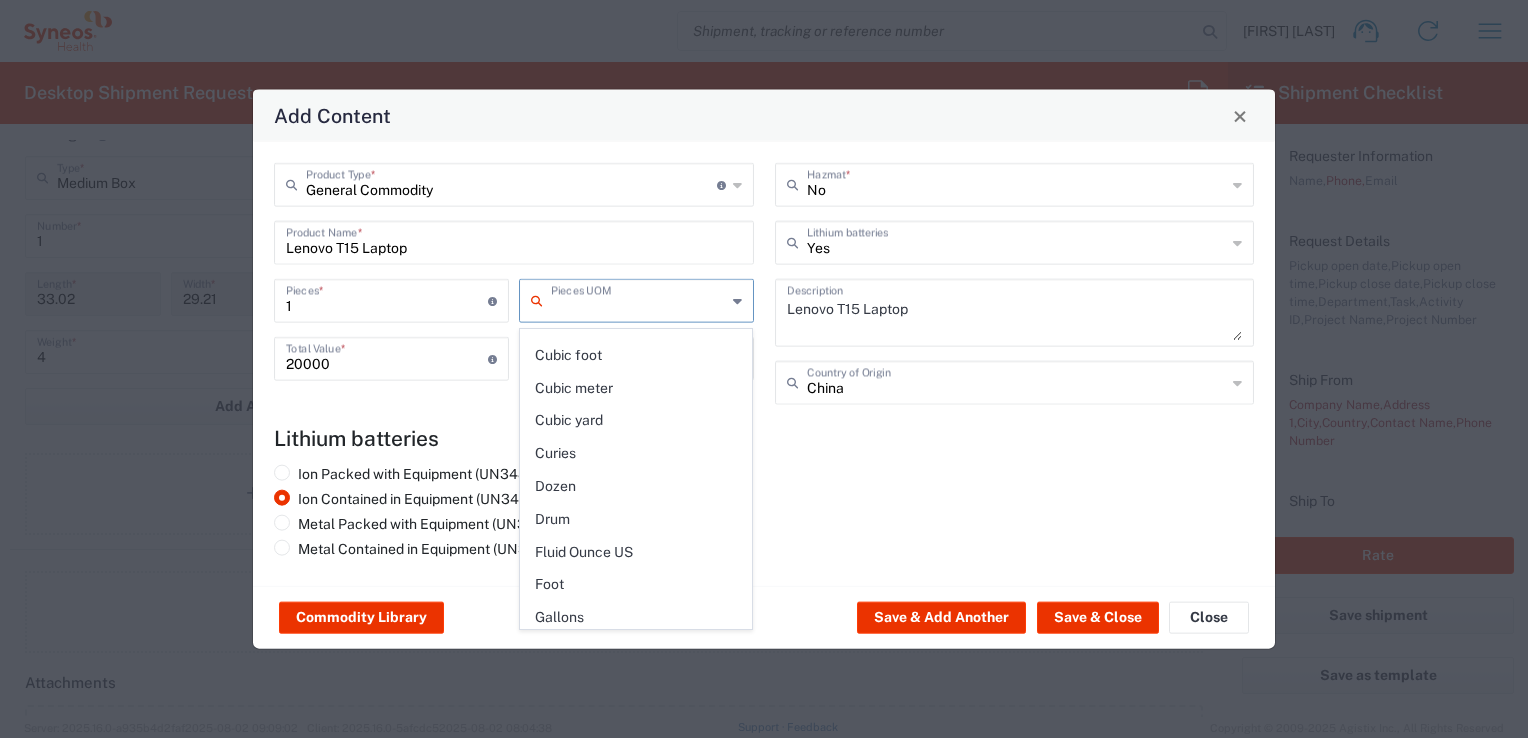 scroll, scrollTop: 260, scrollLeft: 0, axis: vertical 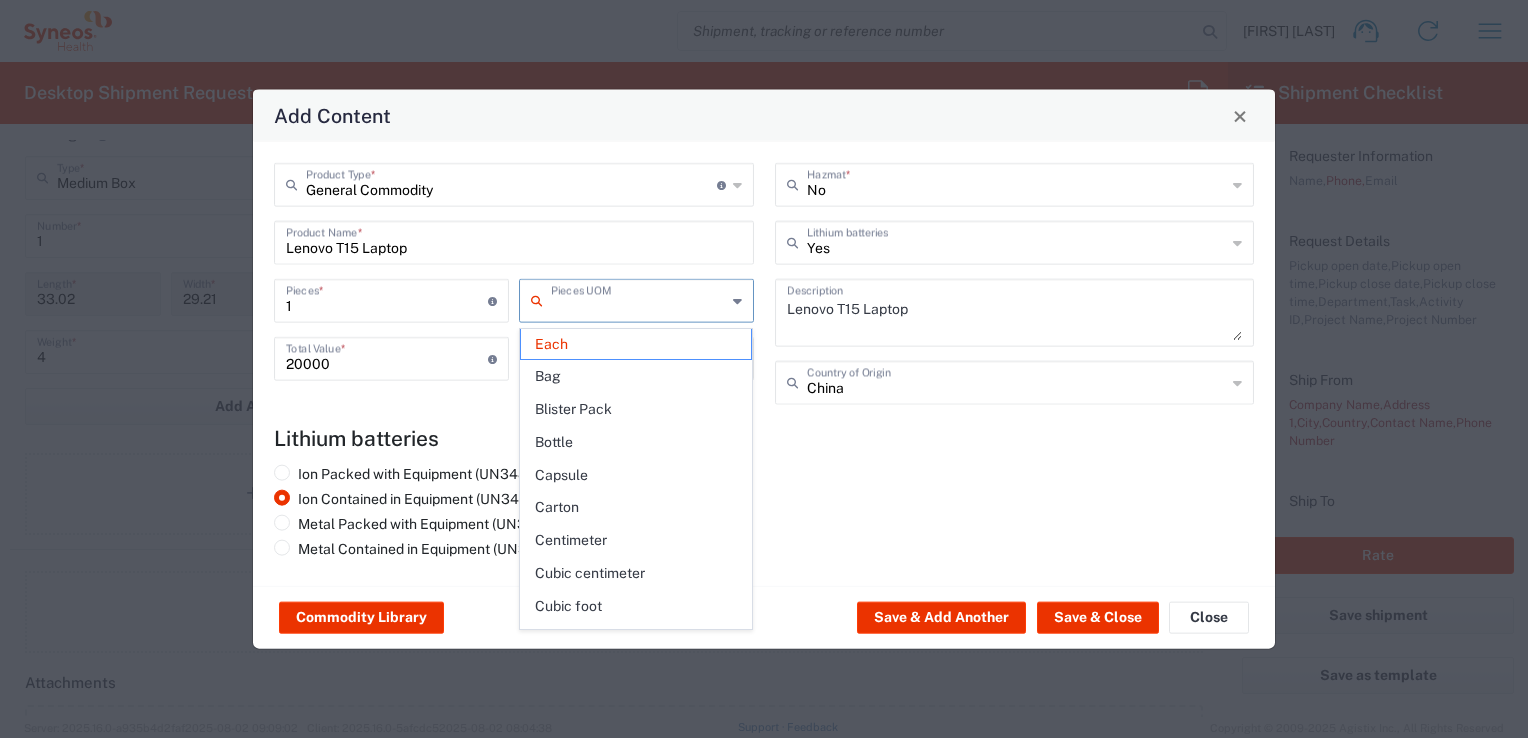 click on "Ion Packed with Equipment (UN3481, PI966)   Ion Contained in Equipment (UN3481, PI967)   Metal Packed with Equipment (UN3091, PI969)   Metal Contained in Equipment (UN3091, PI970)" 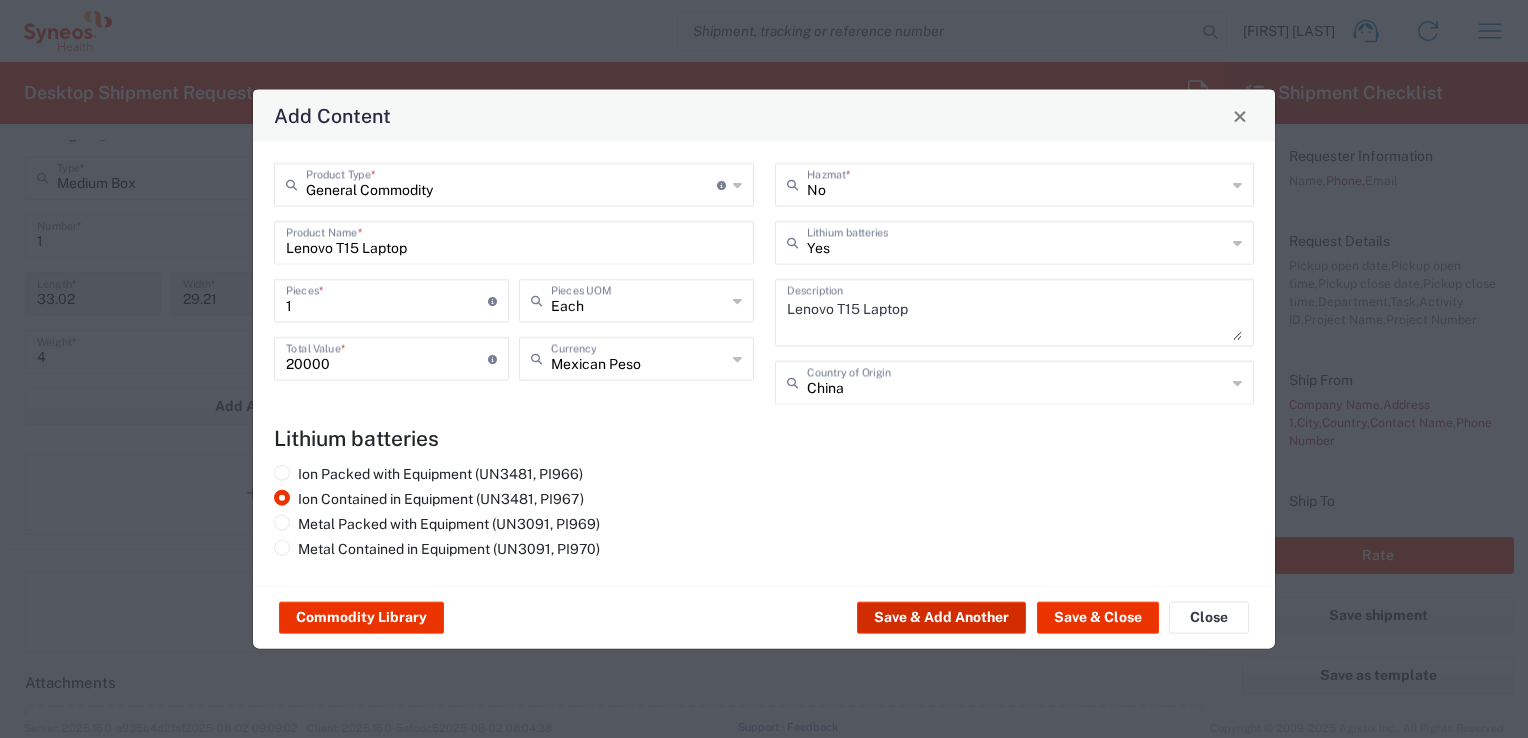 click on "Save & Add Another" 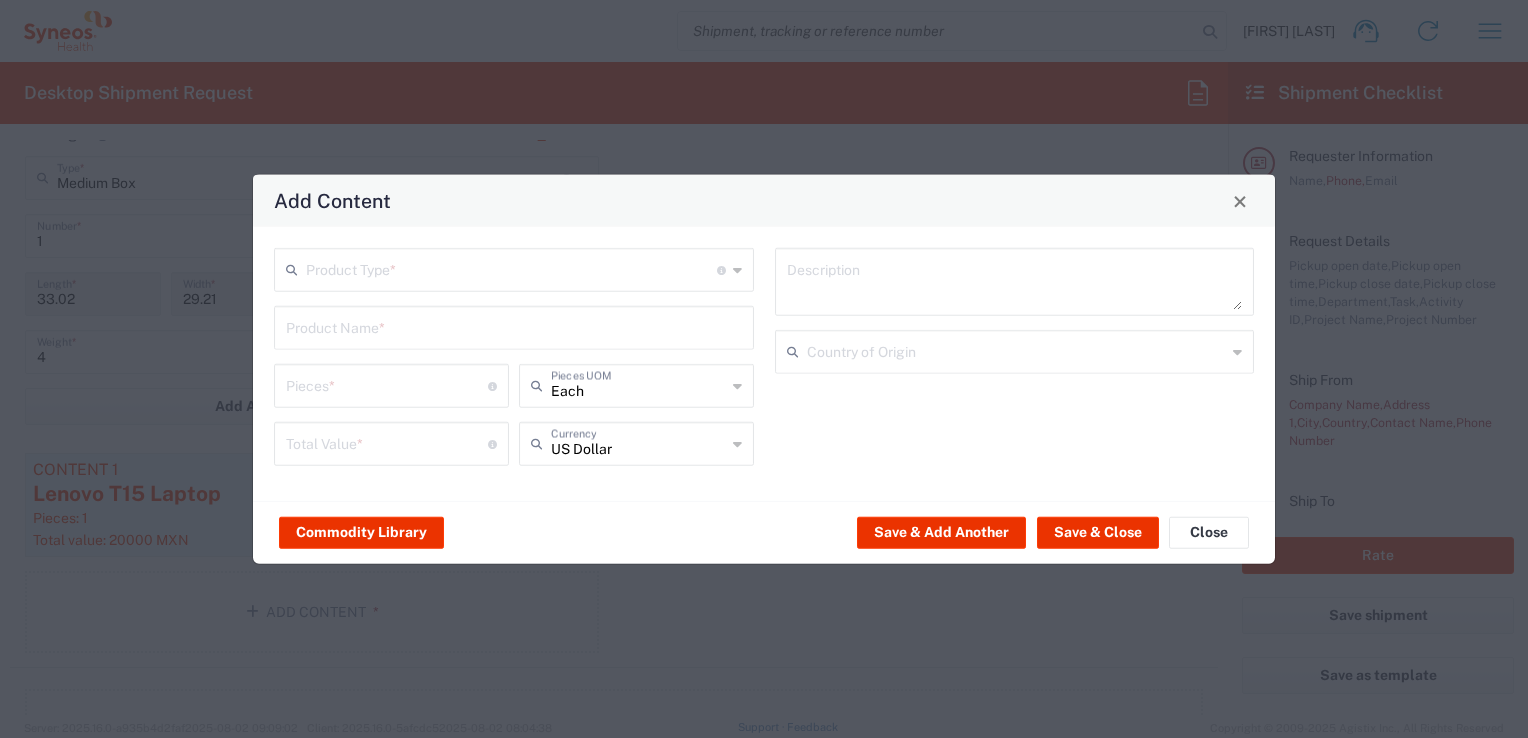 click at bounding box center [511, 268] 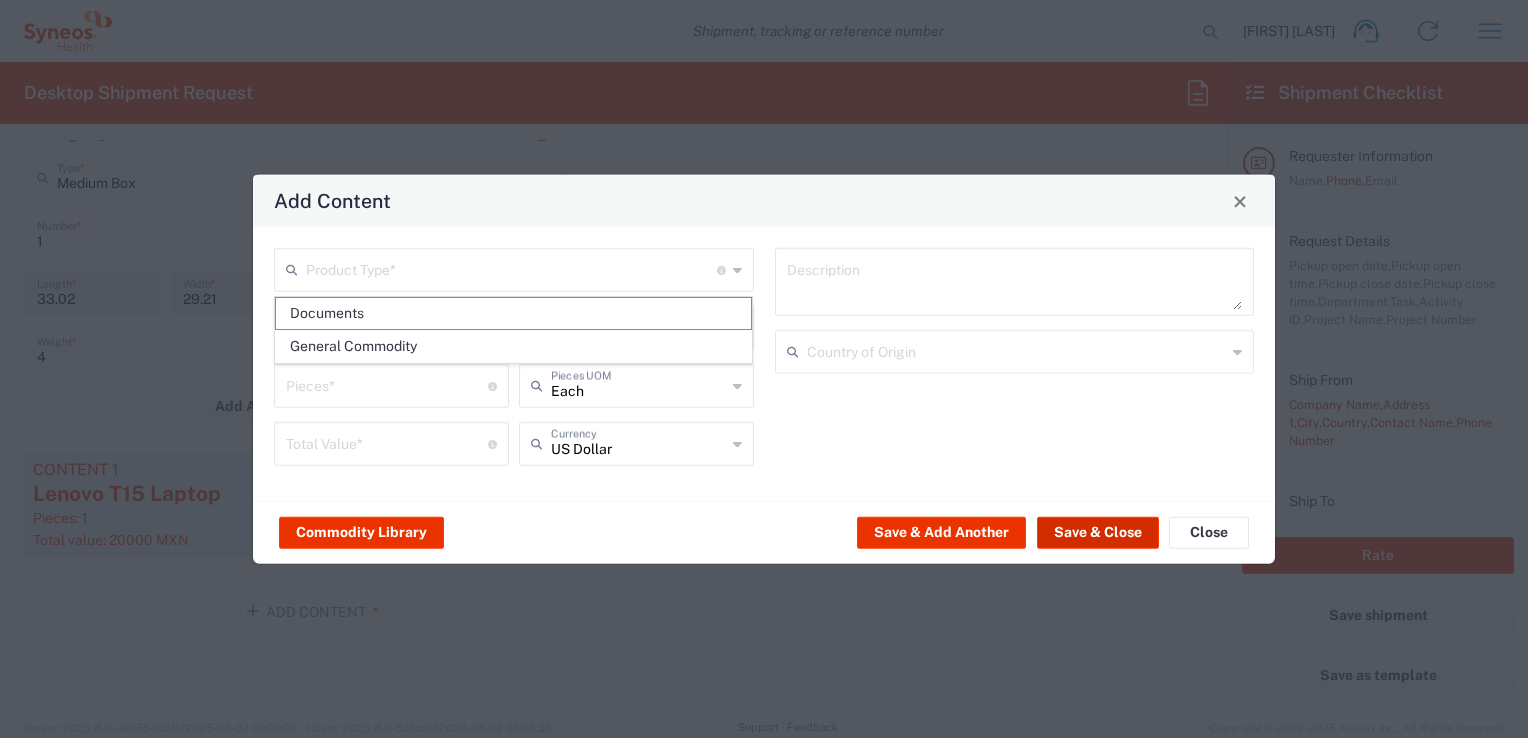click on "Save & Close" 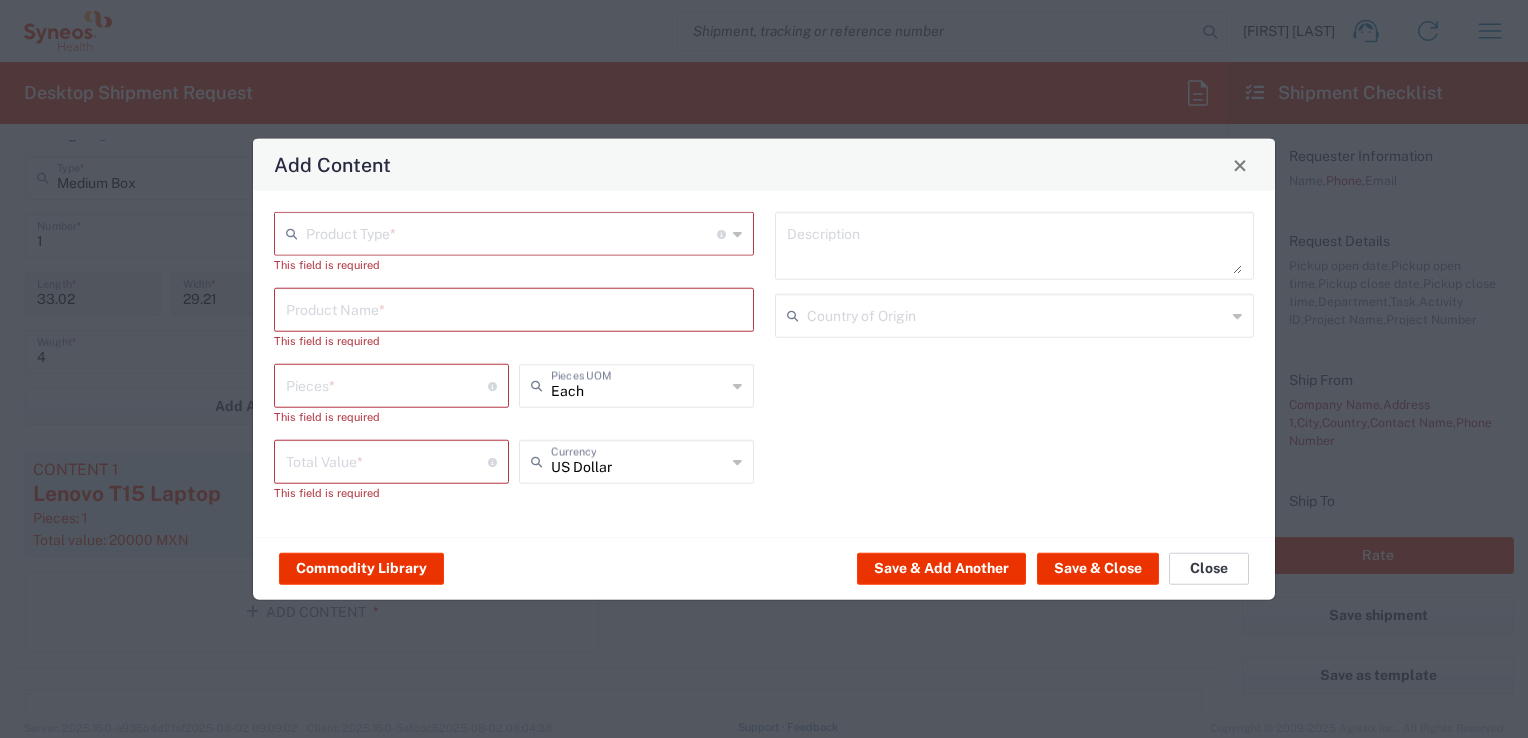 click on "Close" 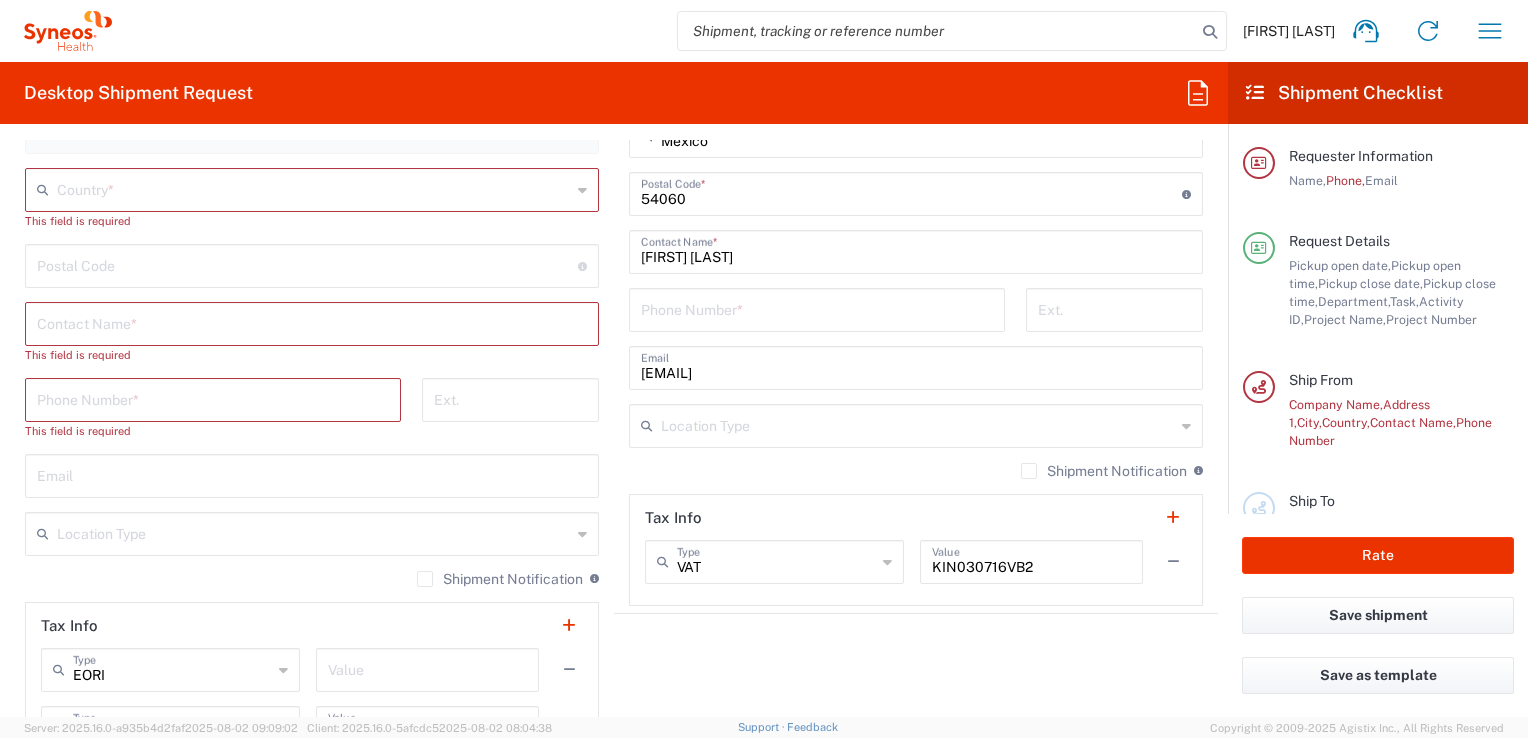 scroll, scrollTop: 1342, scrollLeft: 0, axis: vertical 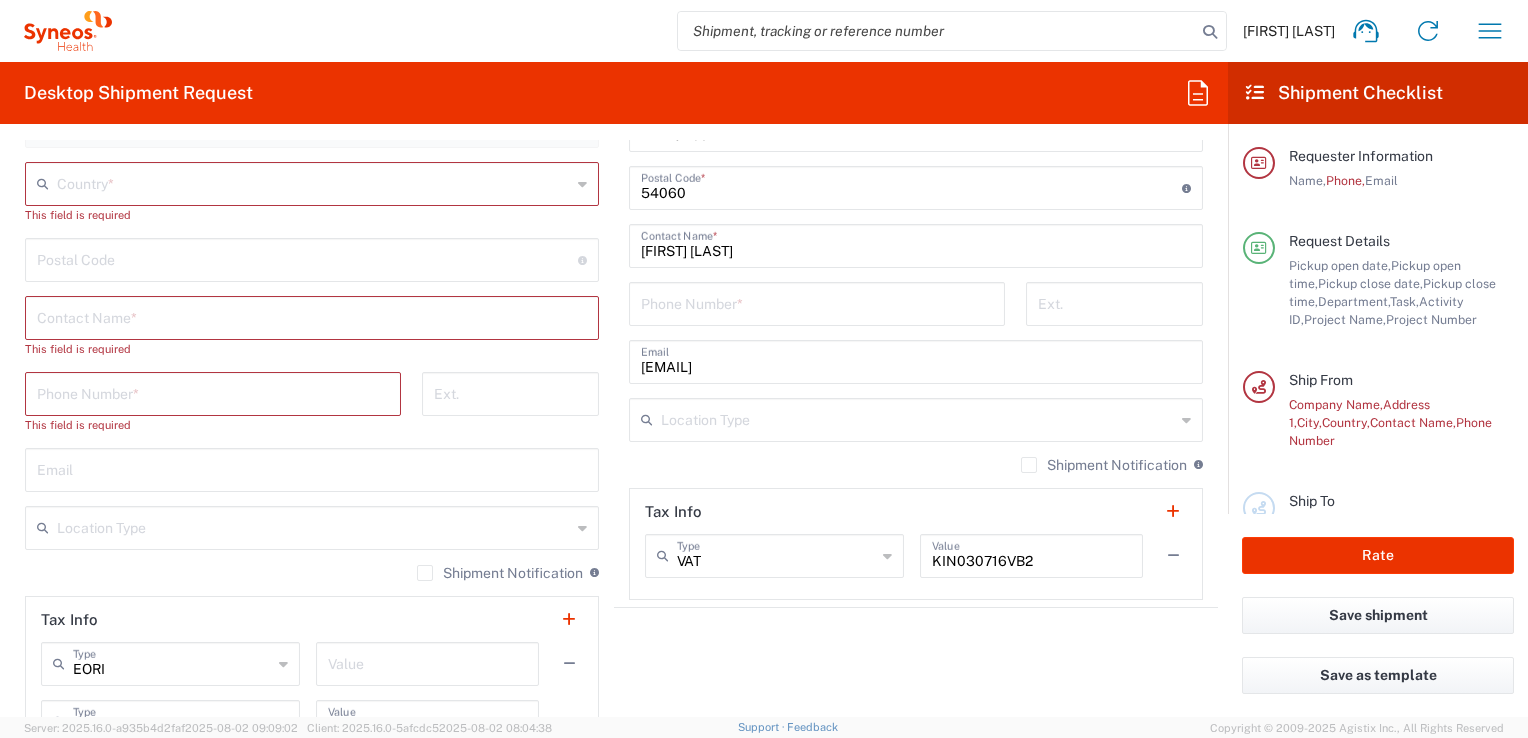 click at bounding box center [314, 182] 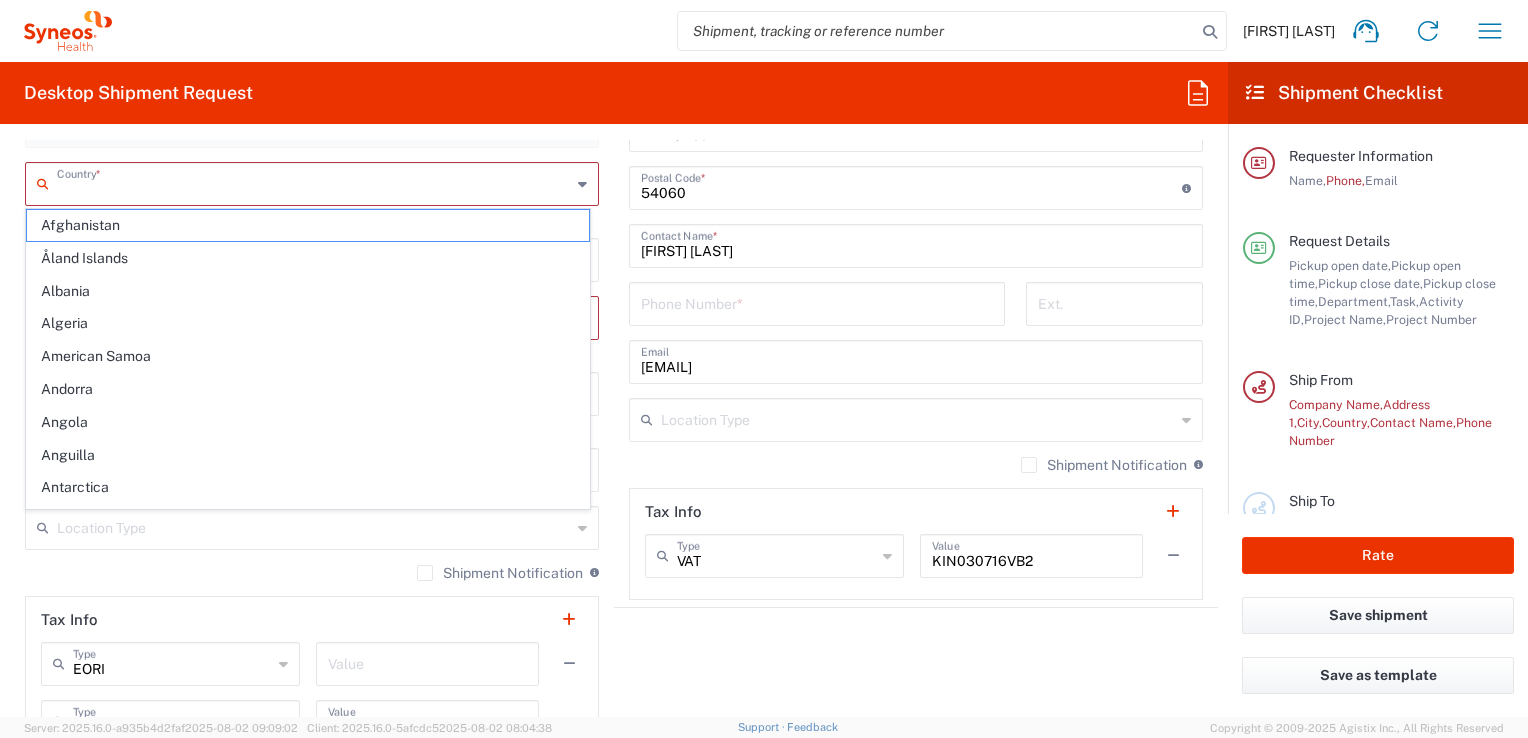 click at bounding box center (314, 182) 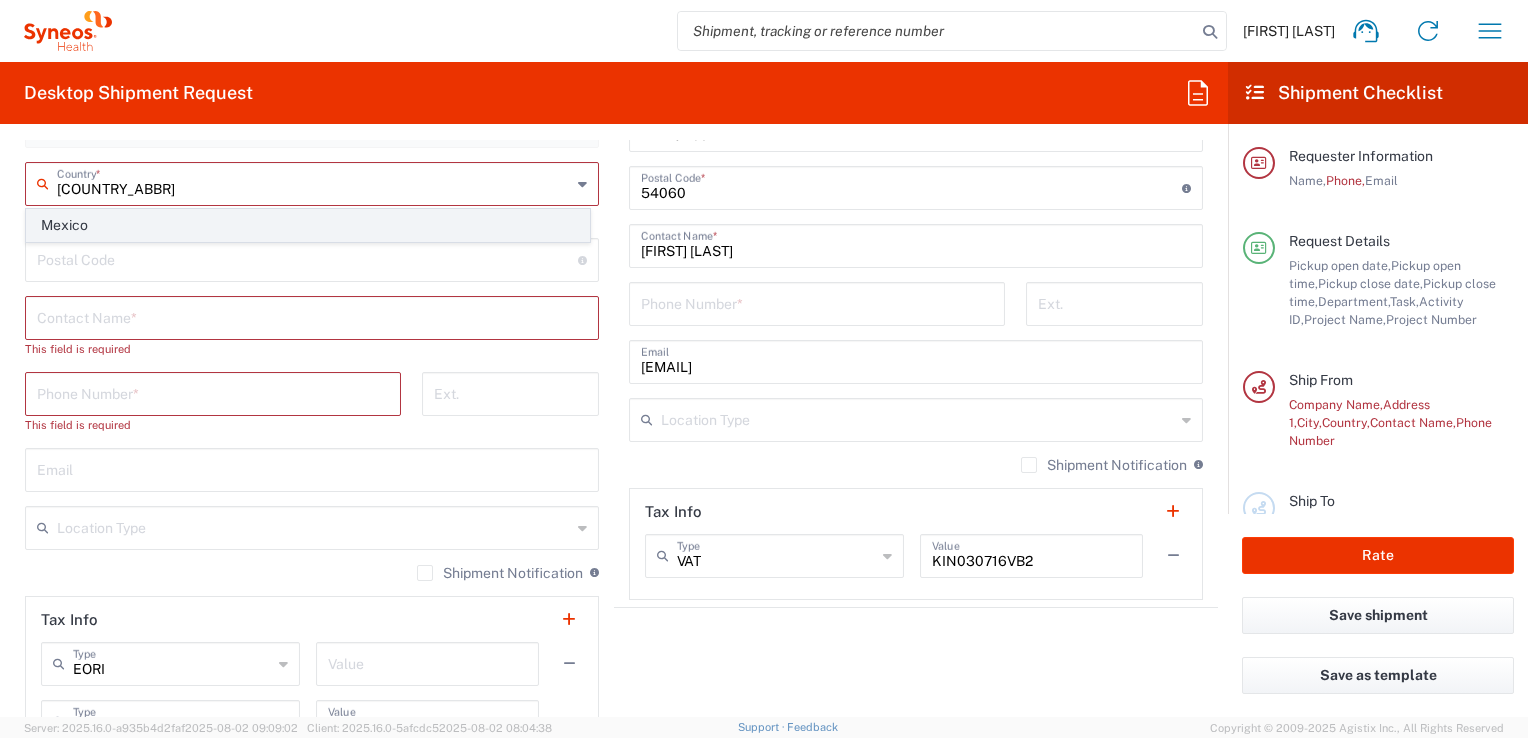 click on "Mexico" 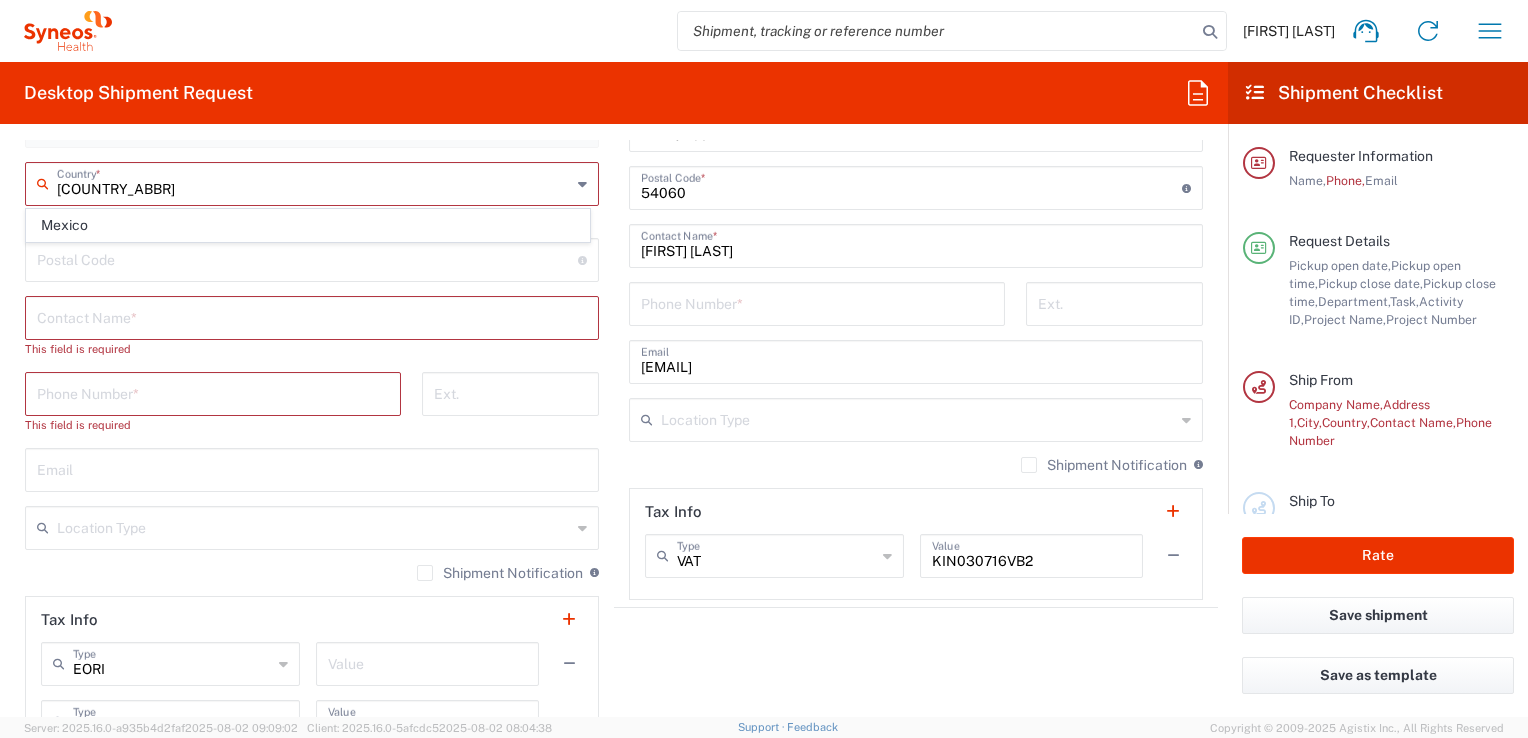 type on "Mexico" 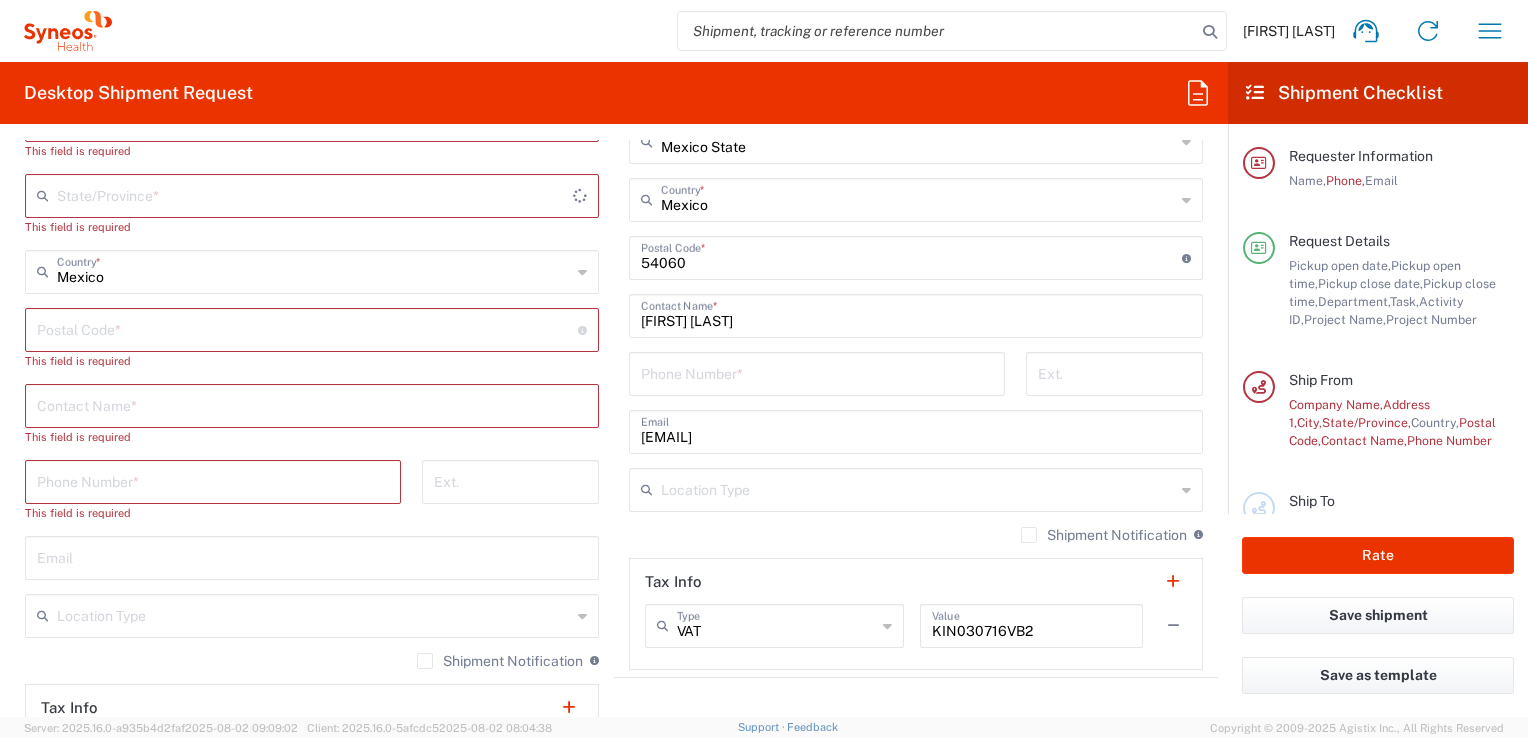 scroll, scrollTop: 1242, scrollLeft: 0, axis: vertical 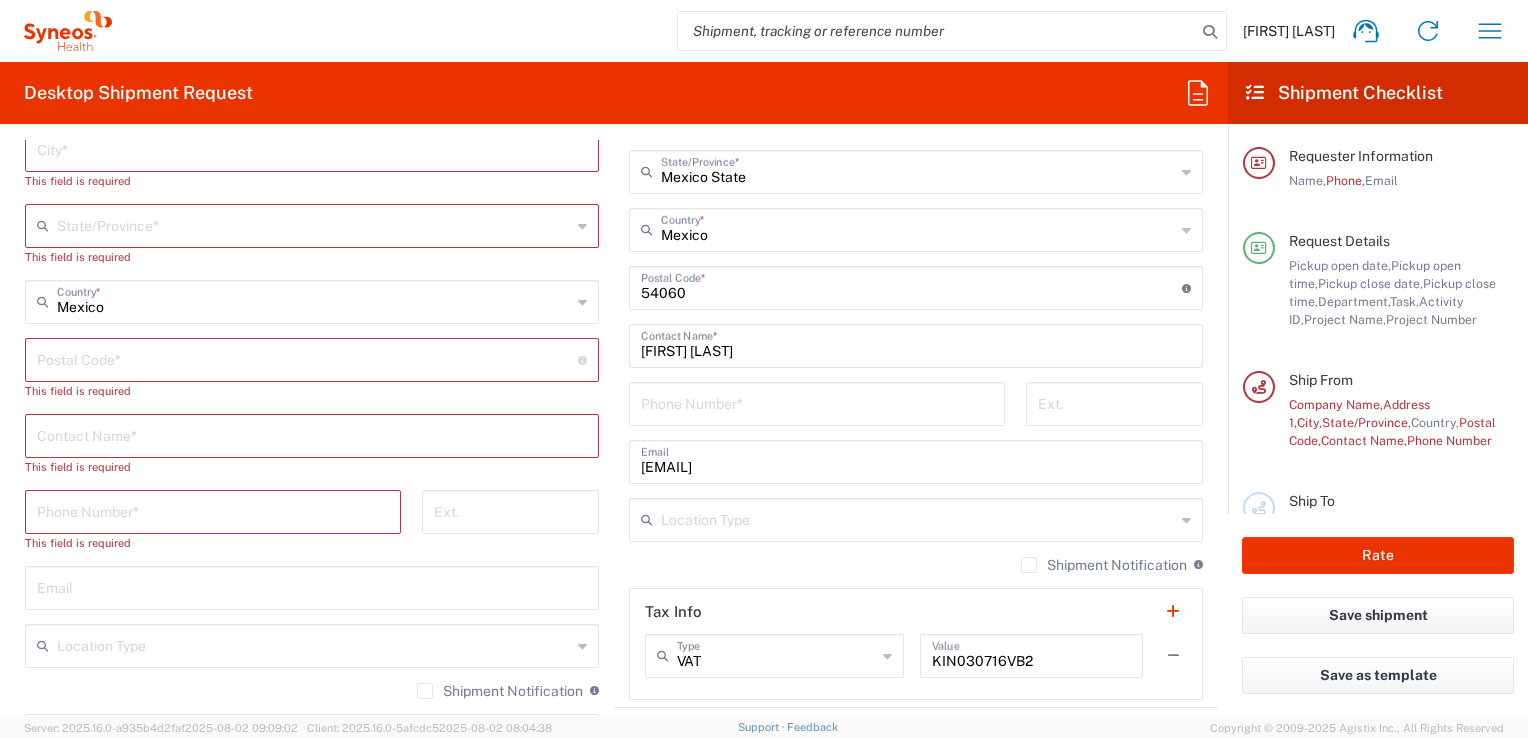 click on "State/Province  *" 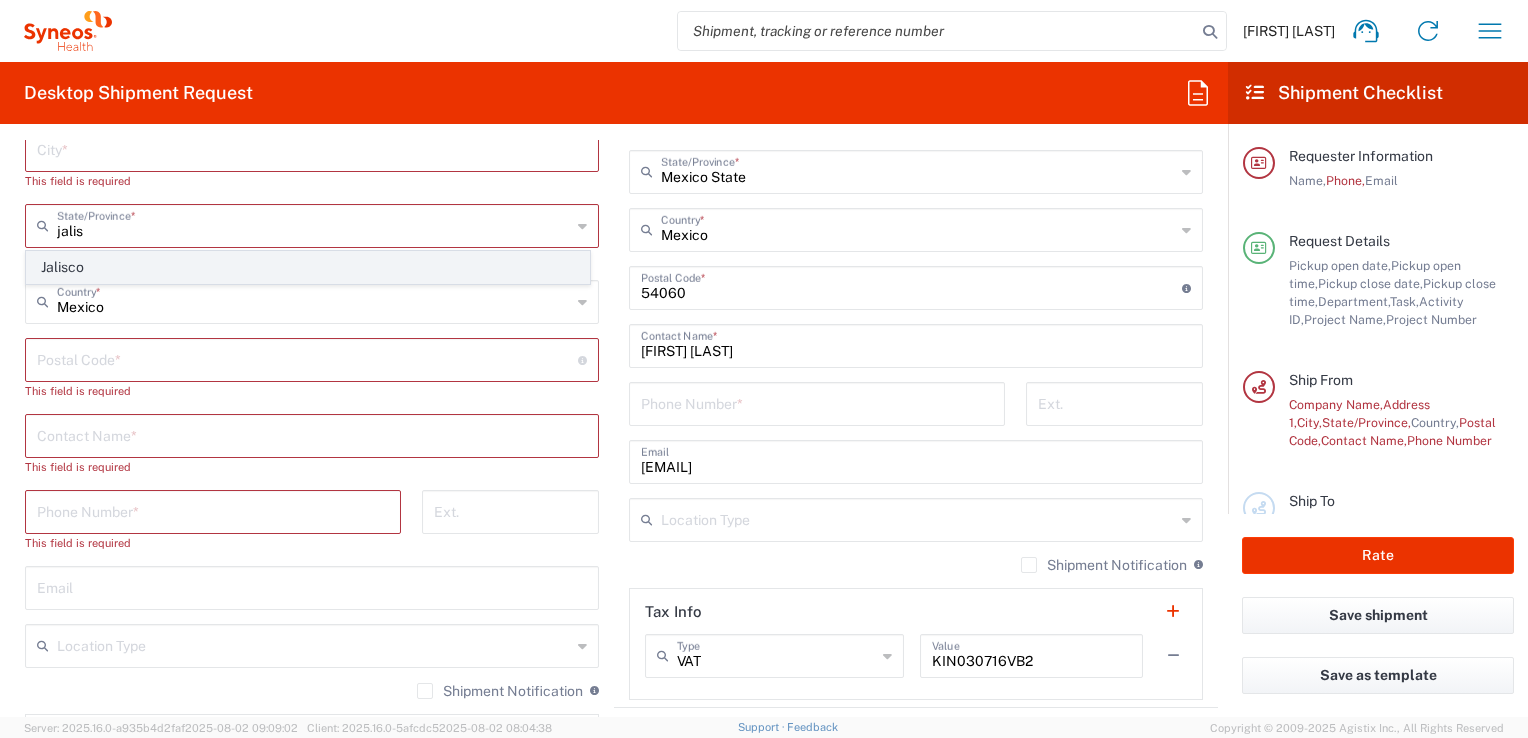 click on "Jalisco" 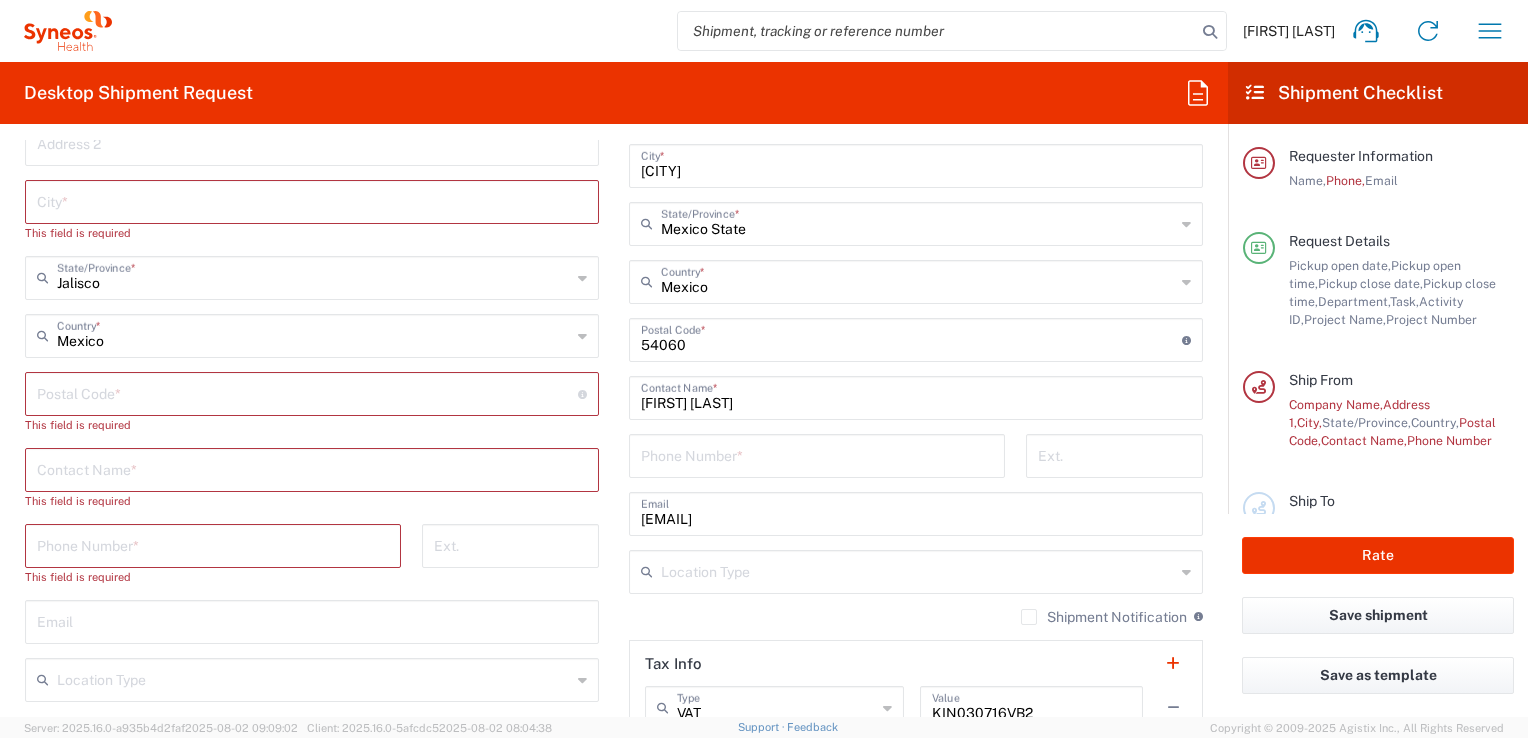 scroll, scrollTop: 1142, scrollLeft: 0, axis: vertical 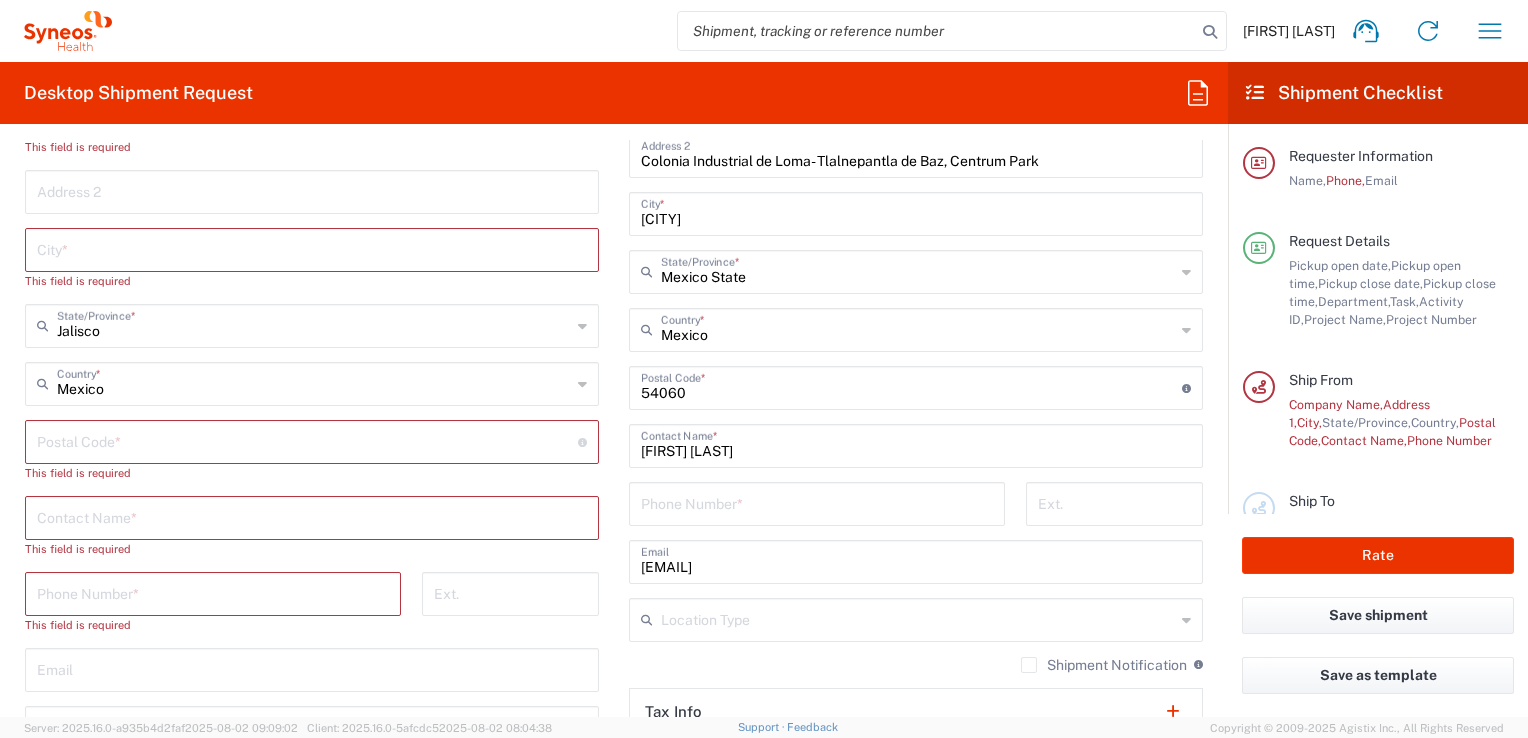 click at bounding box center [312, 248] 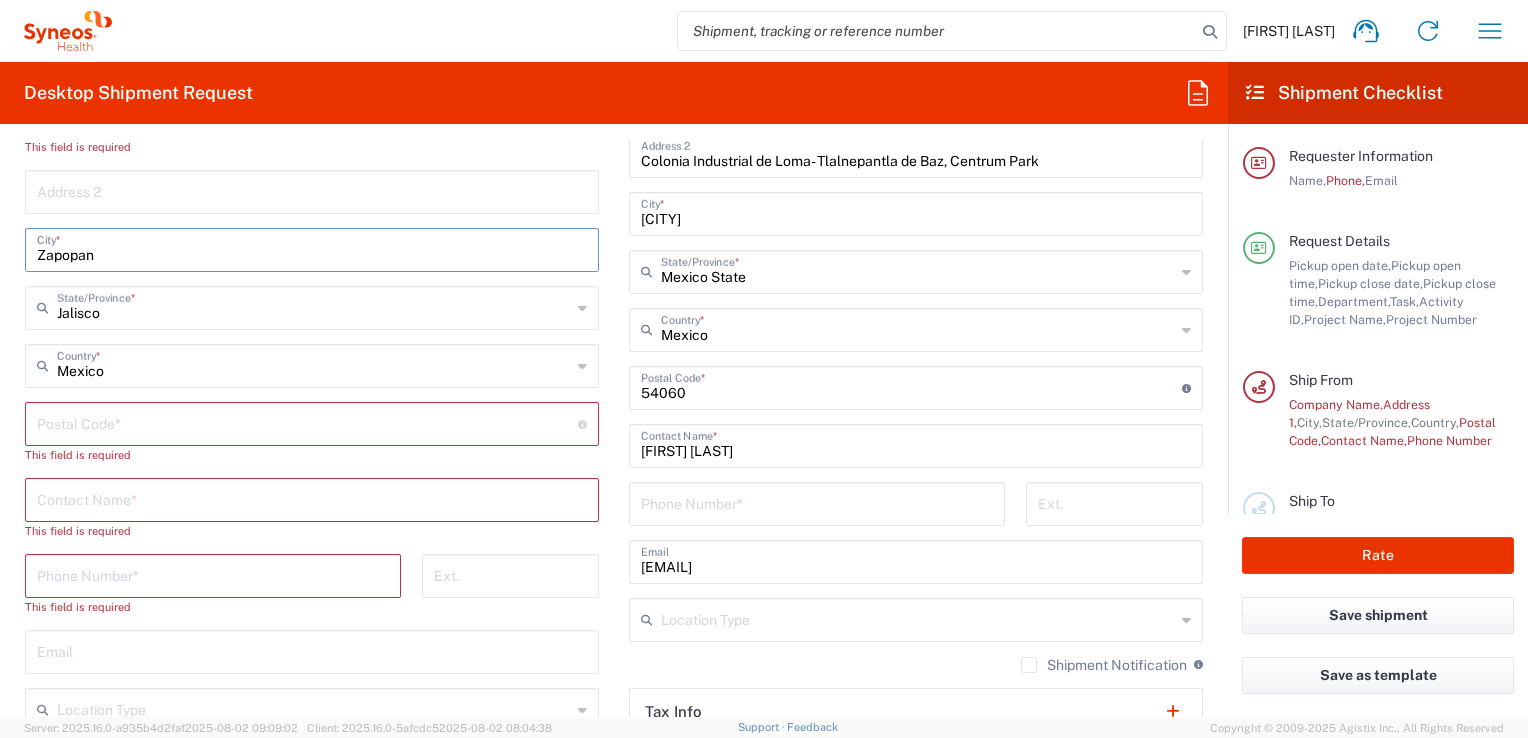 type on "Zapopan" 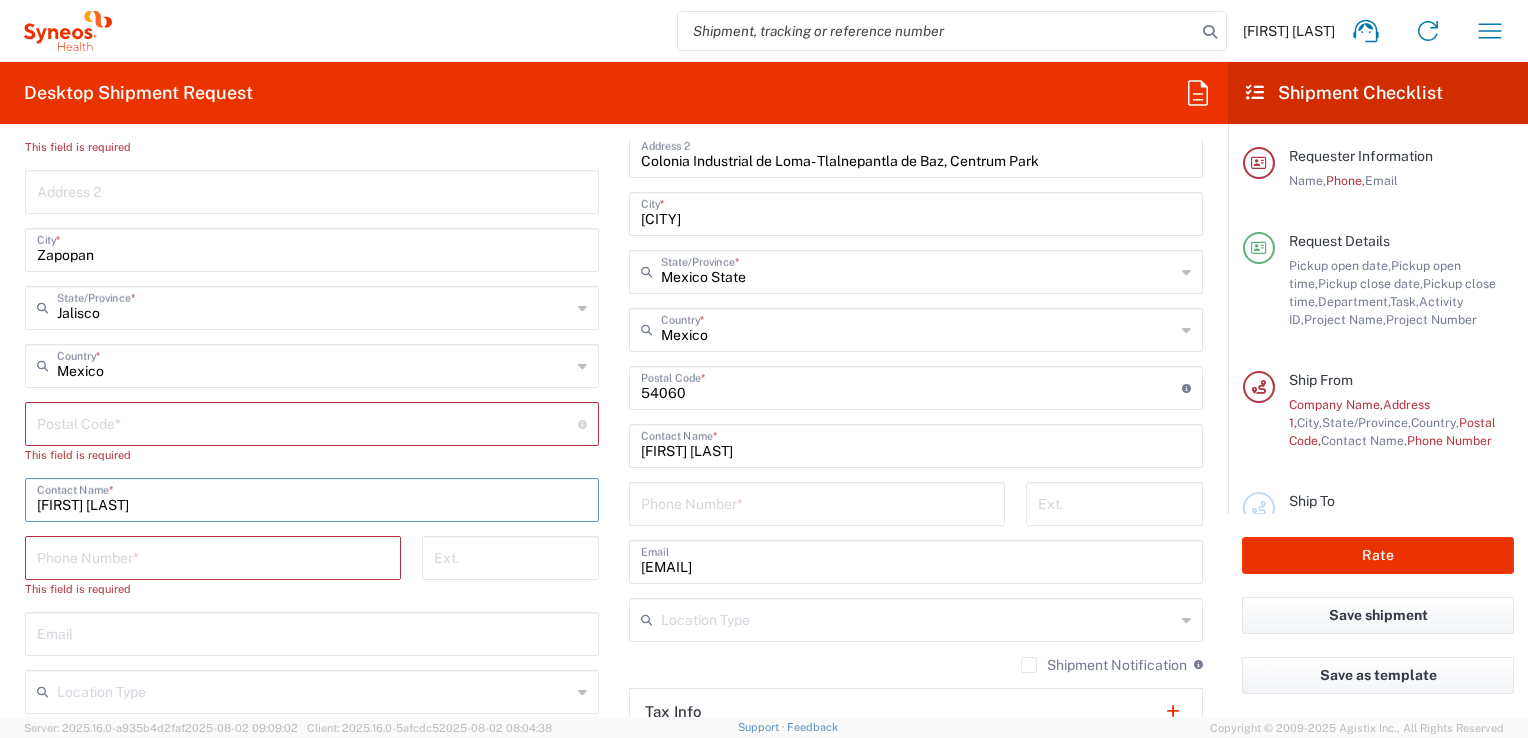 type on "[FIRST] [LAST]" 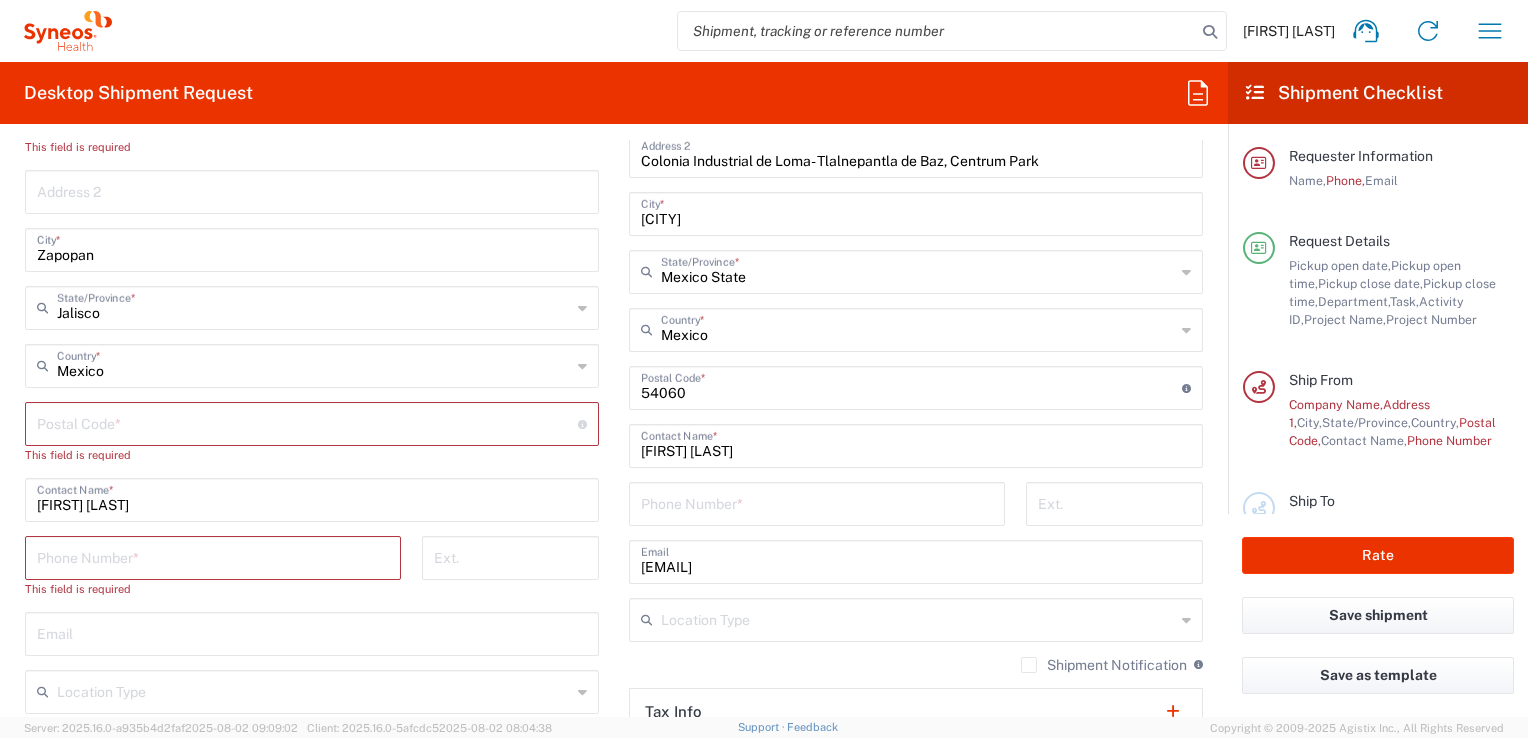 click on "[FIRST] [LAST]
Home
Shipment estimator
Shipment tracking
Desktop shipment request
My shipments
Address book
Denied party screening
My profile
Logout  Desktop Shipment Request
Requester Information  [FIRST] [LAST]  Name  *  Phone  * This field is required [EMAIL]  Email  *  Name (on behalf of)   Phone (on behalf of)   Email (on behalf of)   Request Details  [DATE] ×  Pickup open date  * Cancel Apply [TIME]  Pickup open time  * [DATE] ×  Pickup close date  * Cancel Apply [TIME]  Pickup close time  *  Schedule pickup  When scheduling a pickup please be sure to meet the following criteria:
1. Pickup window should start at least 2 hours after current time.
2.Pickup window needs to be at least 2 hours.
3.Pickup close time should not exceed business hours.
×  Delivery open date  Cancel × *" at bounding box center [764, 369] 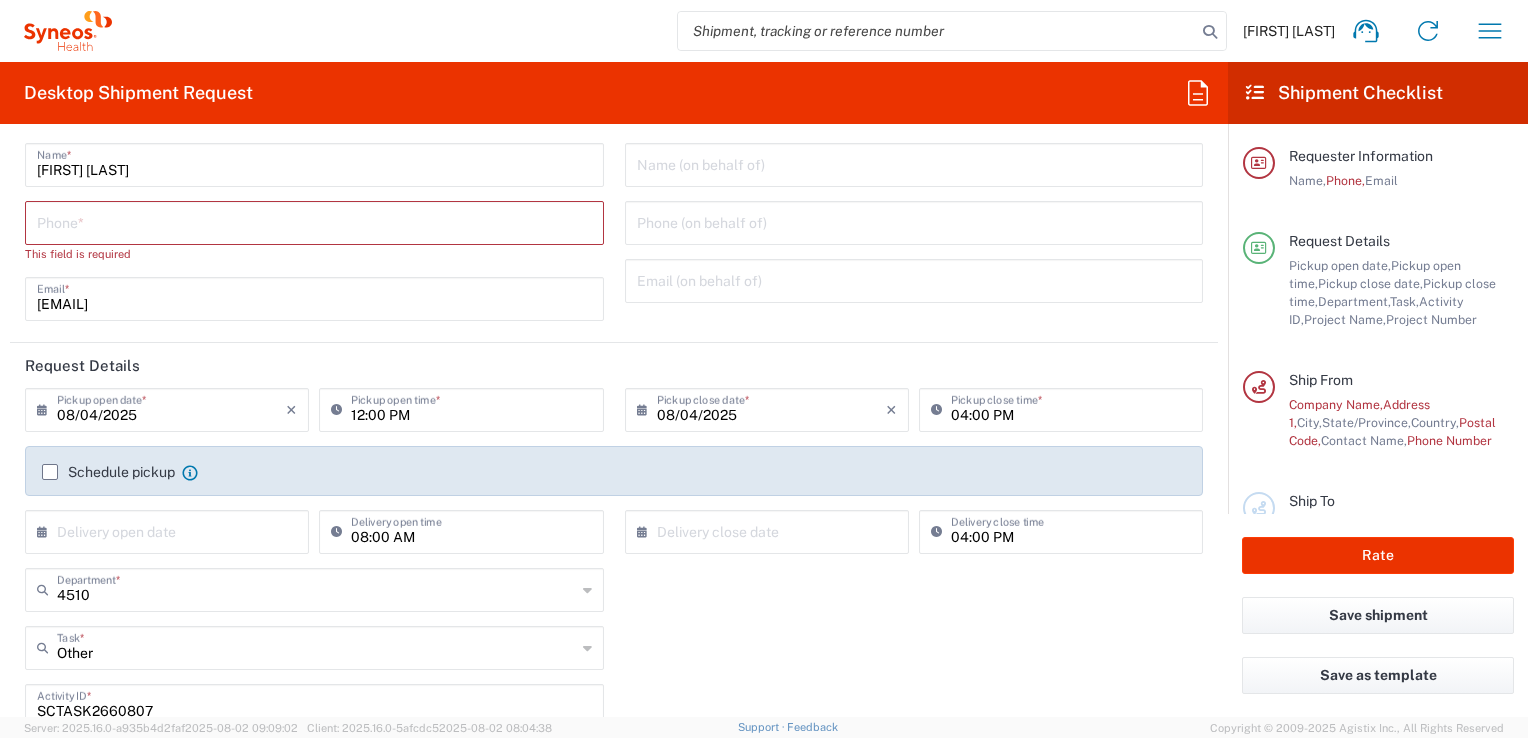 scroll, scrollTop: 0, scrollLeft: 0, axis: both 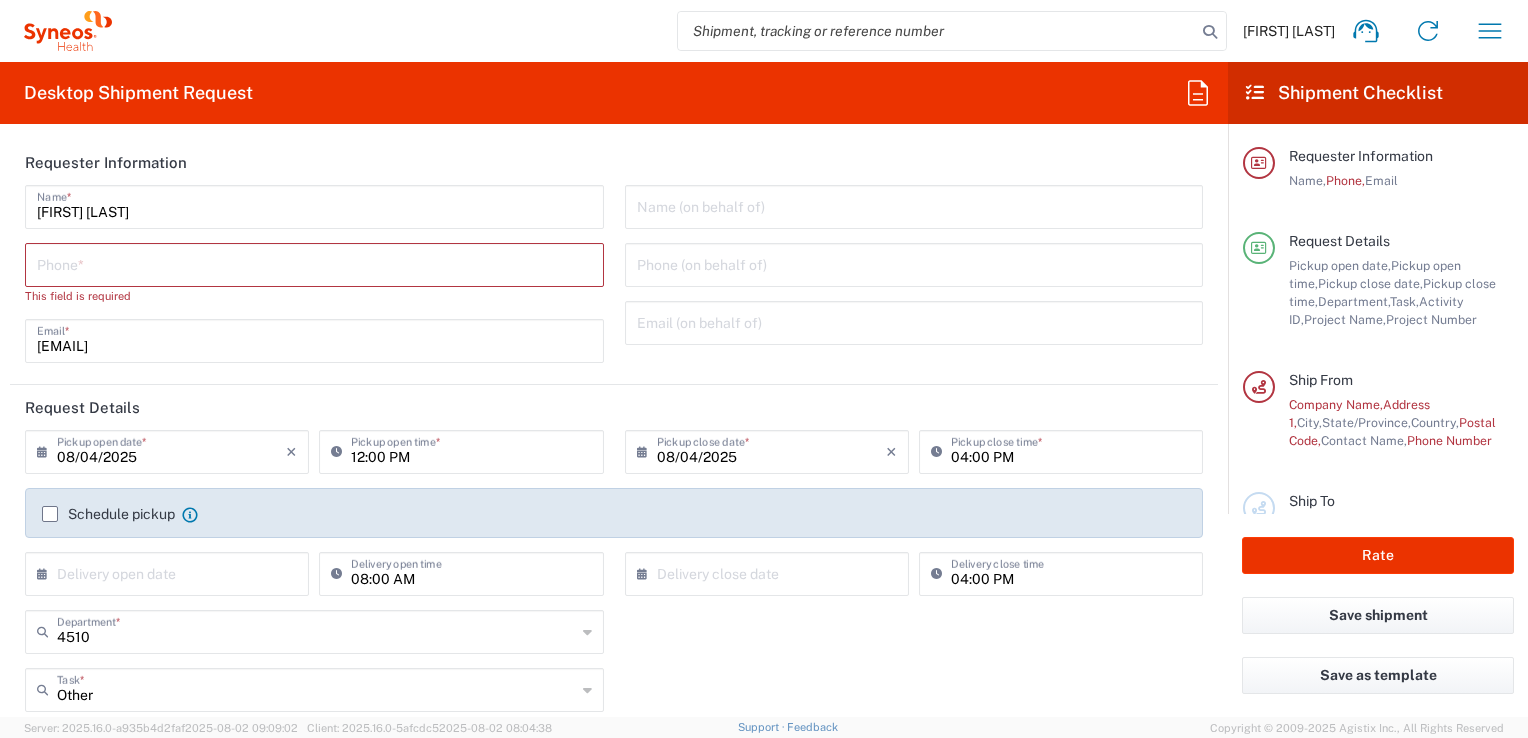 click at bounding box center (314, 263) 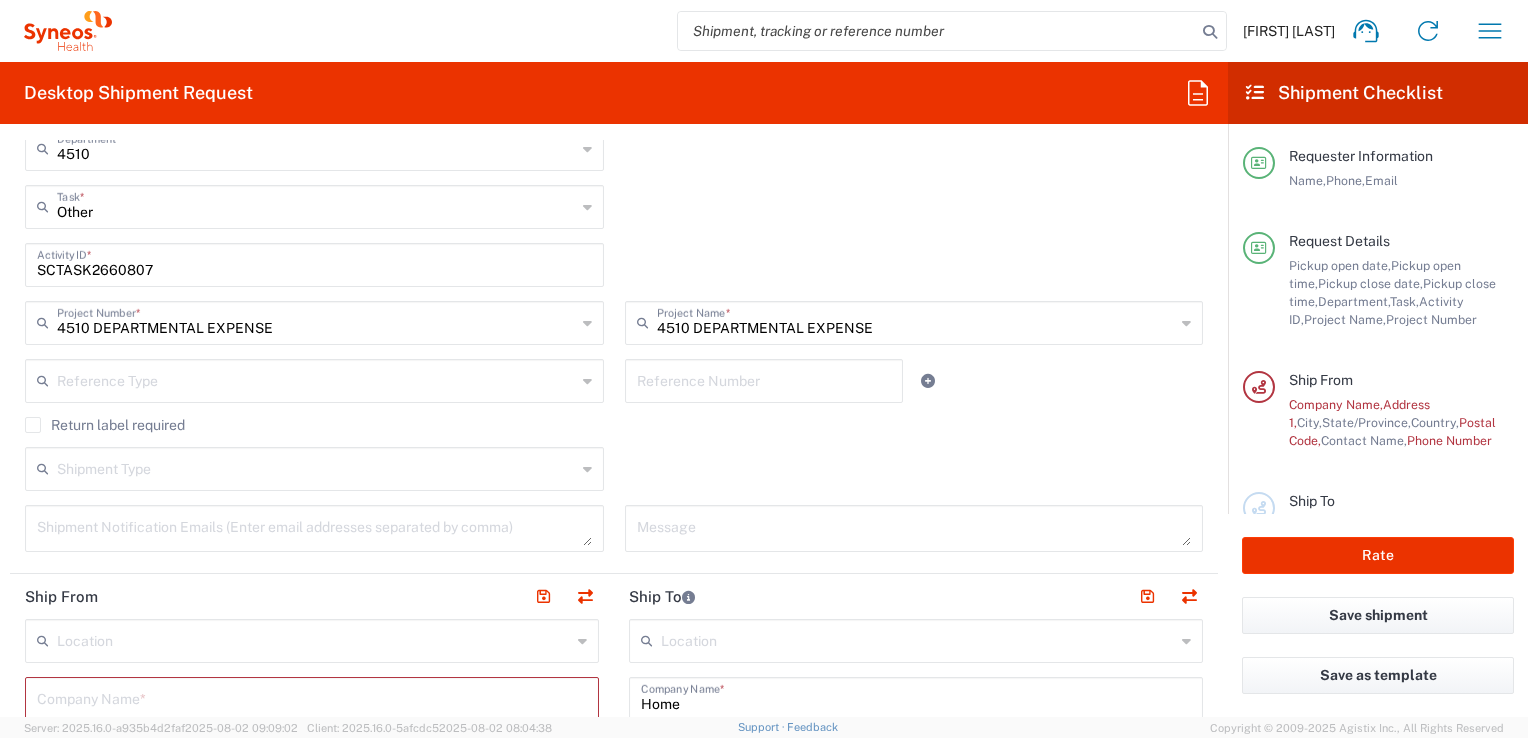 scroll, scrollTop: 500, scrollLeft: 0, axis: vertical 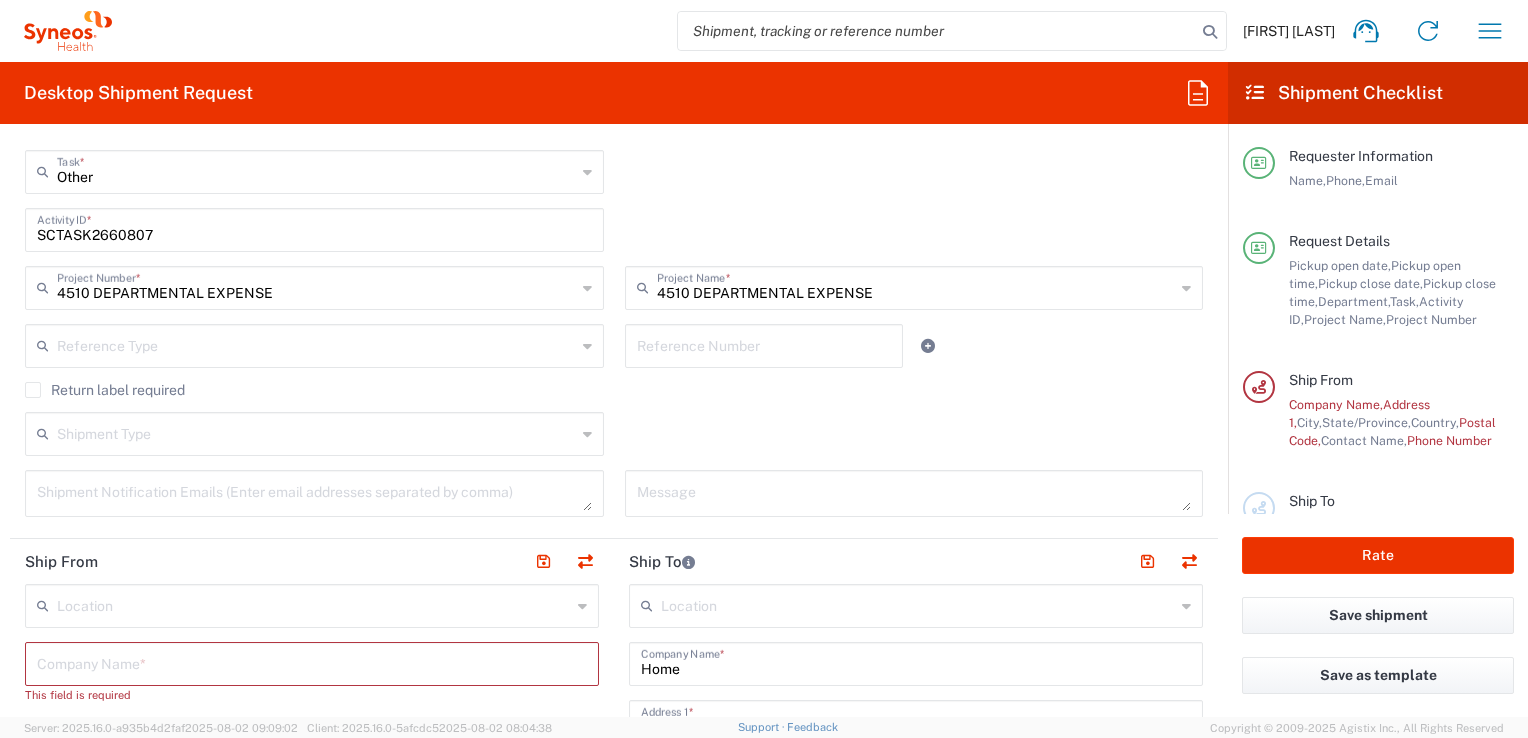 type on "[PHONE]" 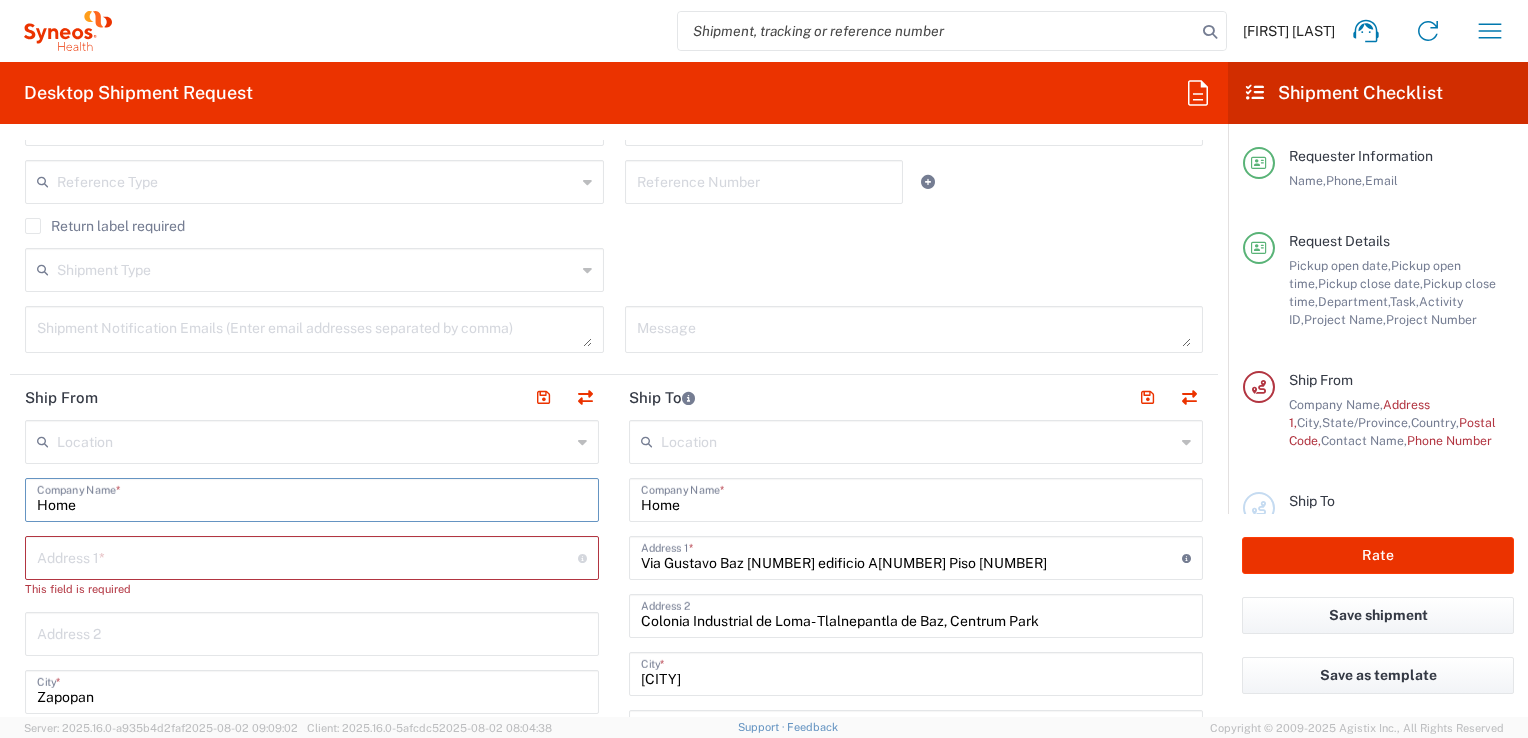 scroll, scrollTop: 700, scrollLeft: 0, axis: vertical 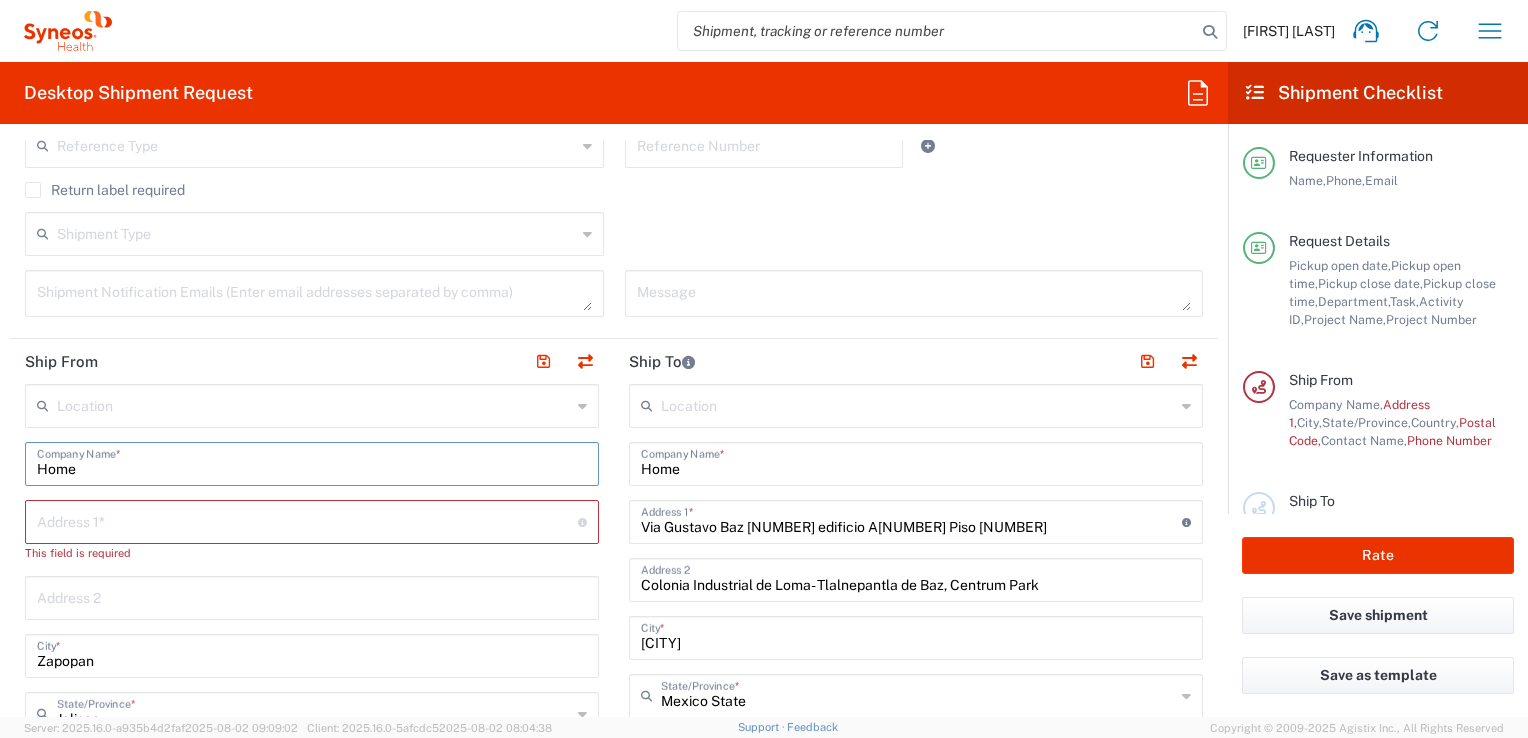 type on "Home" 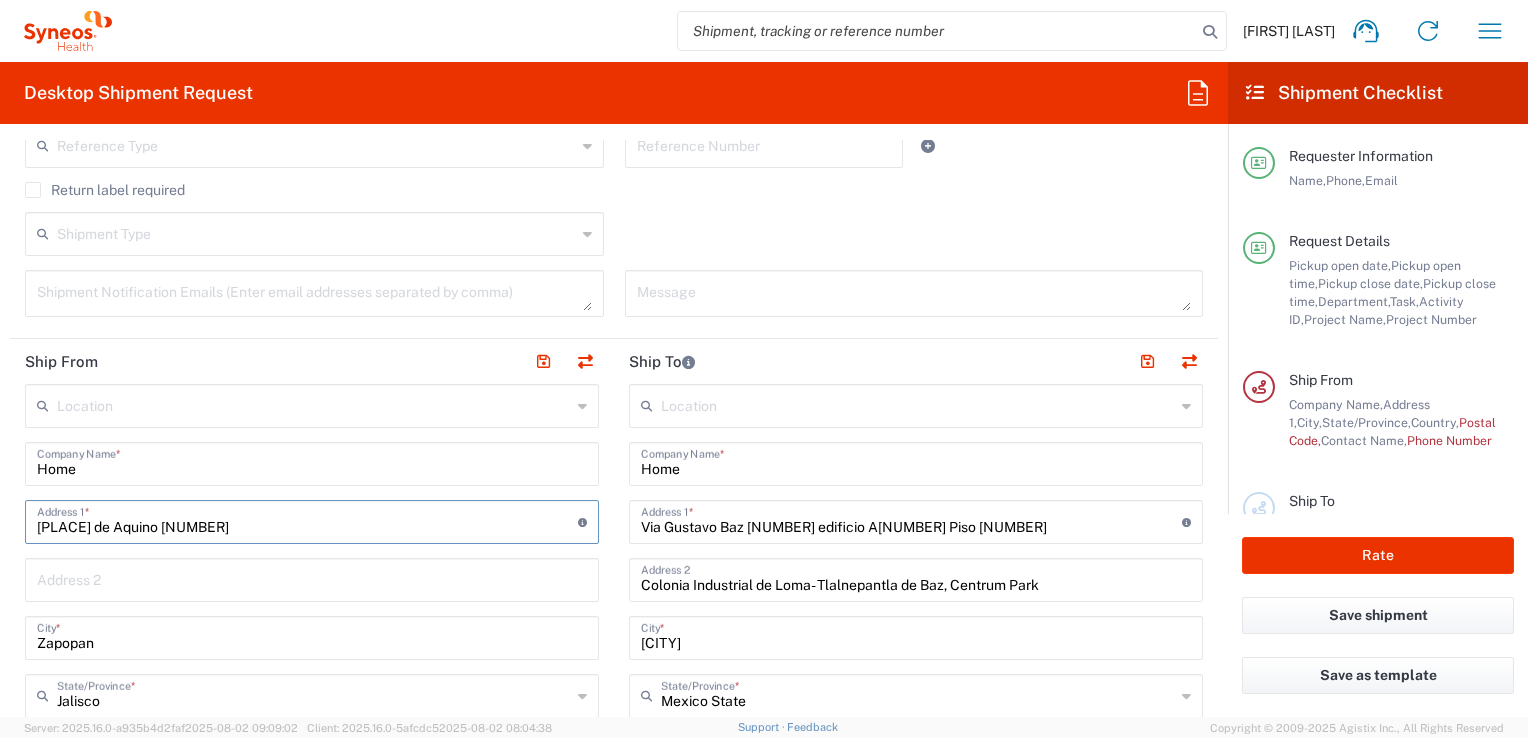 scroll, scrollTop: 1204, scrollLeft: 0, axis: vertical 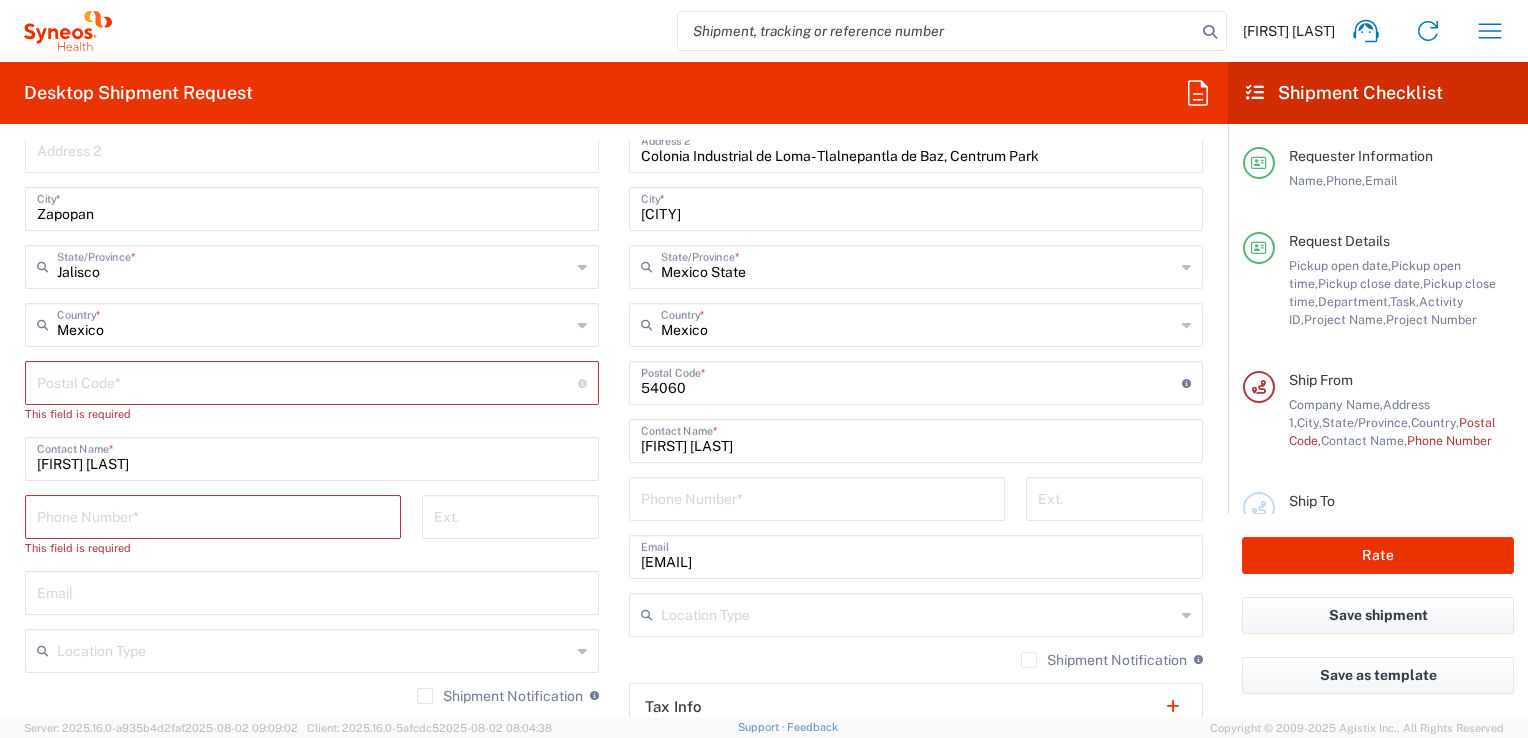 type on "[PLACE] de Aquino [NUMBER]" 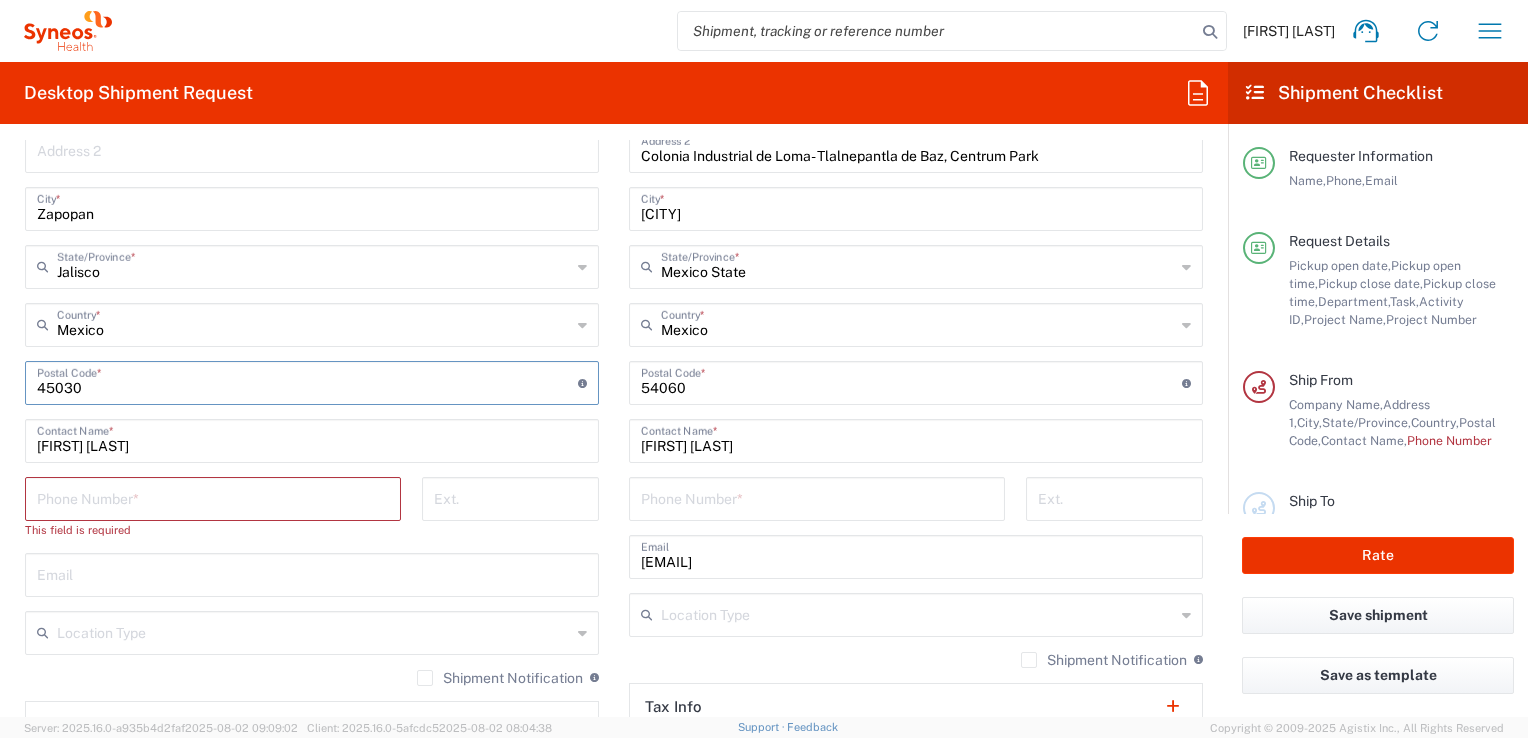 type on "45030" 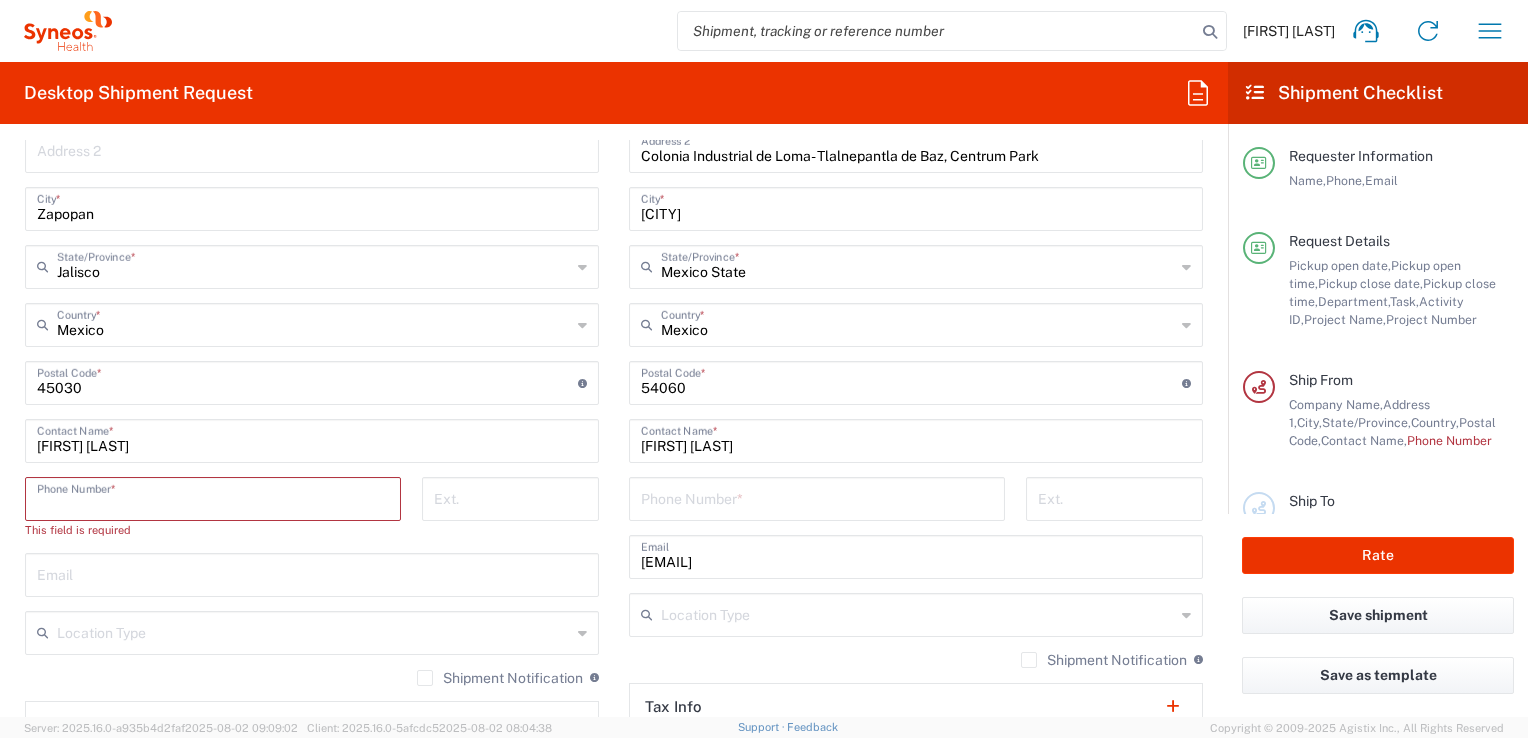 click at bounding box center (213, 497) 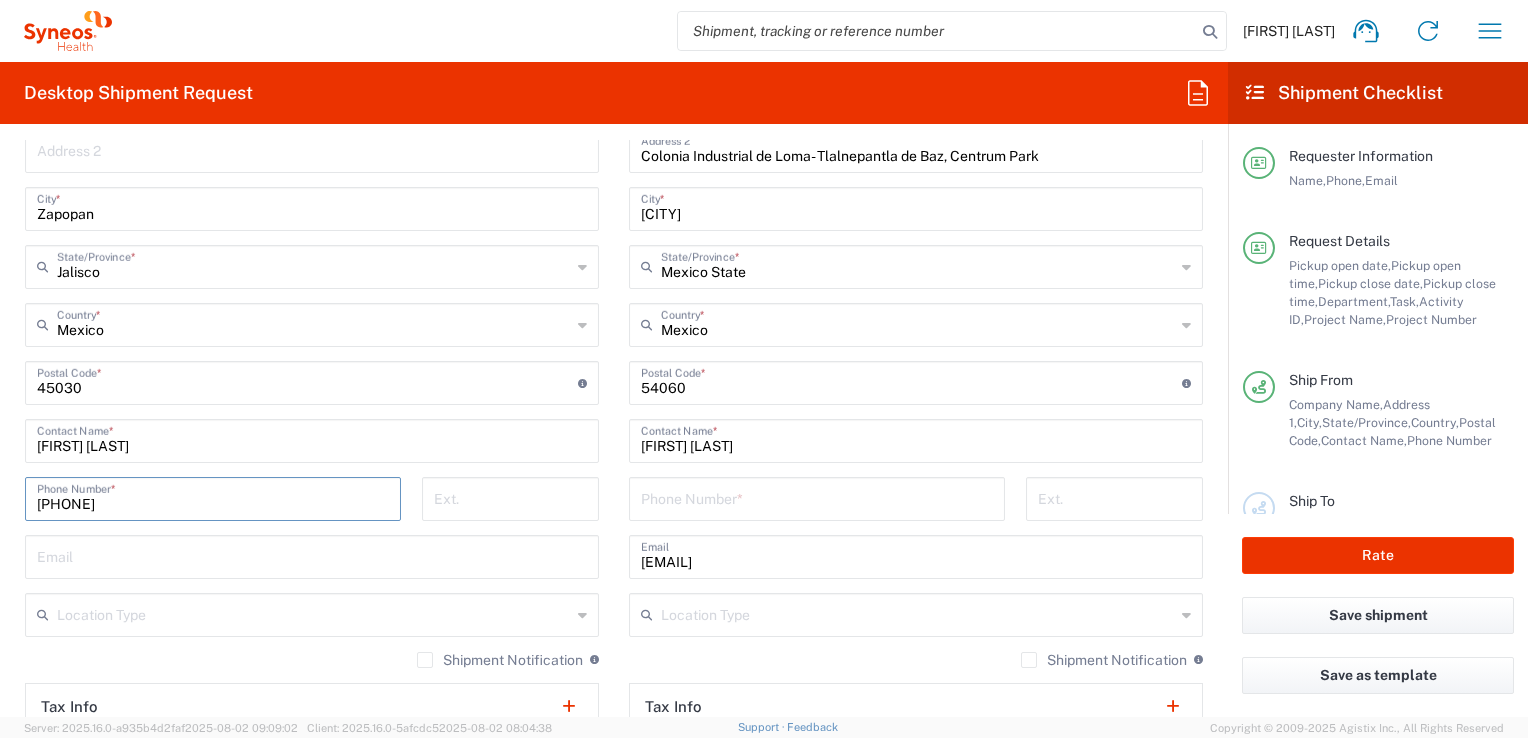 type on "[PHONE]" 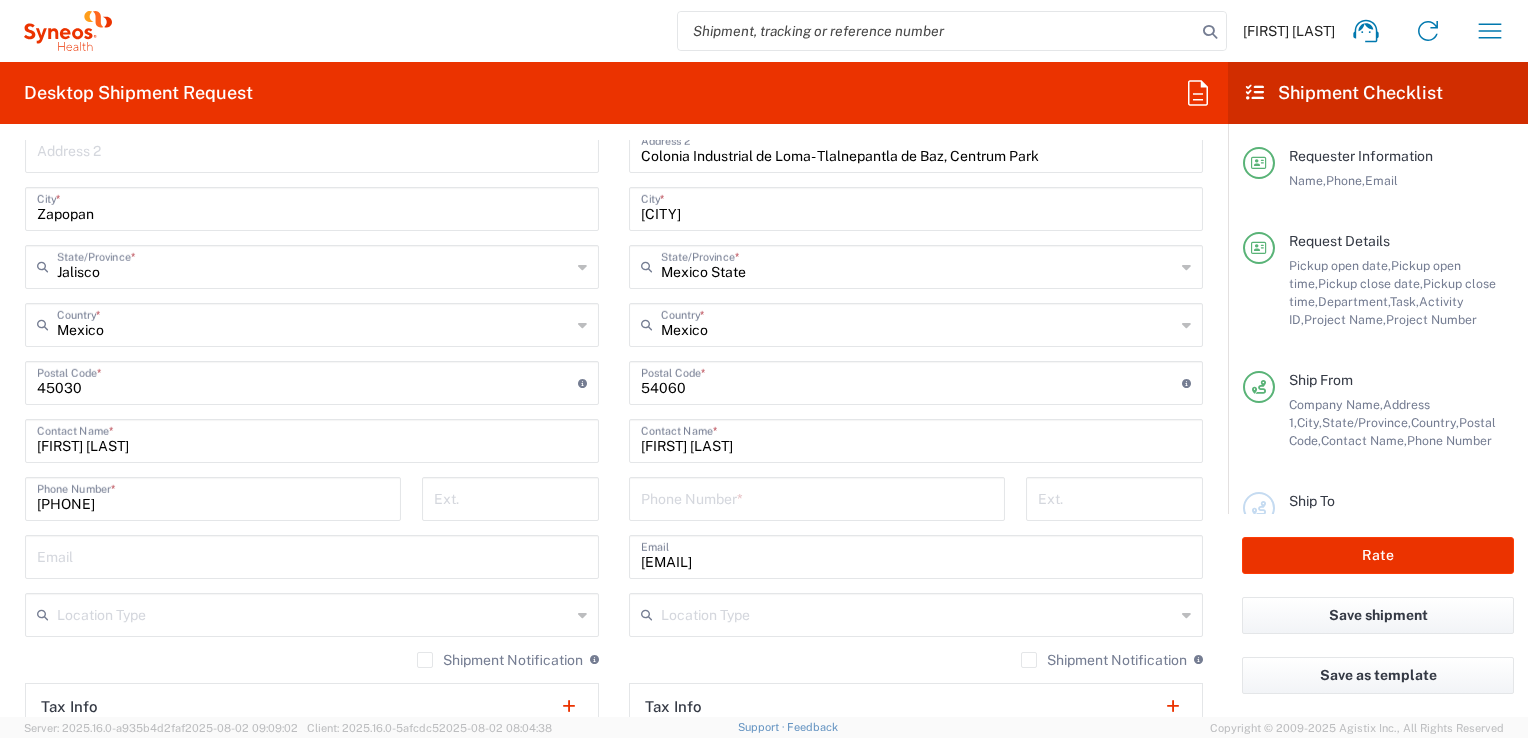 click on "Requester Information [FIRST] [LAST] Name * [PHONE] Phone * [EMAIL] Email * Name (on behalf of) Phone (on behalf of) Email (on behalf of) Request Details [DATE] × Pickup open date * Cancel Apply [TIME] Pickup open time * [DATE] × Pickup close date * Cancel Apply [TIME] Pickup close time * Schedule pickup When scheduling a pickup please be sure to meet the following criteria:
1. Pickup window should start at least 2 hours after current time.
2.Pickup window needs to be at least 2 hours.
3.Pickup close time should not exceed business hours.
× Delivery open date Cancel Apply [TIME] Delivery open time × Delivery close date Cancel Apply [TIME] Delivery close time [NUMBER] Department * [NUMBER] Other Task * Break/Fix Inventory Transfer New Hire Other Refresh SCTASK[NUMBER] Activity ID * [NUMBER] DEPARTMENTAL EXPENSE Project Number * [NUMBER] [NUMBER] [NUMBER] [NUMBER] [NUMBER] DEPARTMENTAL EXPENSE [NUMBER] DEPARTMENTAL EXPENSE" 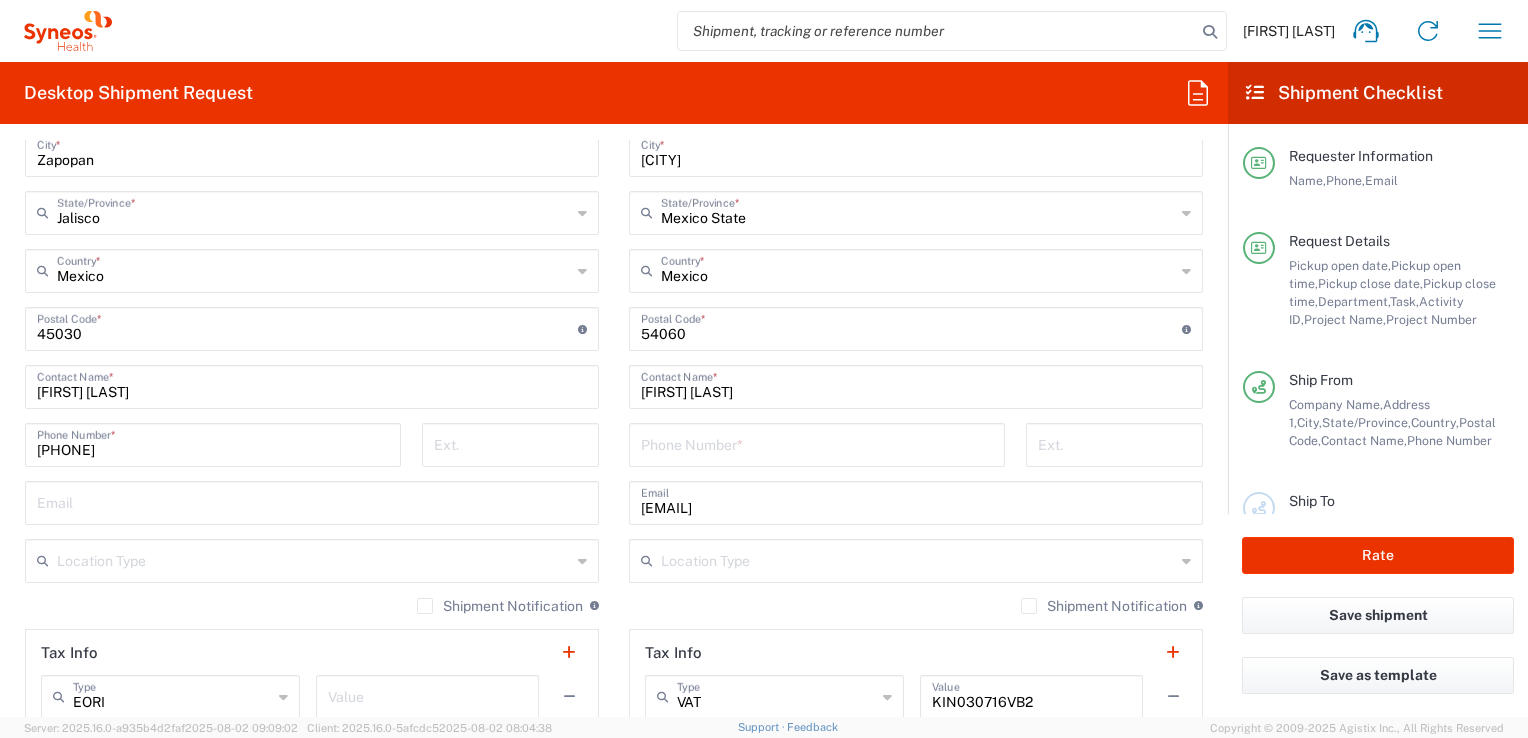 scroll, scrollTop: 1229, scrollLeft: 0, axis: vertical 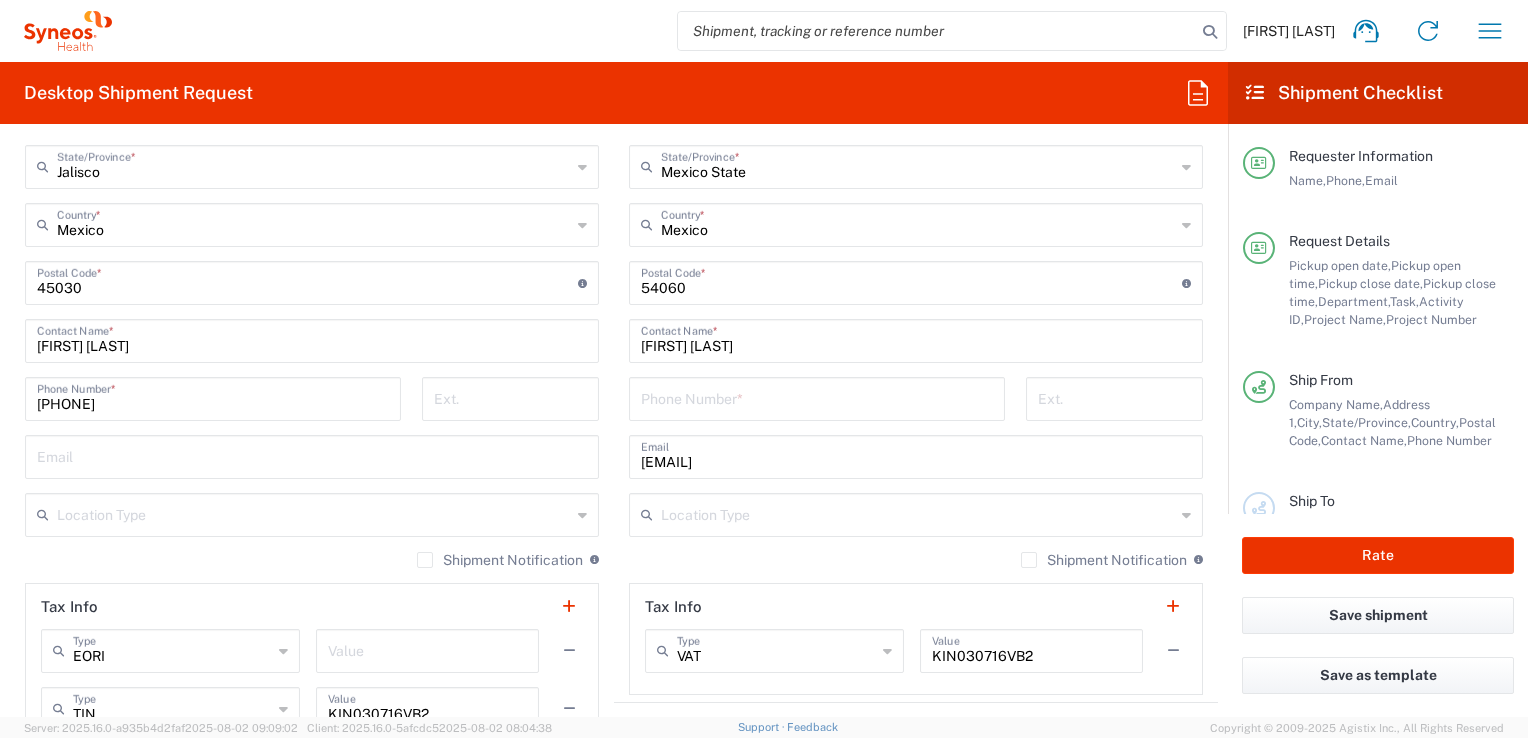 click at bounding box center [312, 455] 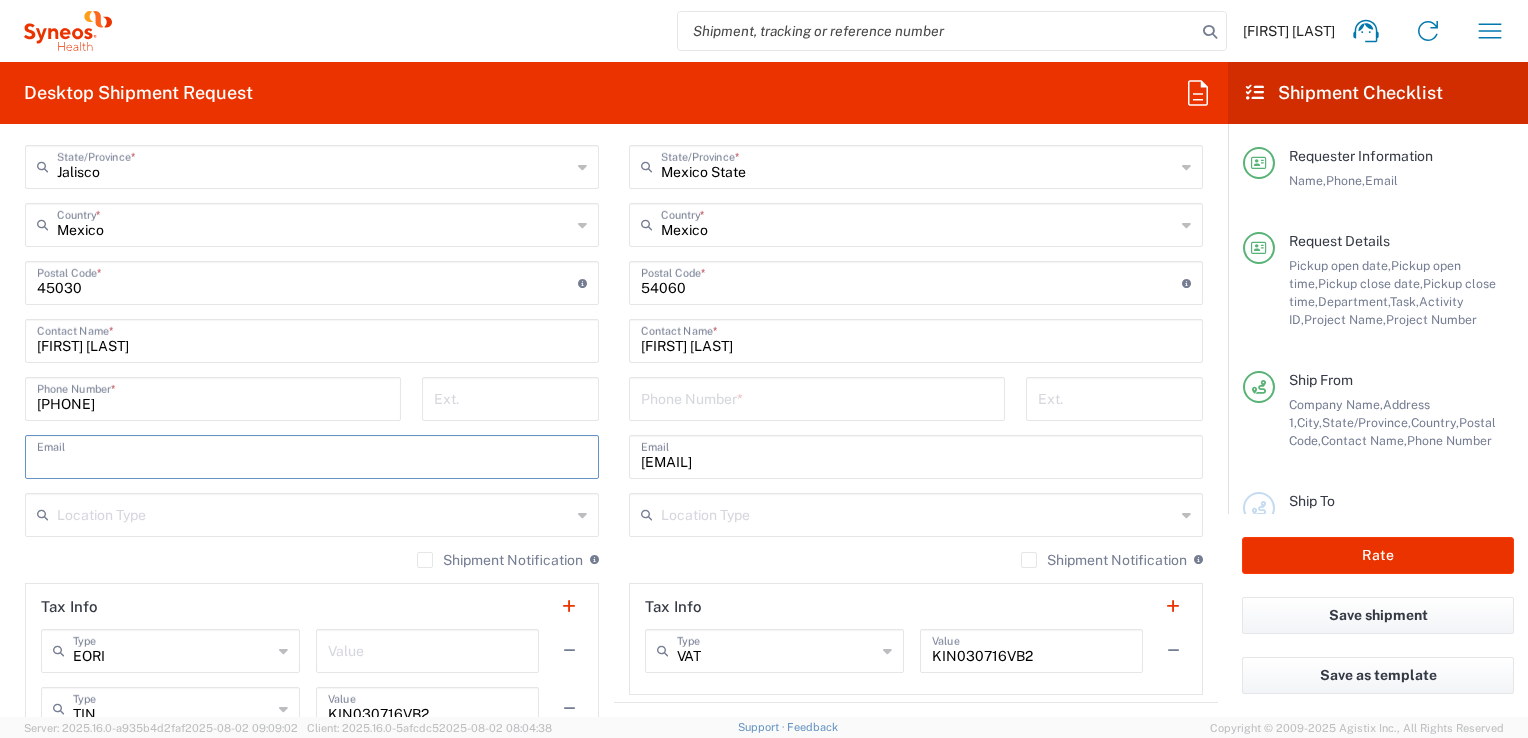 type on "[EMAIL]" 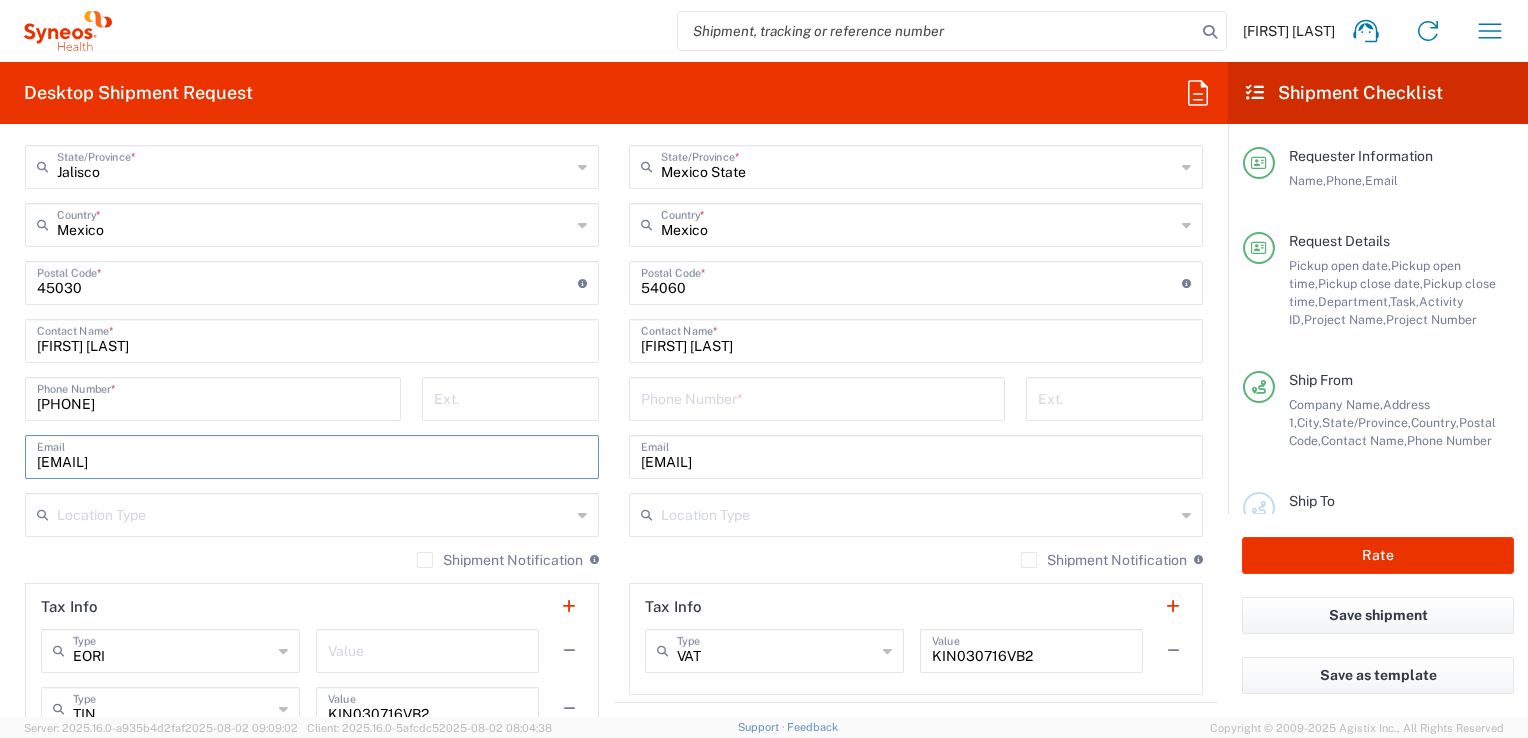 type on "[PHONE]" 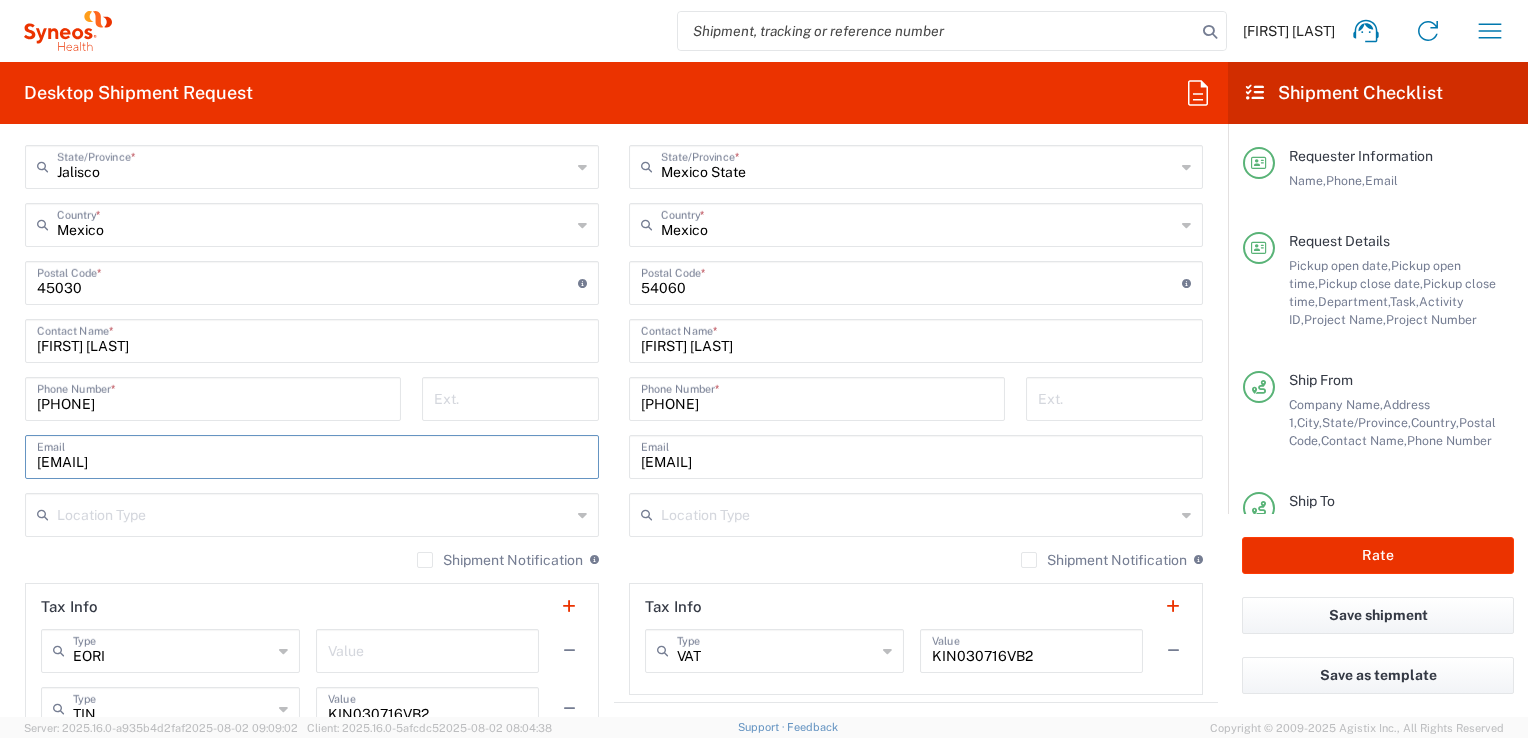 click on "[EMAIL]" at bounding box center [916, 455] 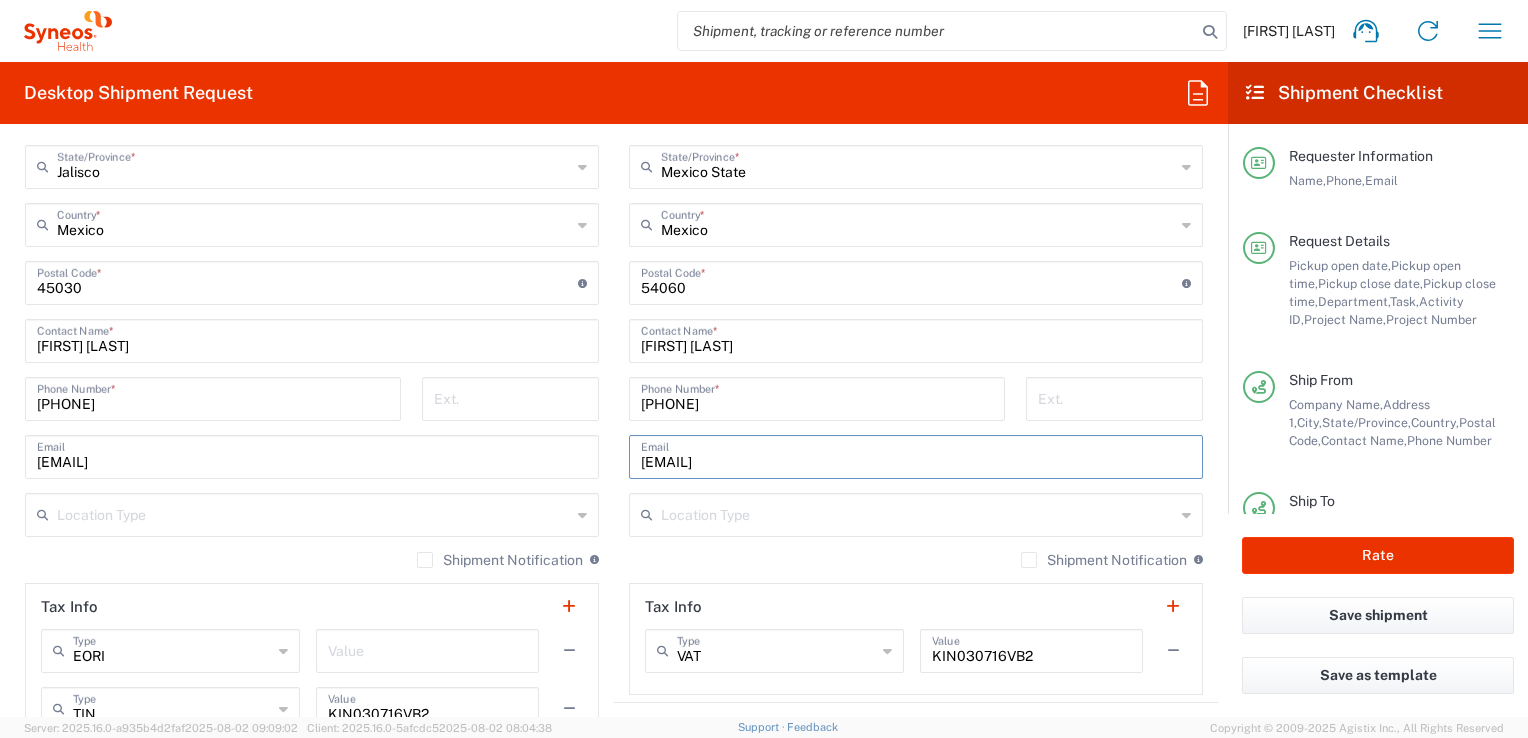 drag, startPoint x: 892, startPoint y: 458, endPoint x: 879, endPoint y: 465, distance: 14.764823 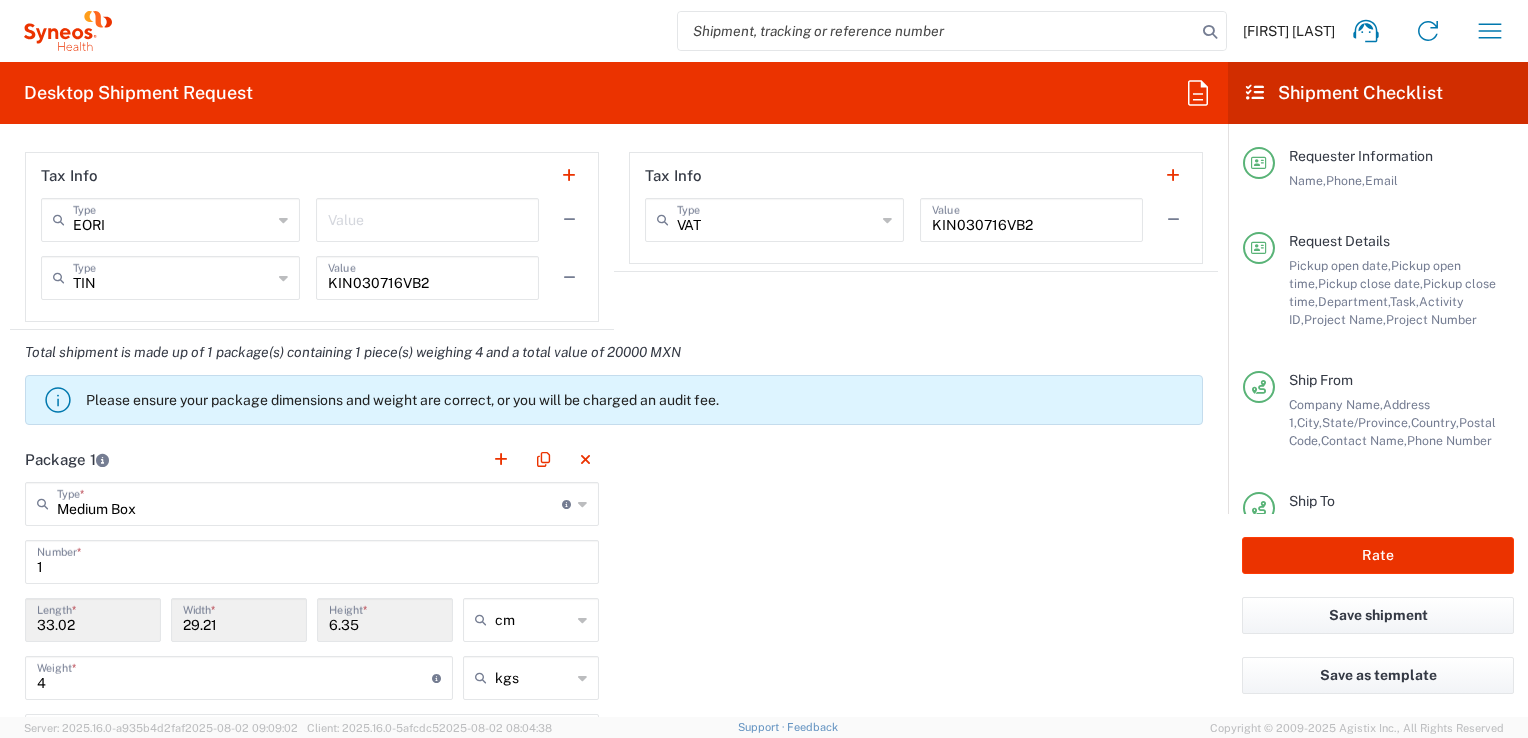 scroll, scrollTop: 1670, scrollLeft: 0, axis: vertical 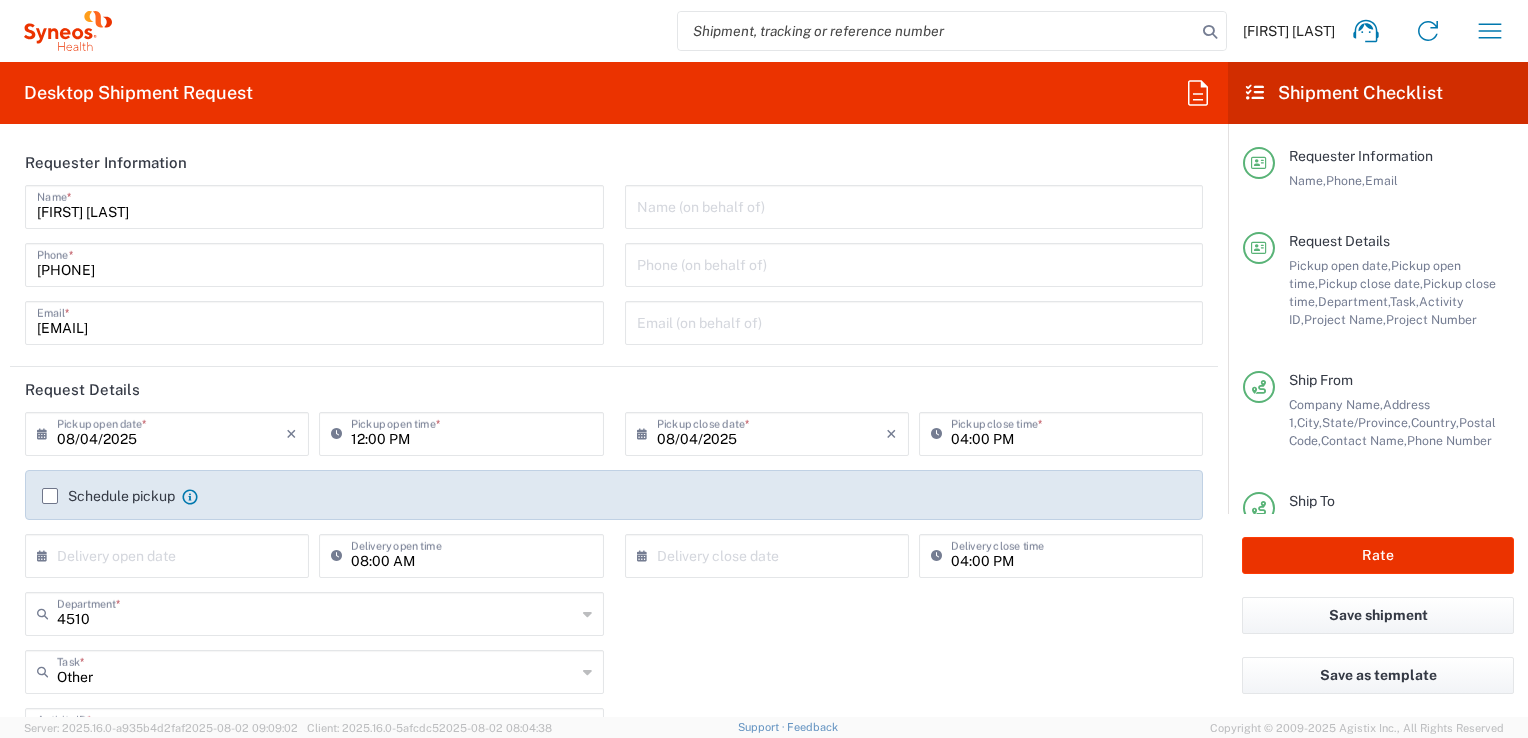 type on "[EMAIL]" 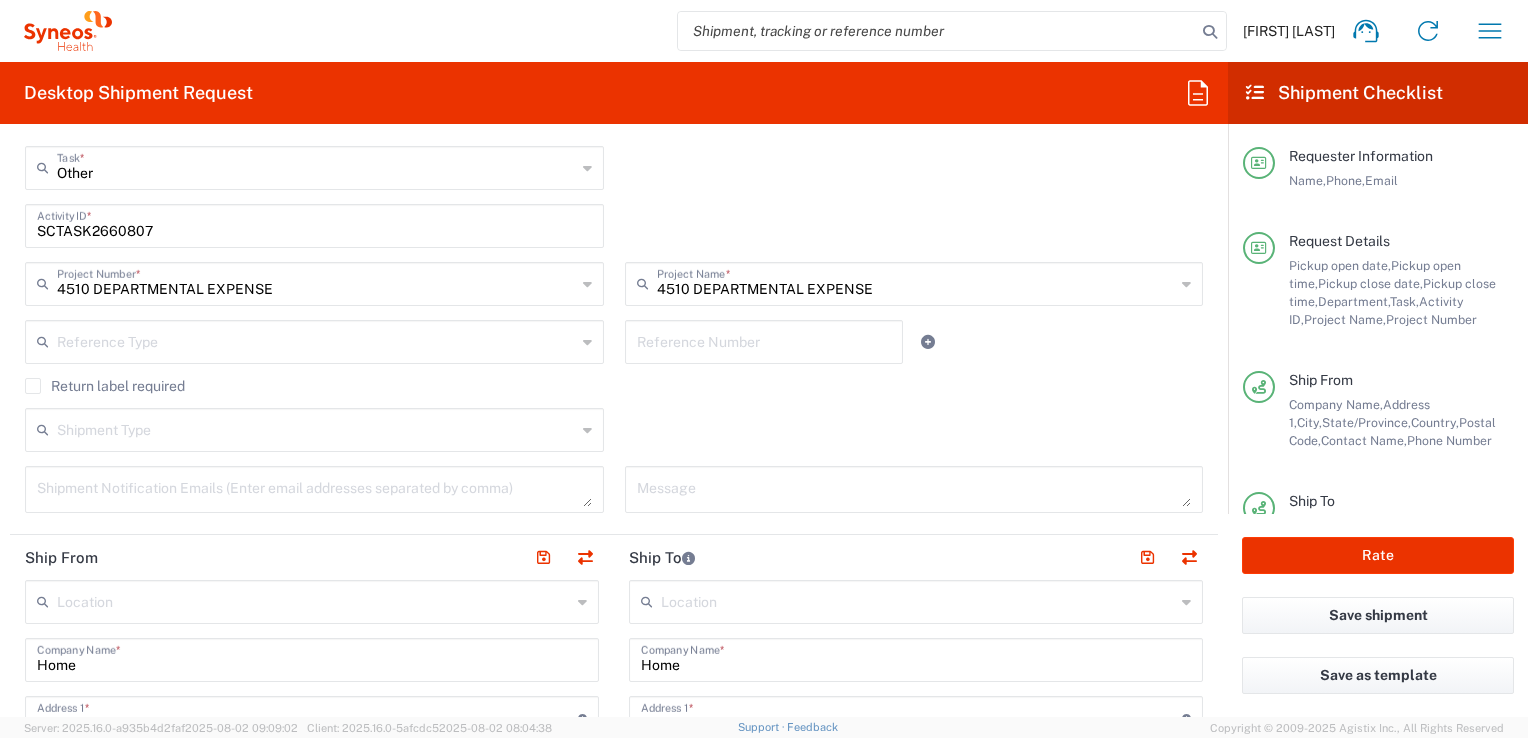 scroll, scrollTop: 0, scrollLeft: 0, axis: both 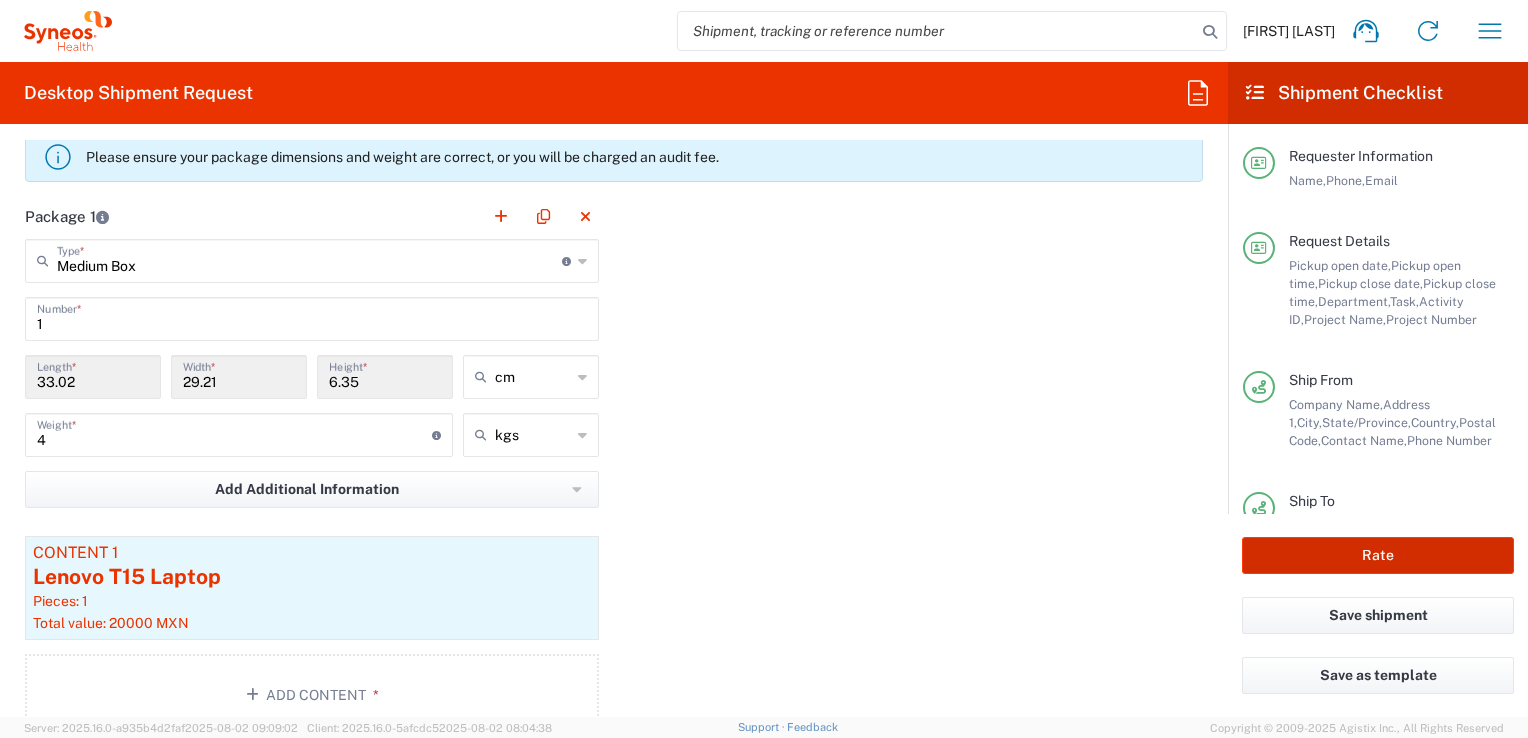 click on "Rate" 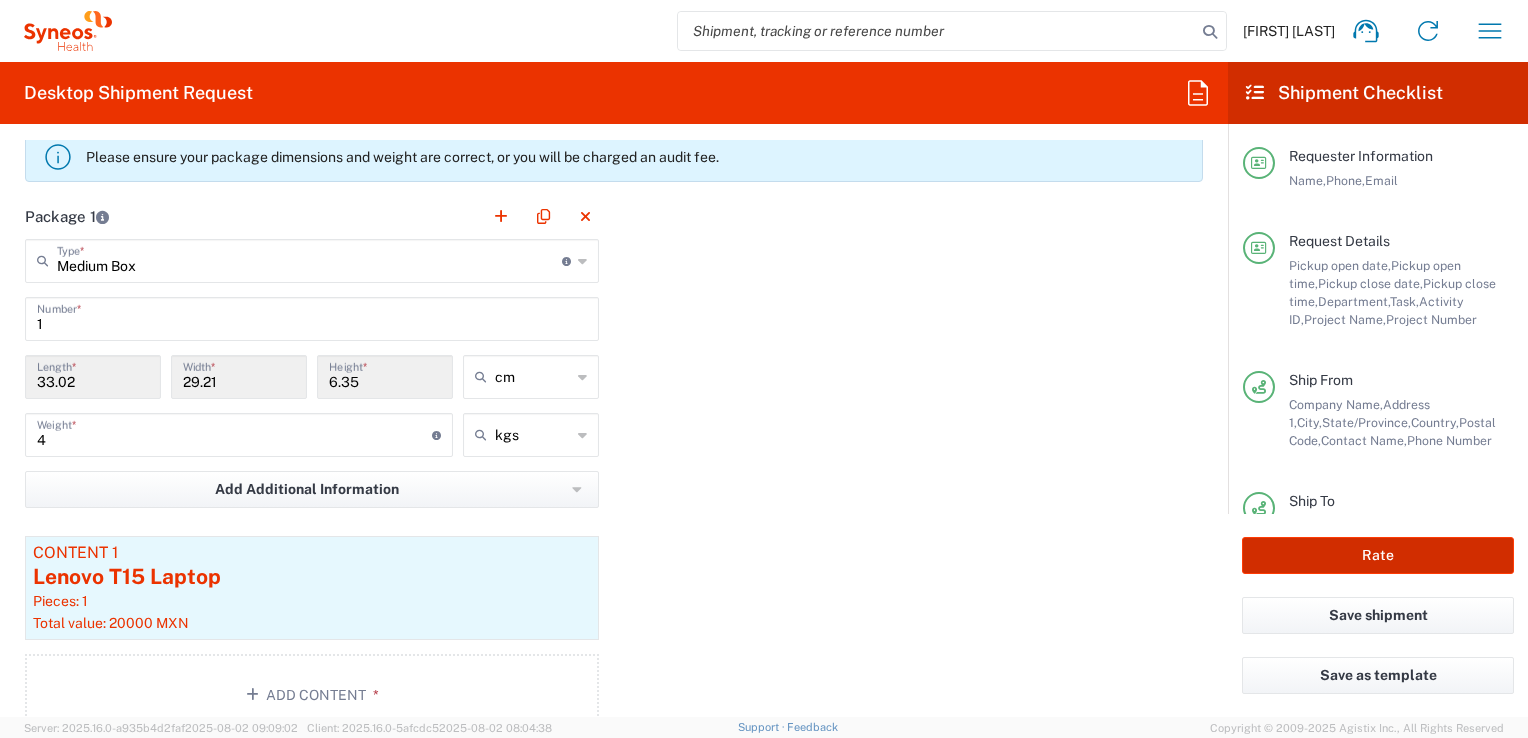click on "Rate" 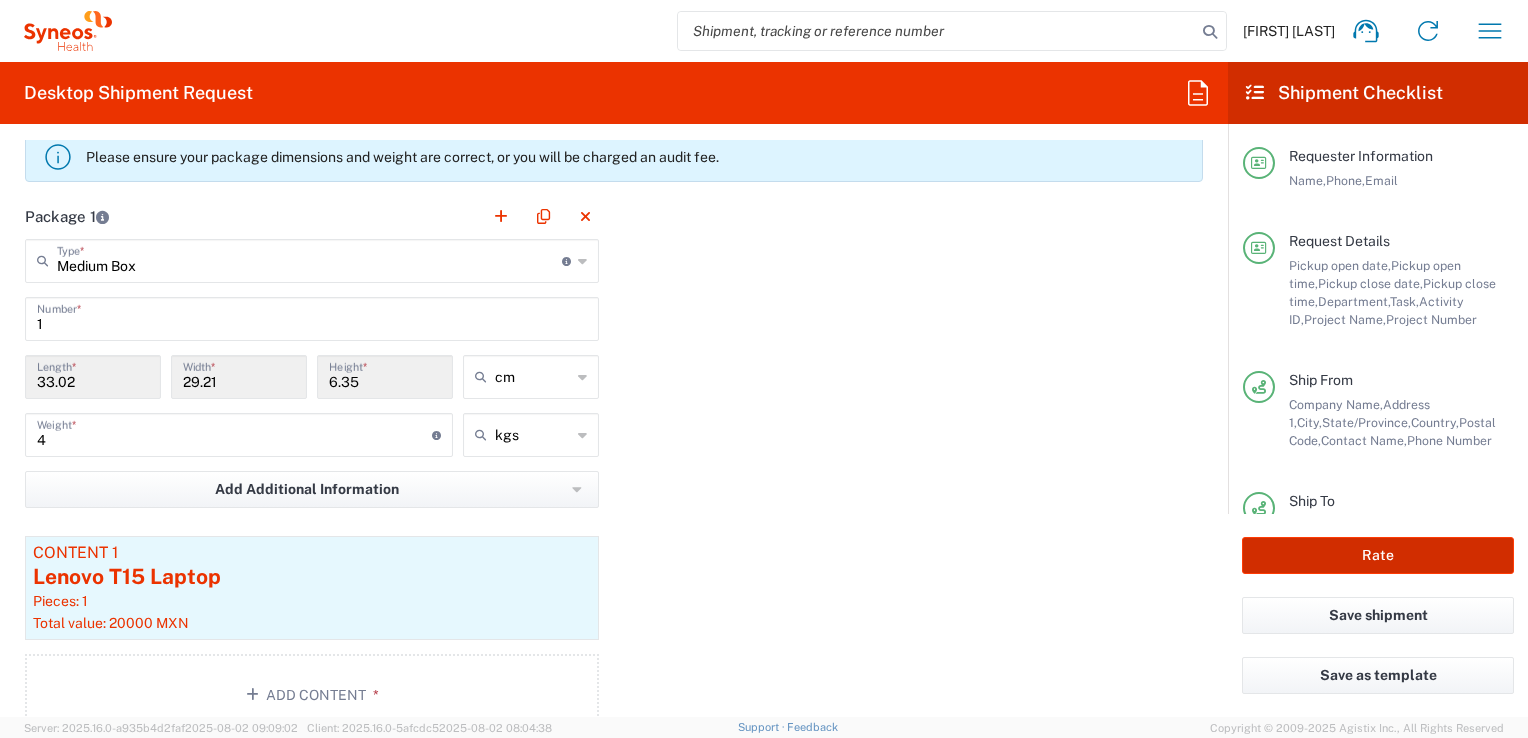 click on "Rate" 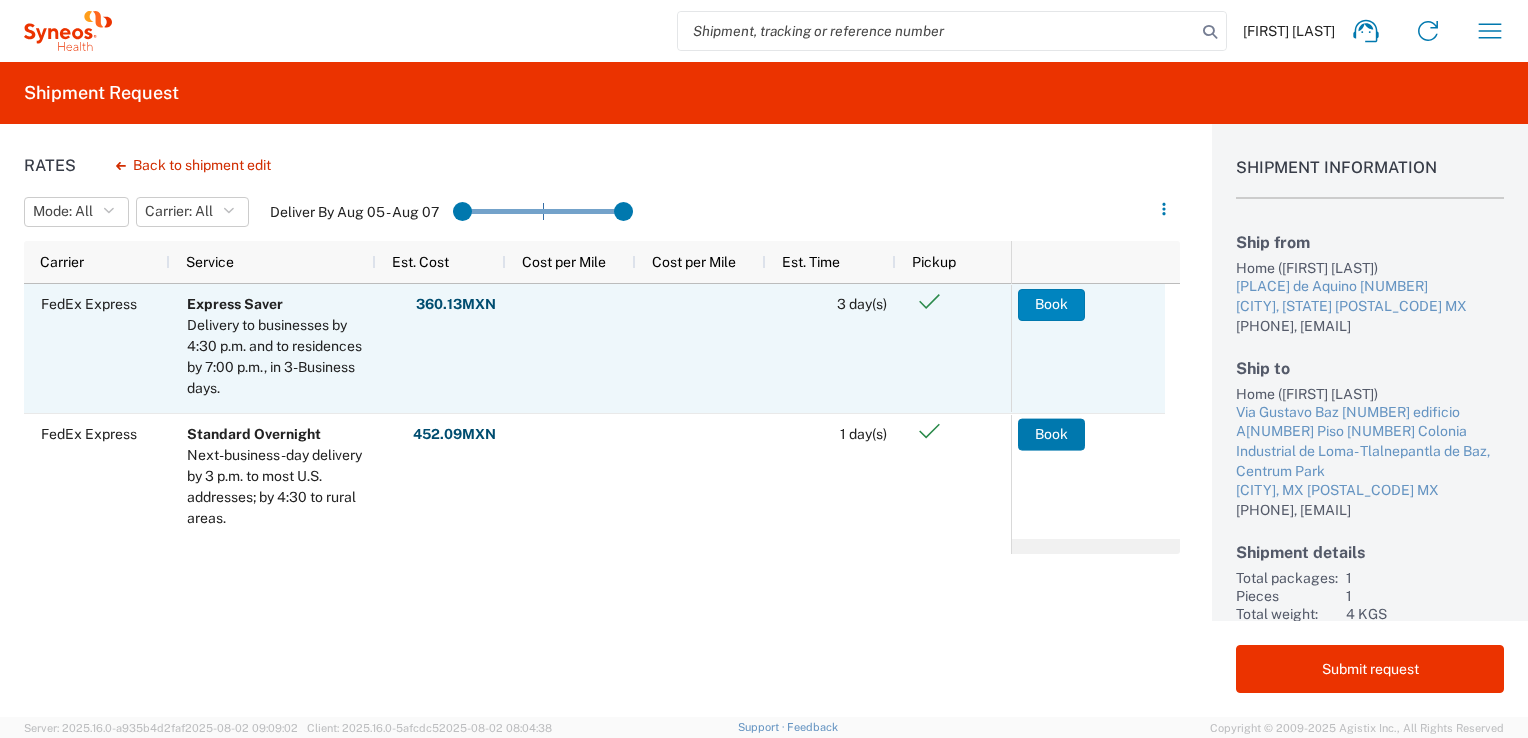 click on "Book" 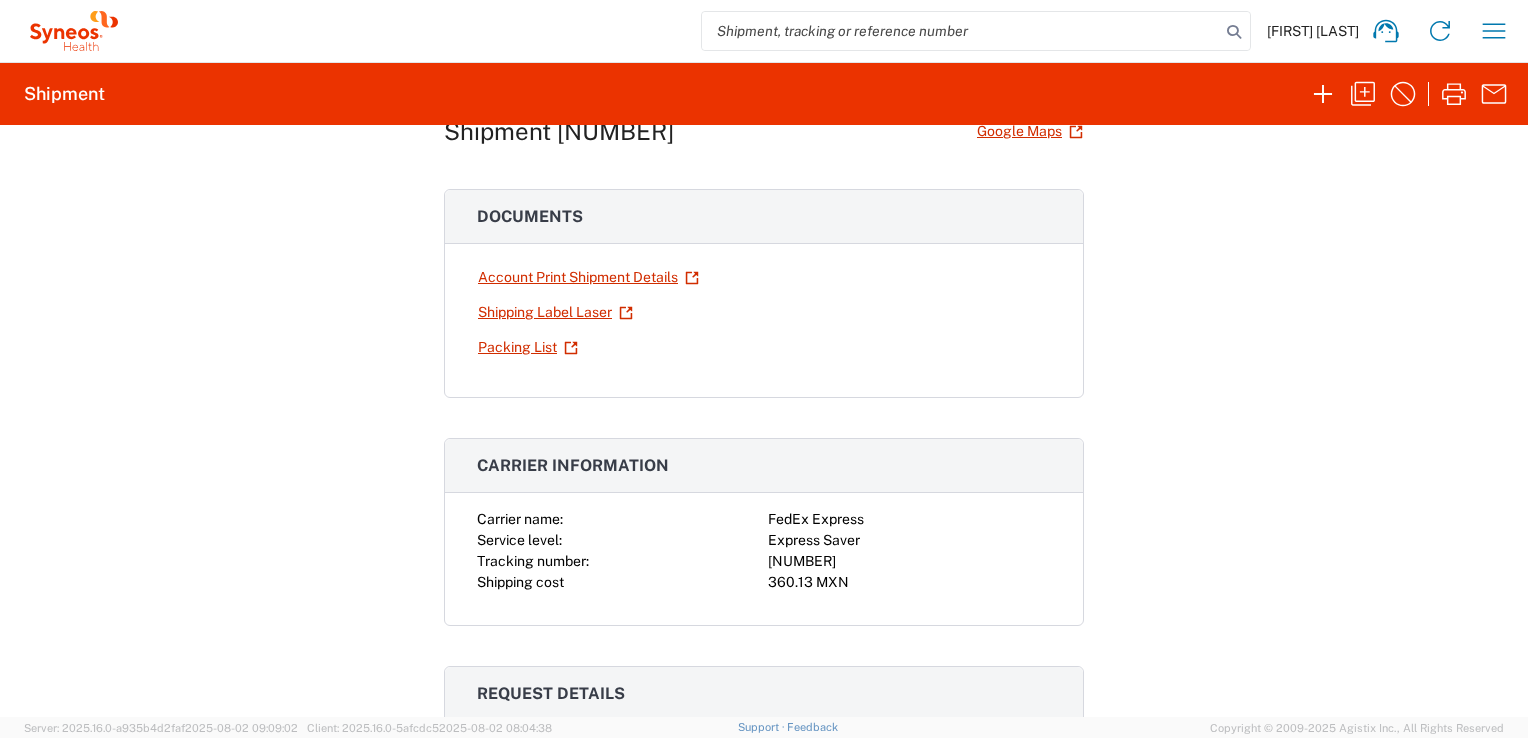 scroll, scrollTop: 125, scrollLeft: 0, axis: vertical 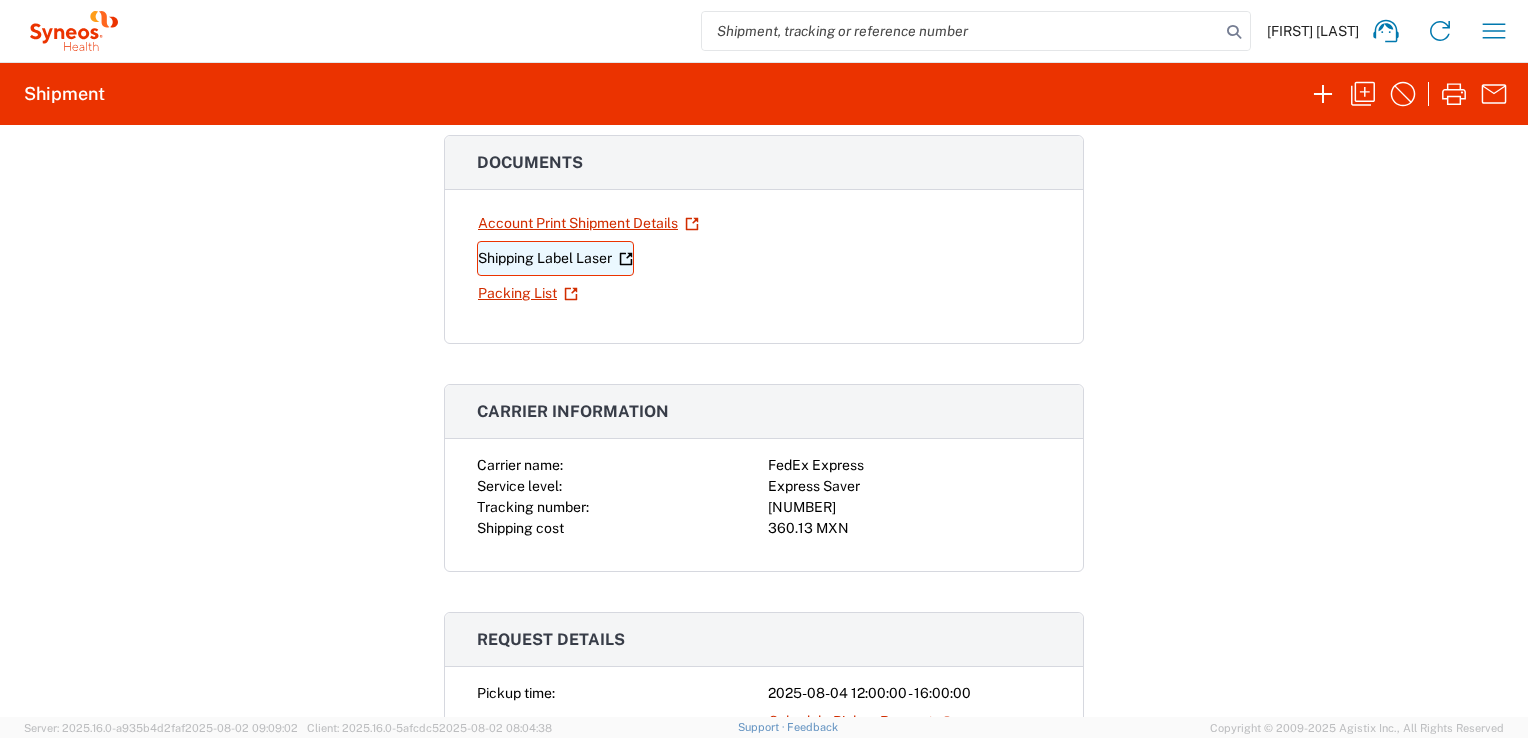 click on "Shipping Label Laser" 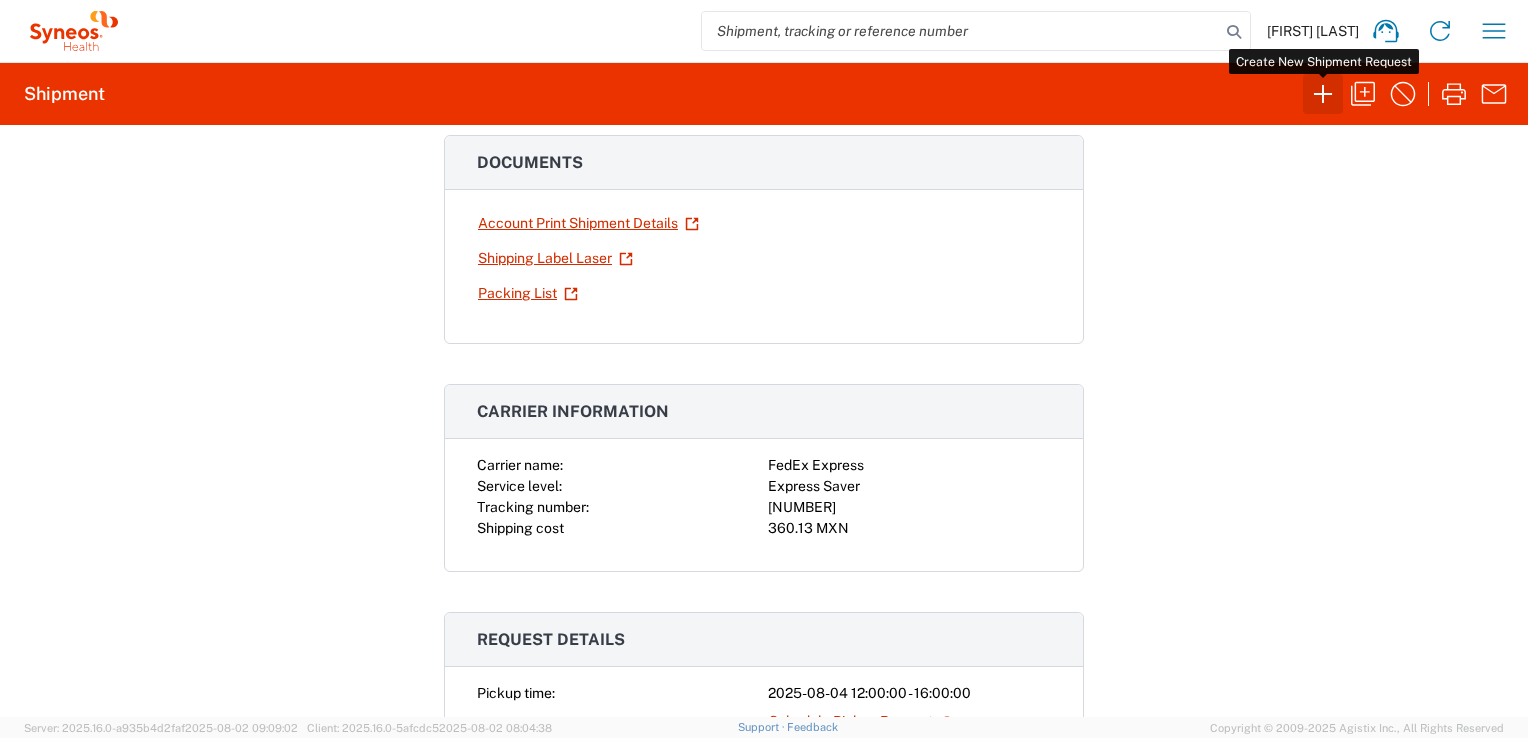 click 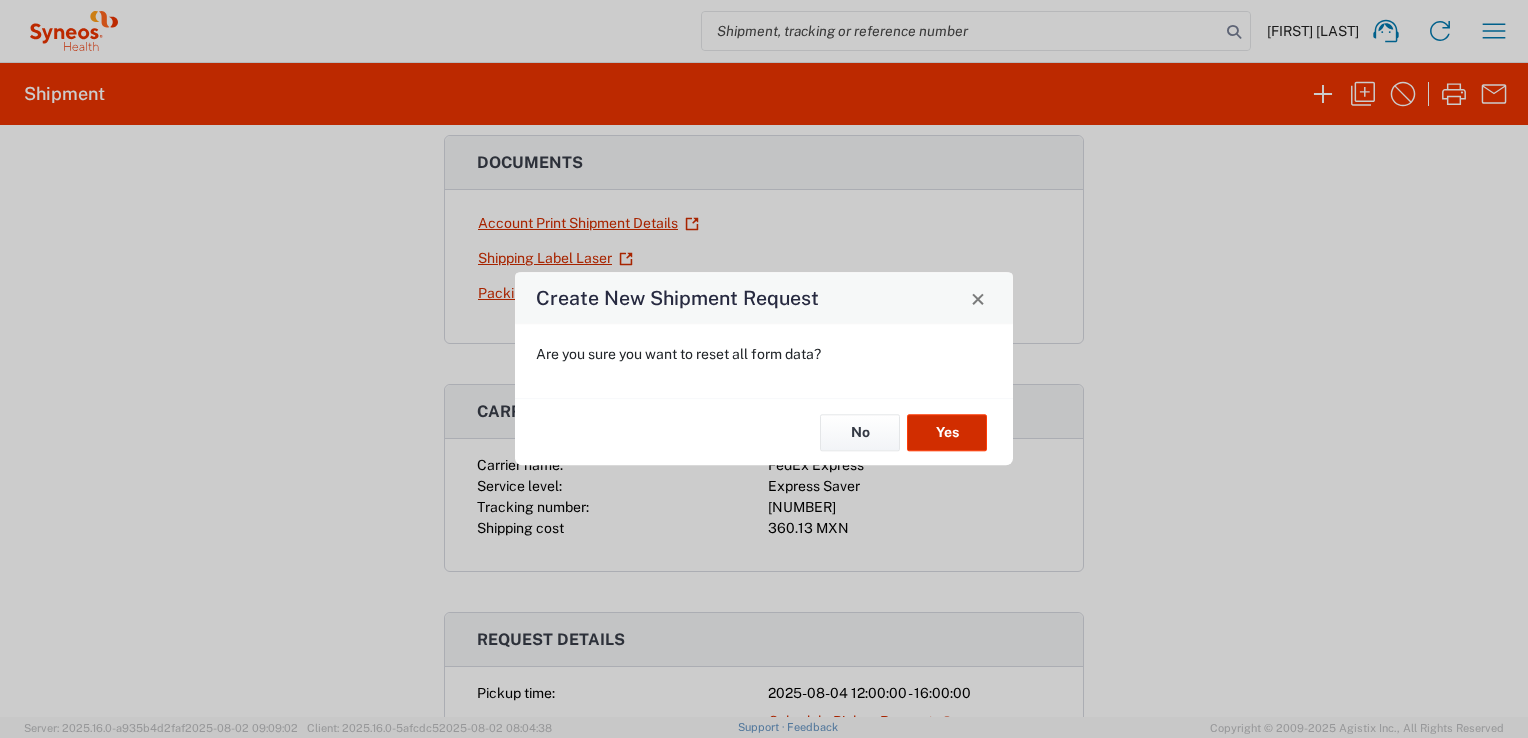 click on "Yes" 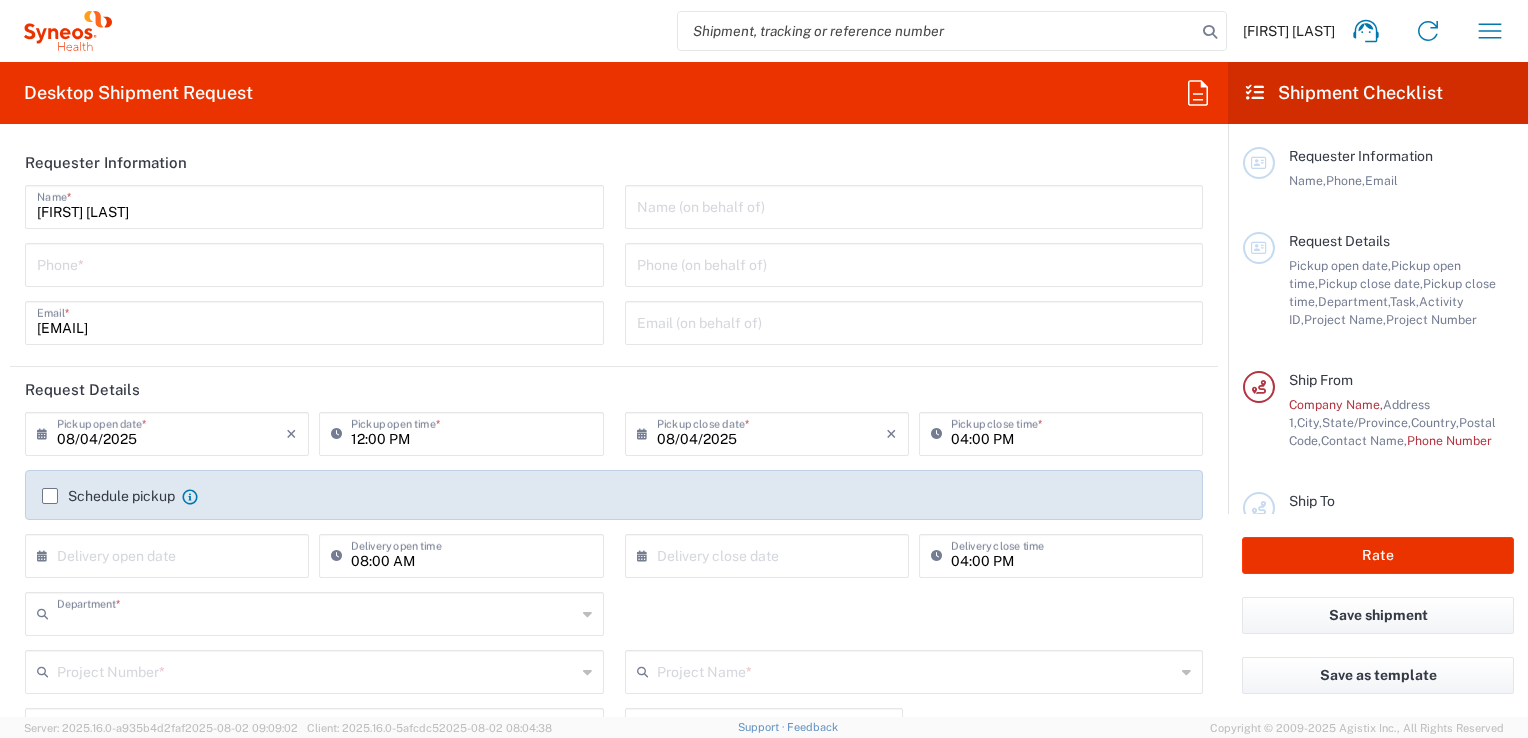 type on "3243" 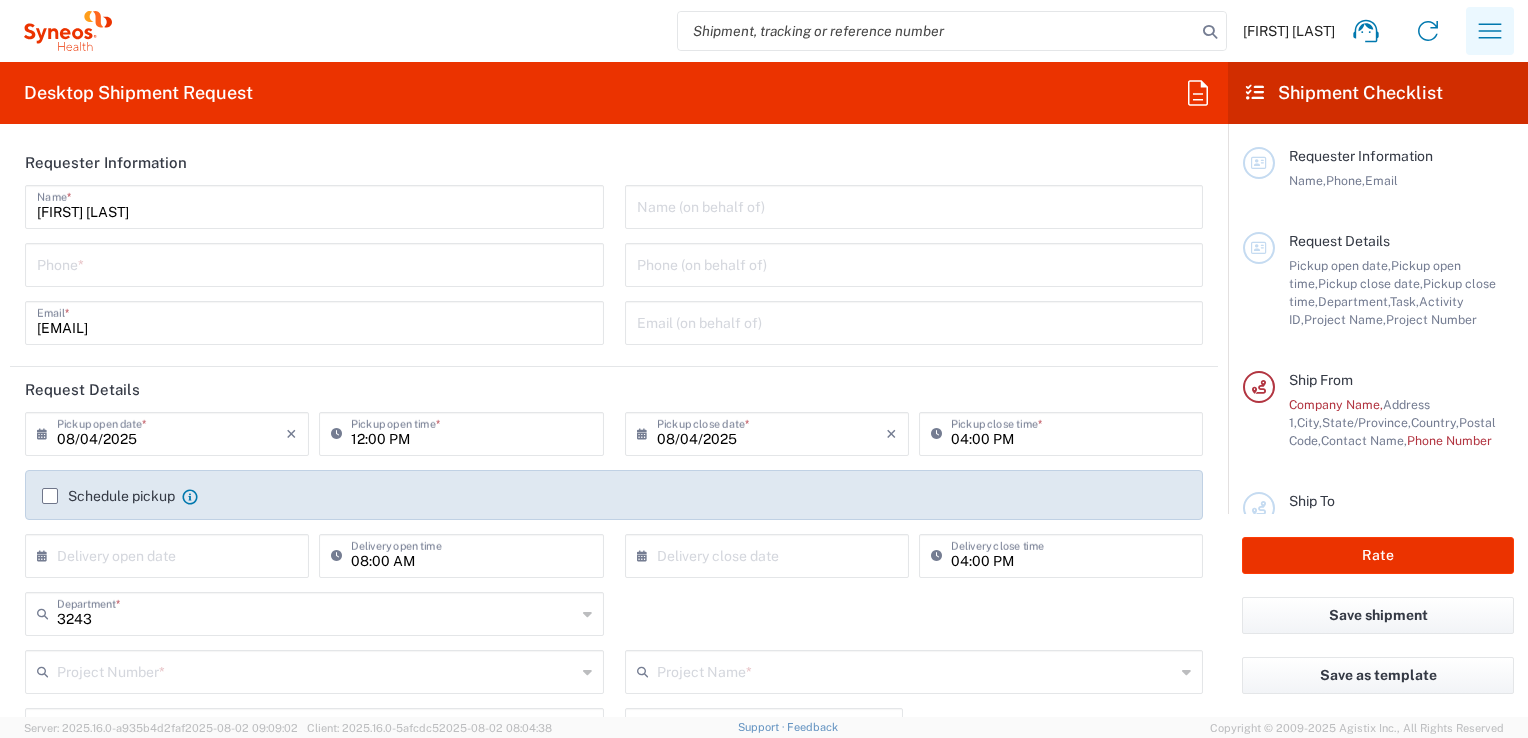 click 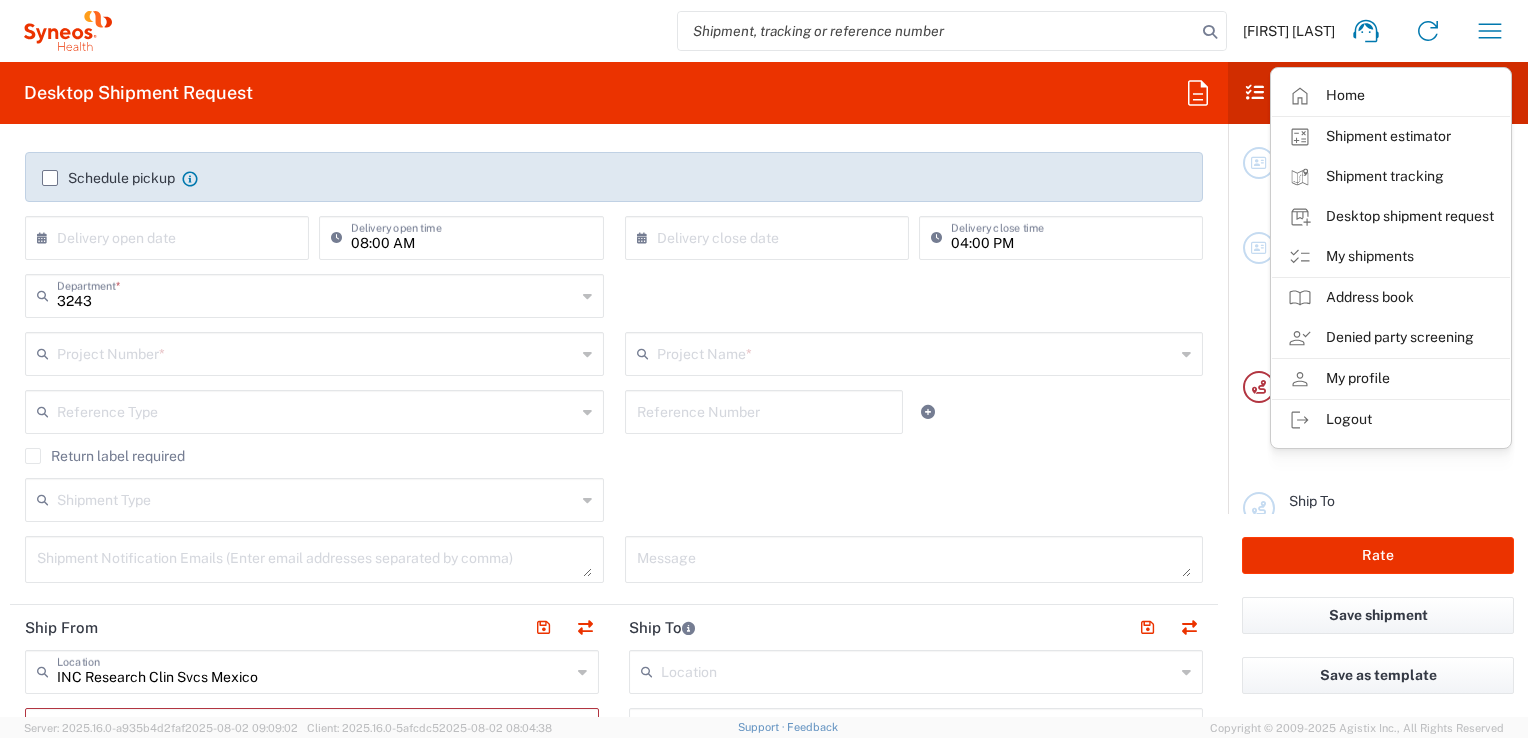 scroll, scrollTop: 332, scrollLeft: 0, axis: vertical 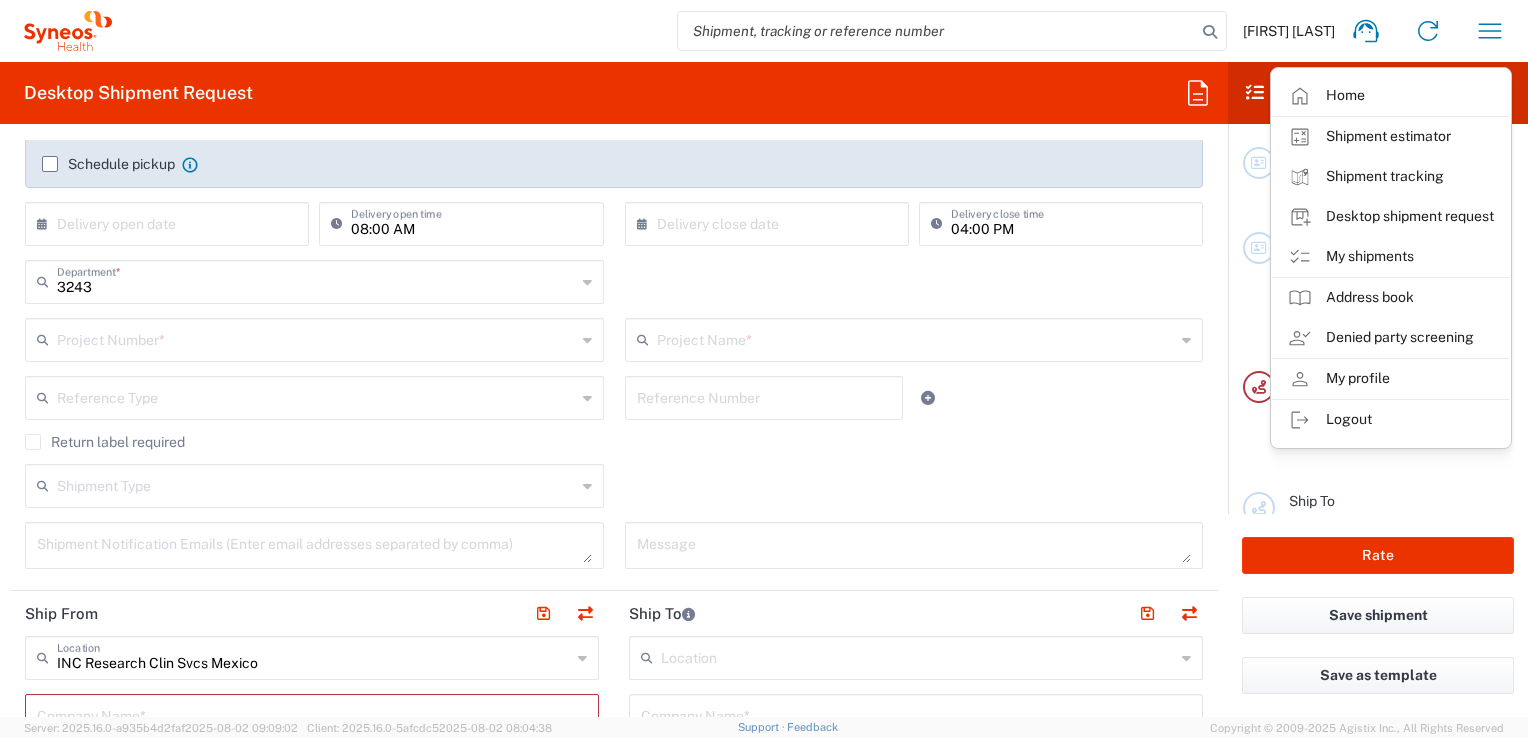 click at bounding box center (316, 338) 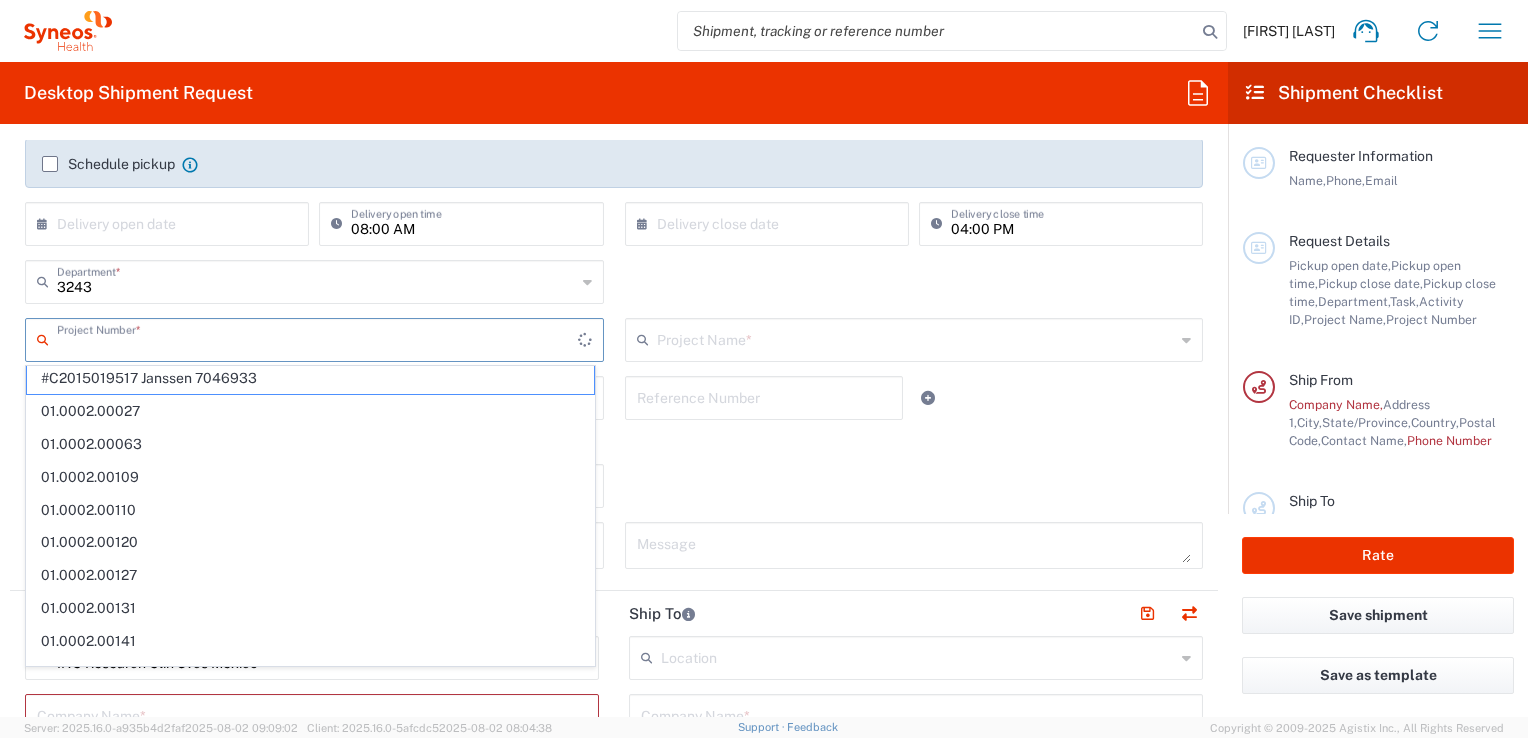 scroll, scrollTop: 0, scrollLeft: 0, axis: both 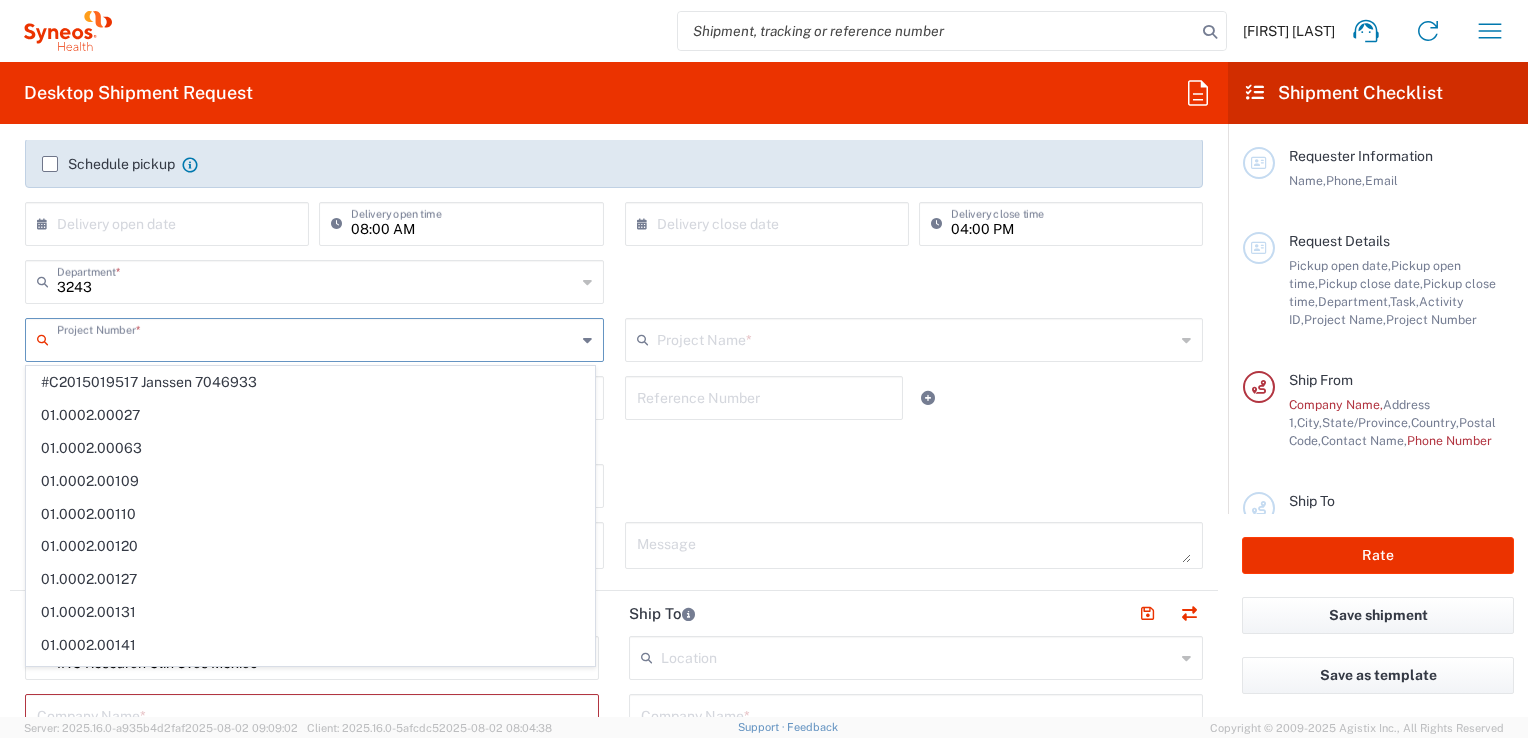 click on "Return label required" 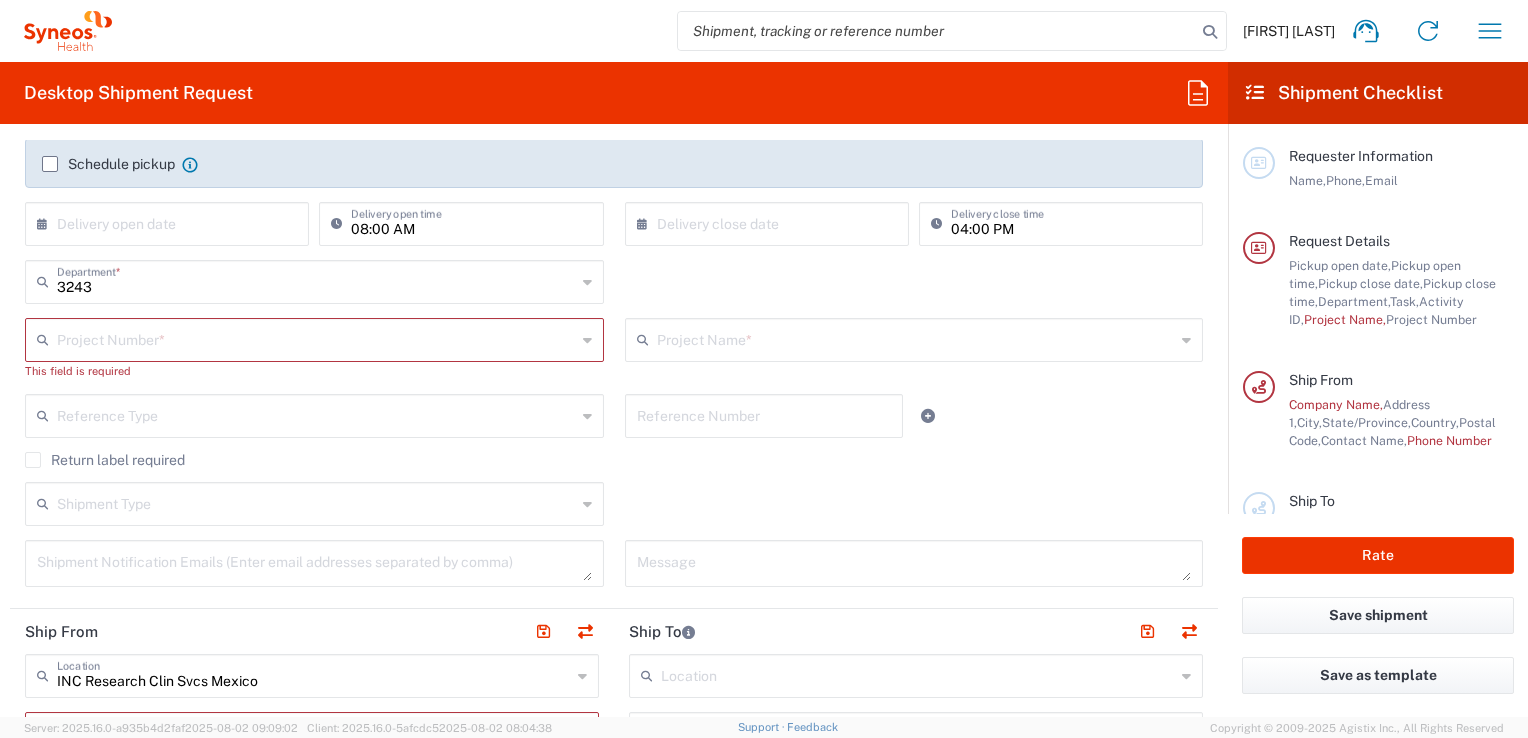 click at bounding box center (316, 338) 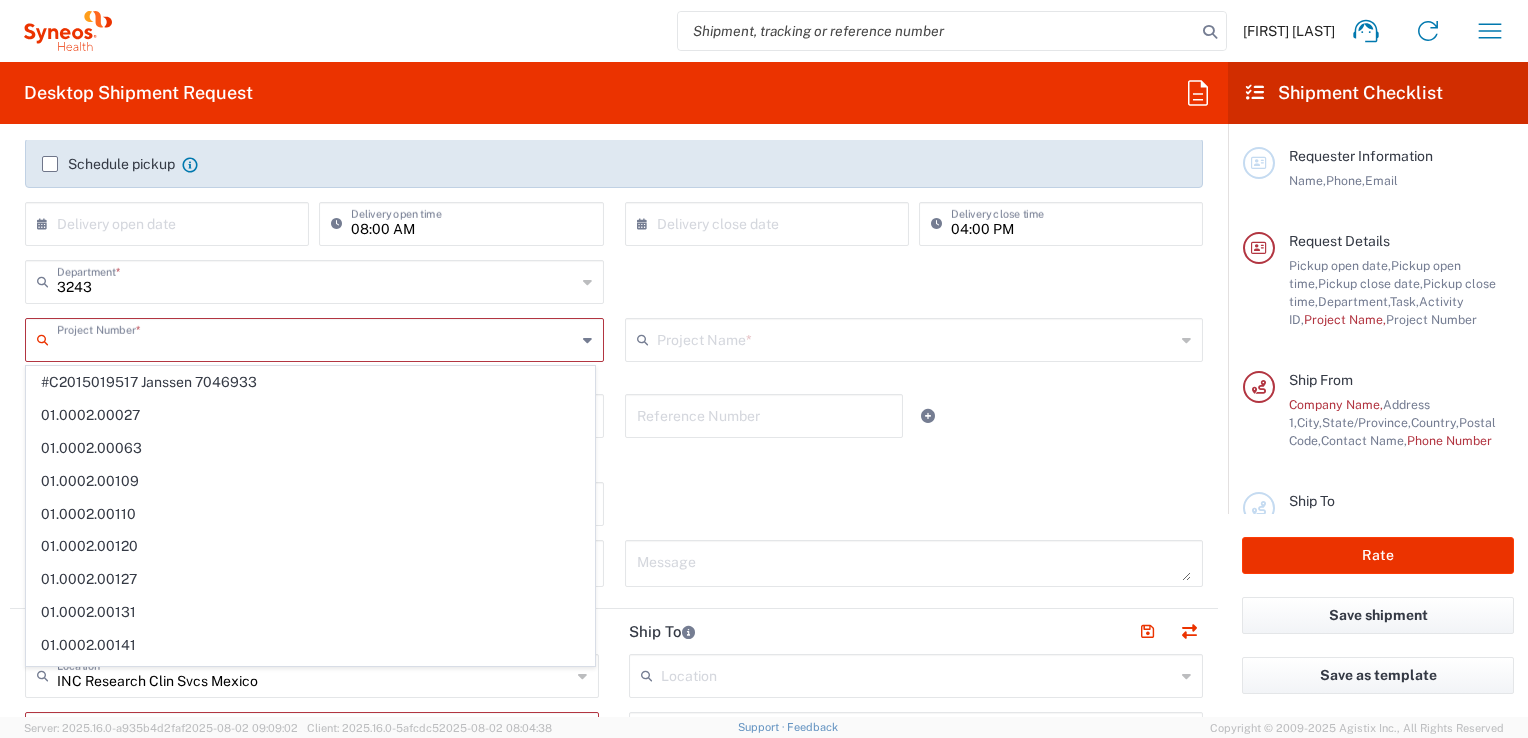 click at bounding box center (916, 338) 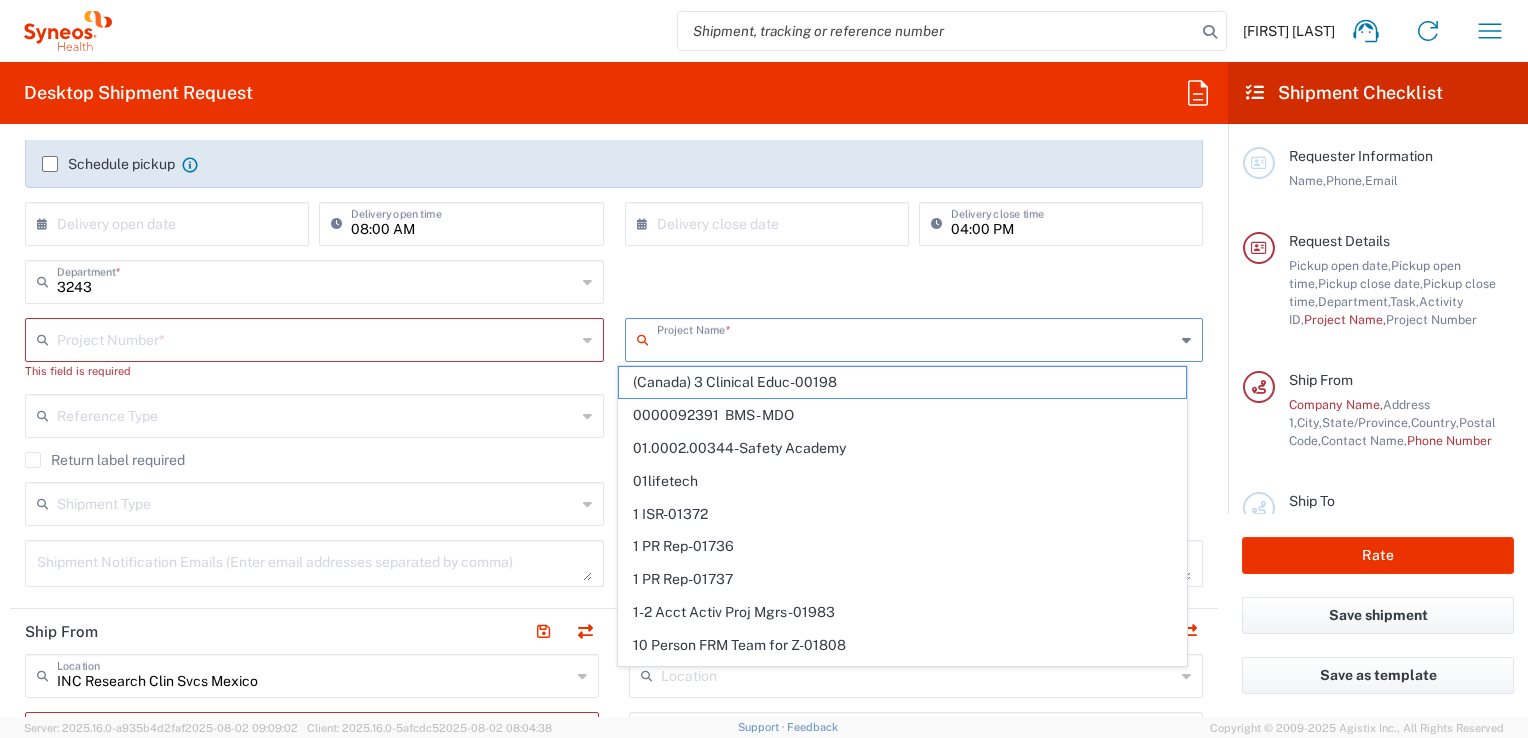 click at bounding box center [316, 338] 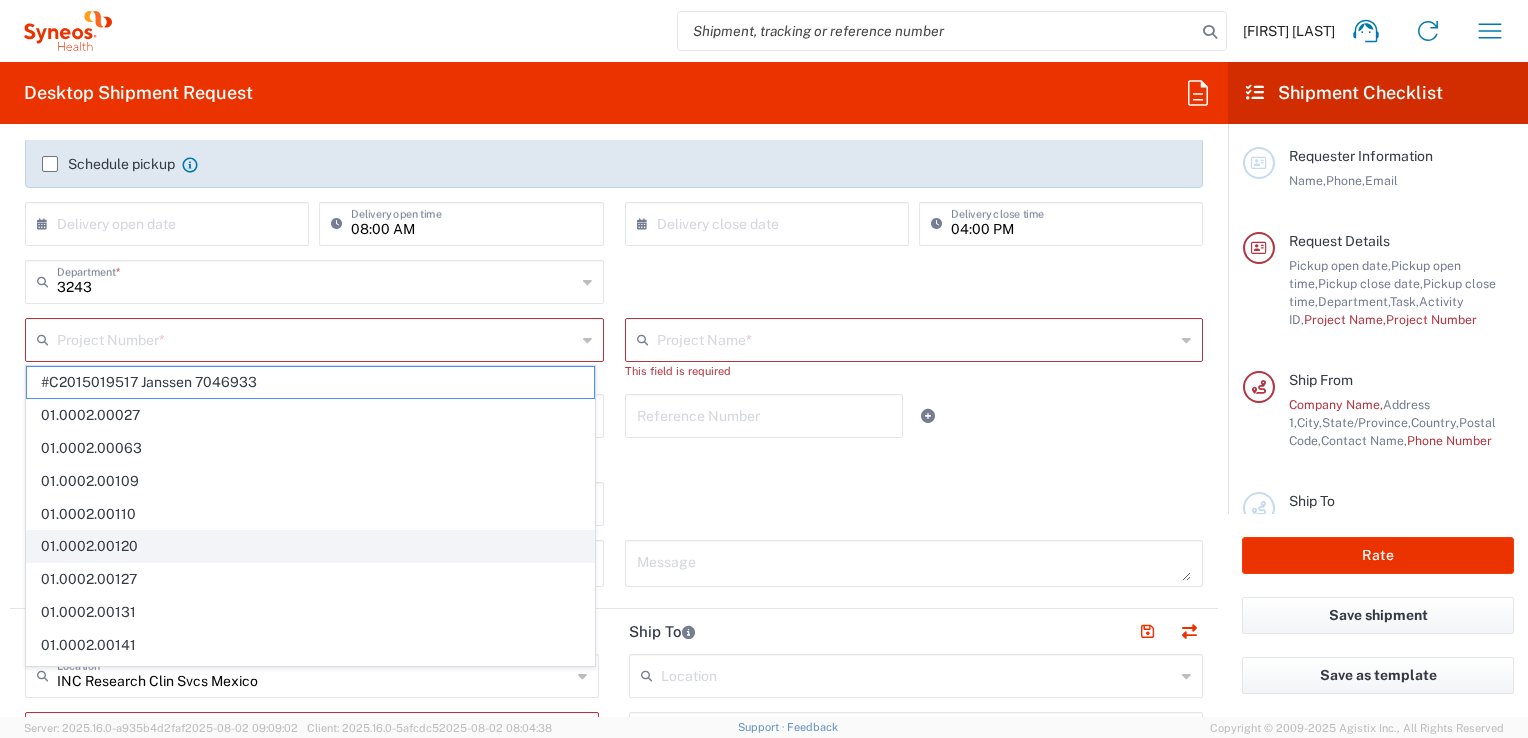 click on "01.0002.00120" 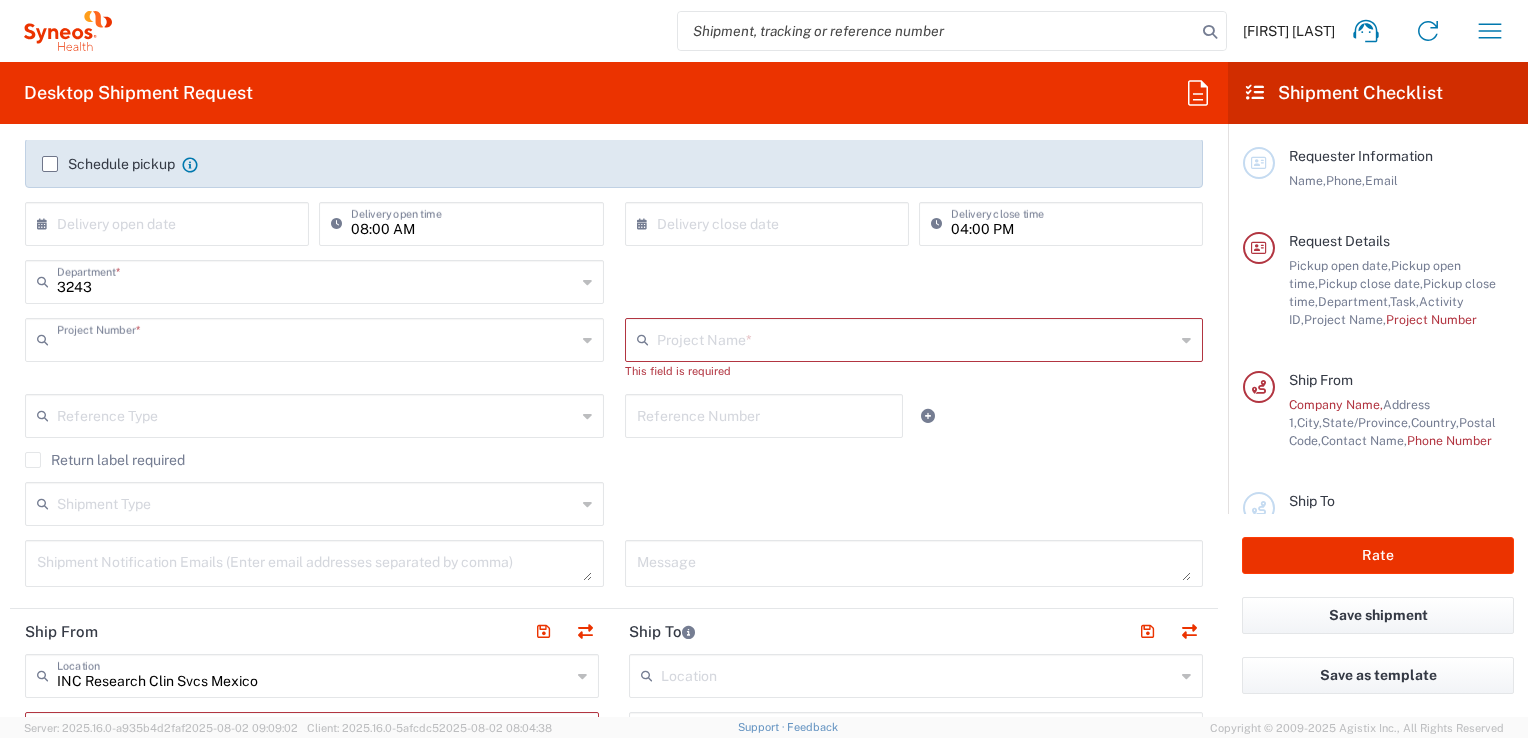 type on "[NUMBER], [NUMBER]" 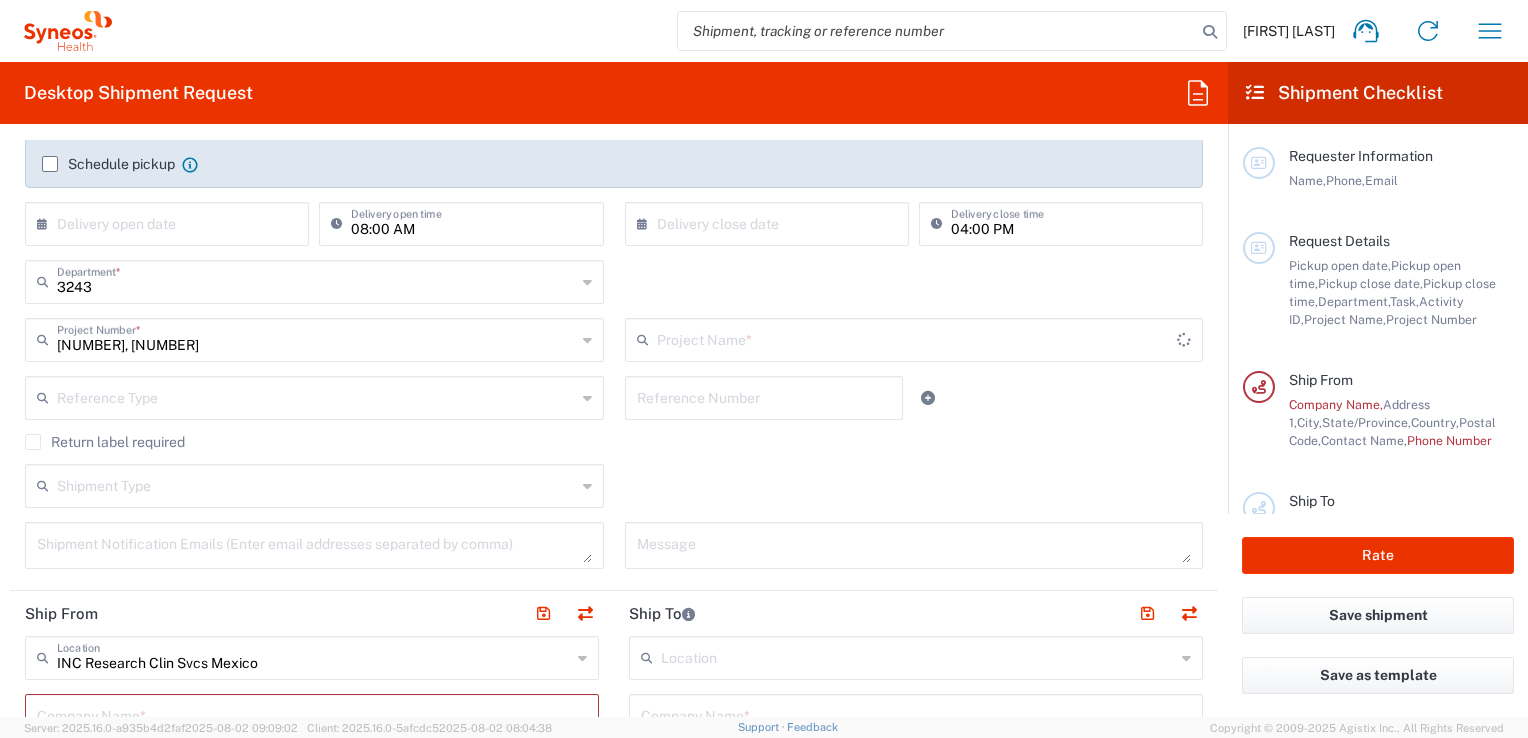 type on "CRA Training Institute" 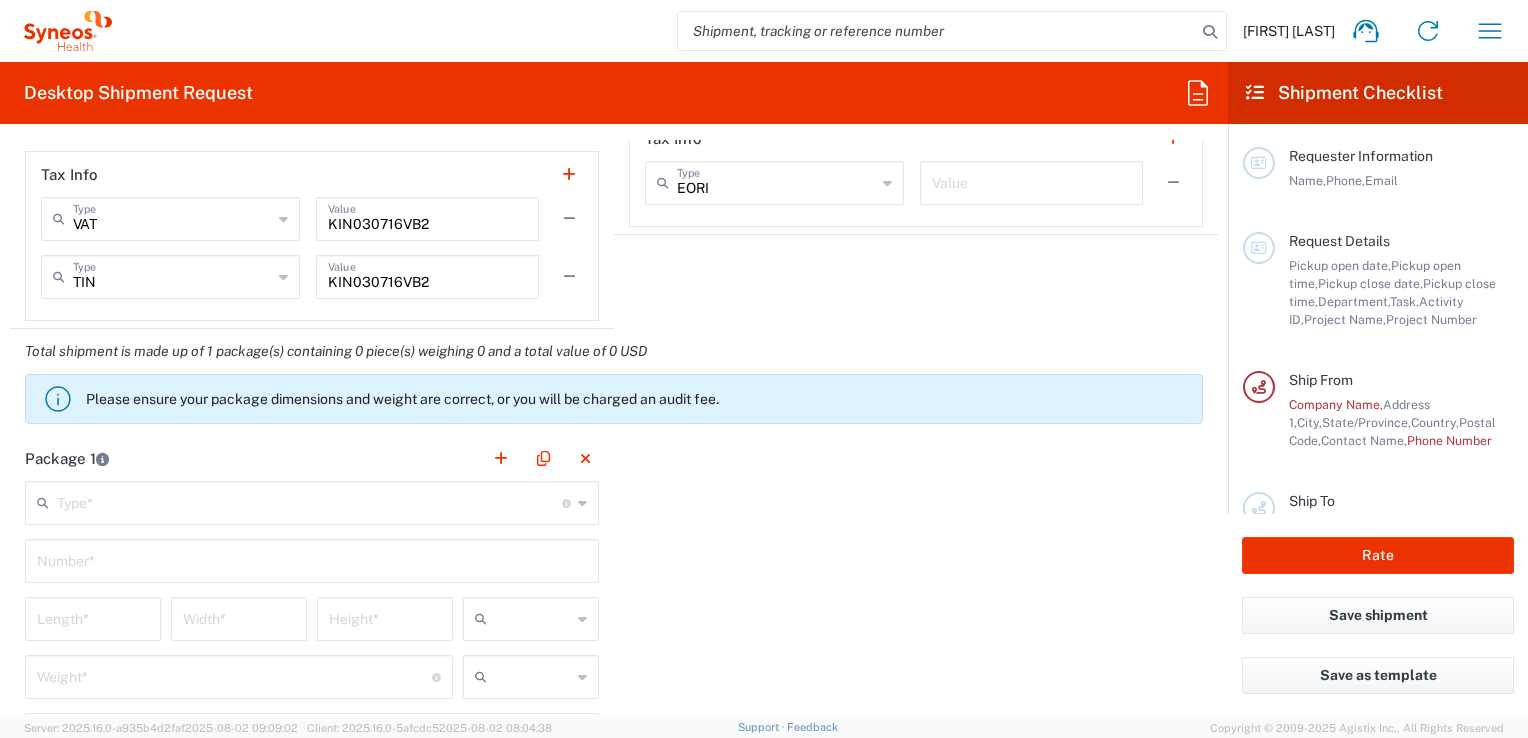 scroll, scrollTop: 1632, scrollLeft: 0, axis: vertical 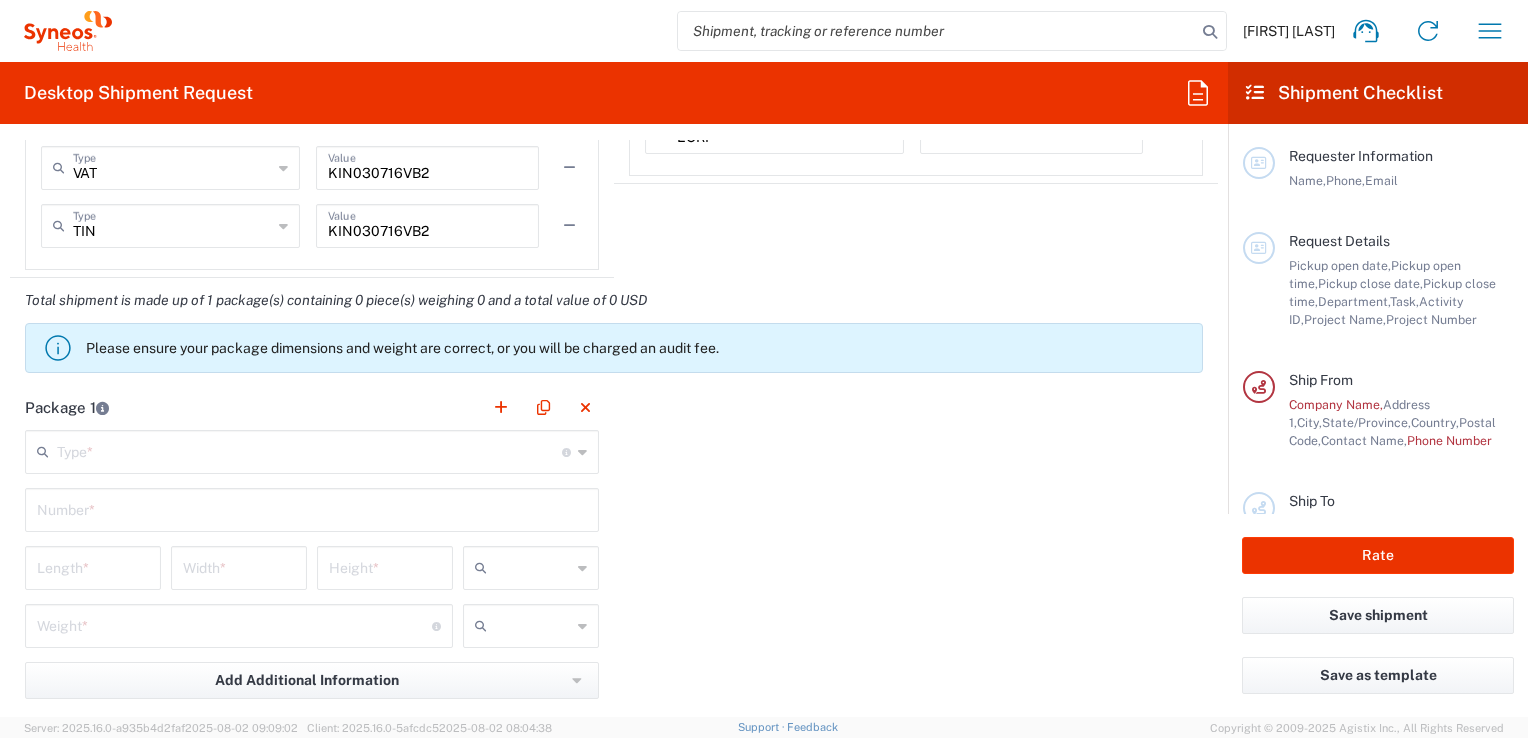click at bounding box center (309, 450) 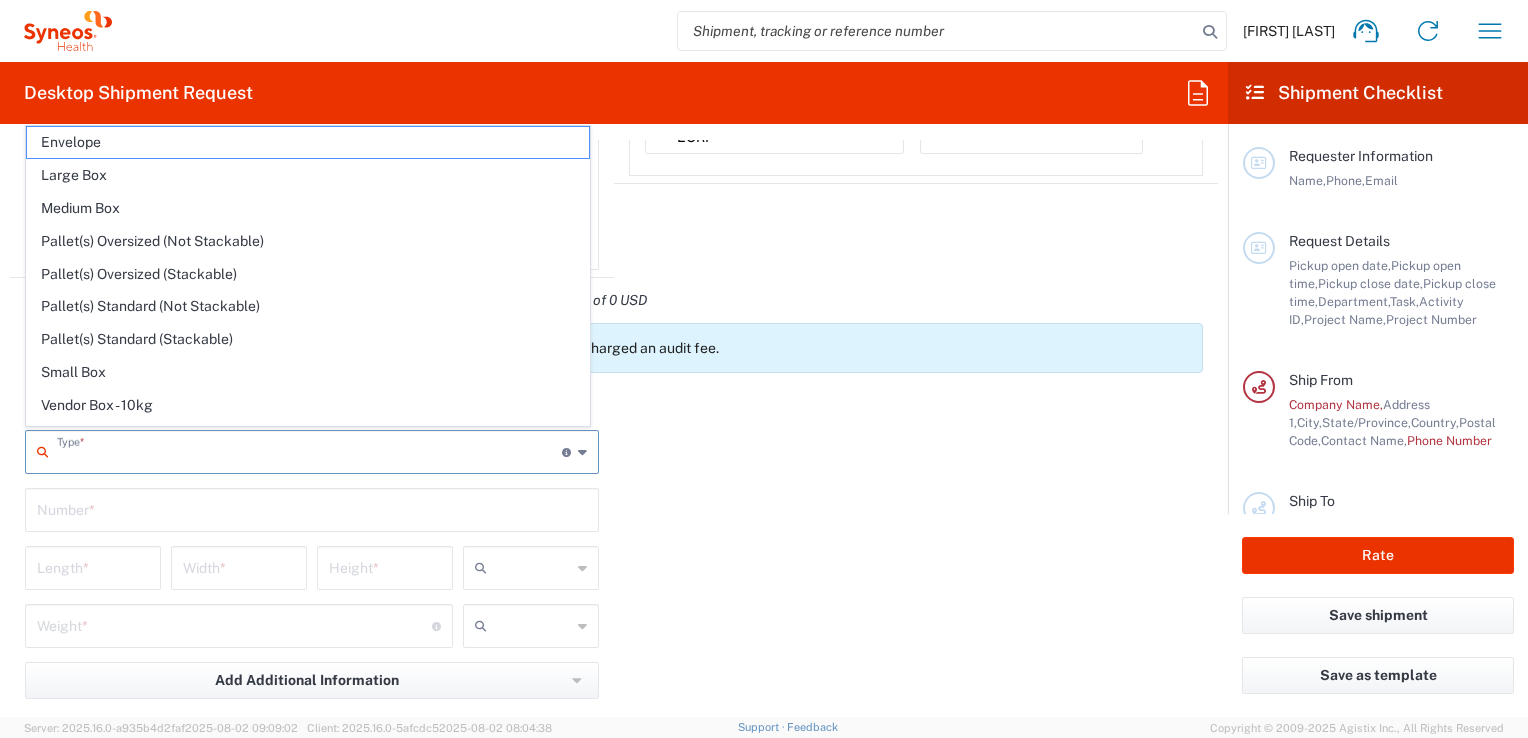 click on "Medium Box" 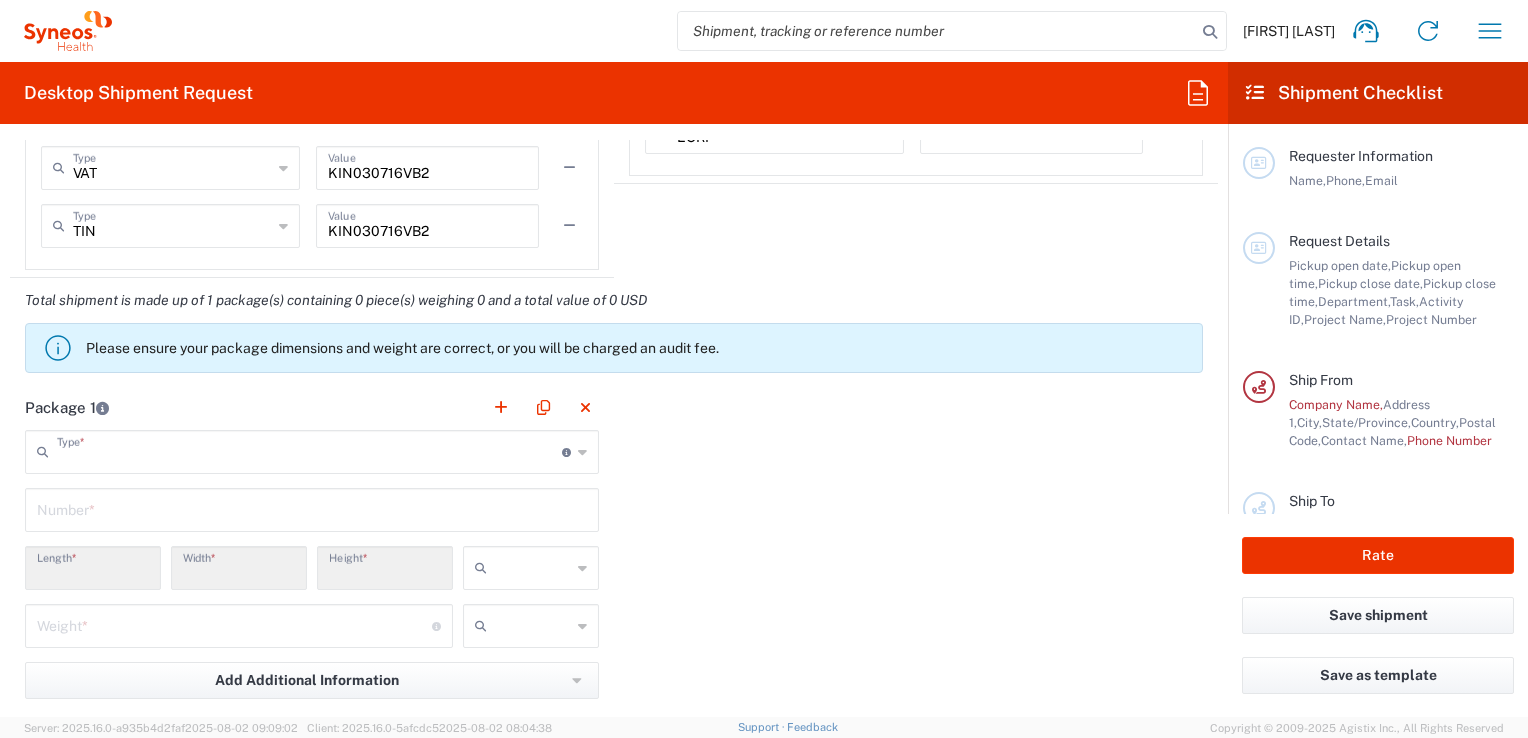 type on "Medium Box" 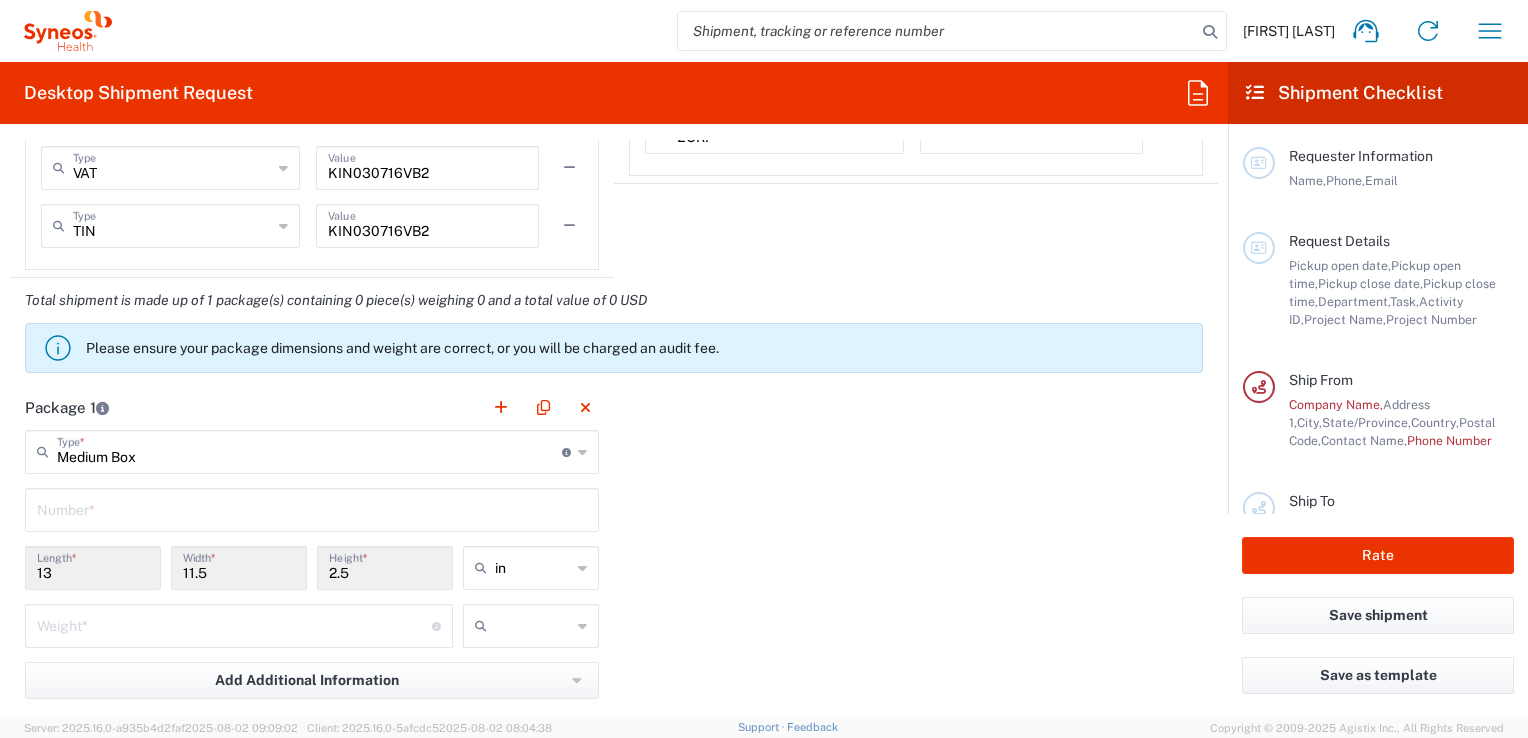 click at bounding box center (312, 508) 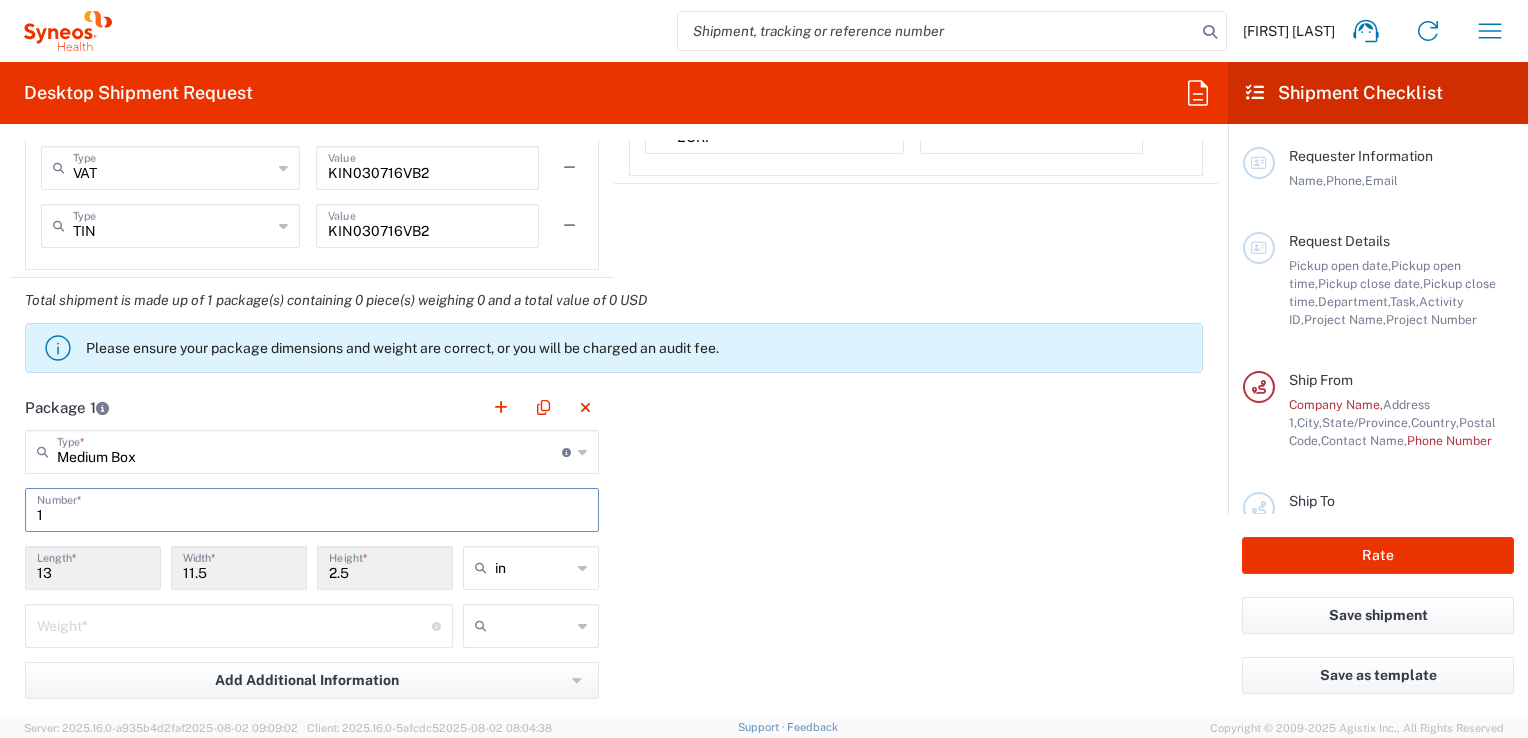 type on "1" 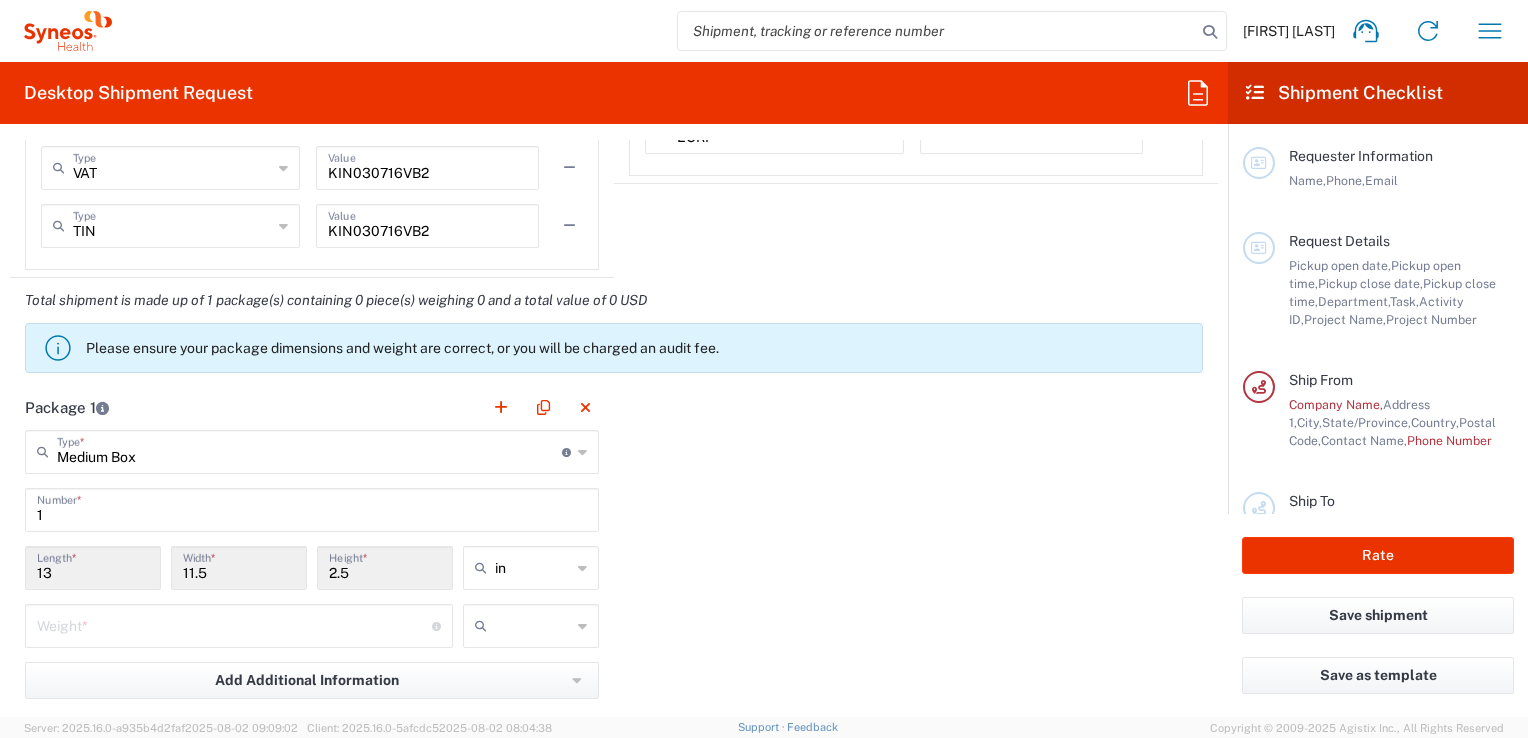 click on "in" at bounding box center [533, 568] 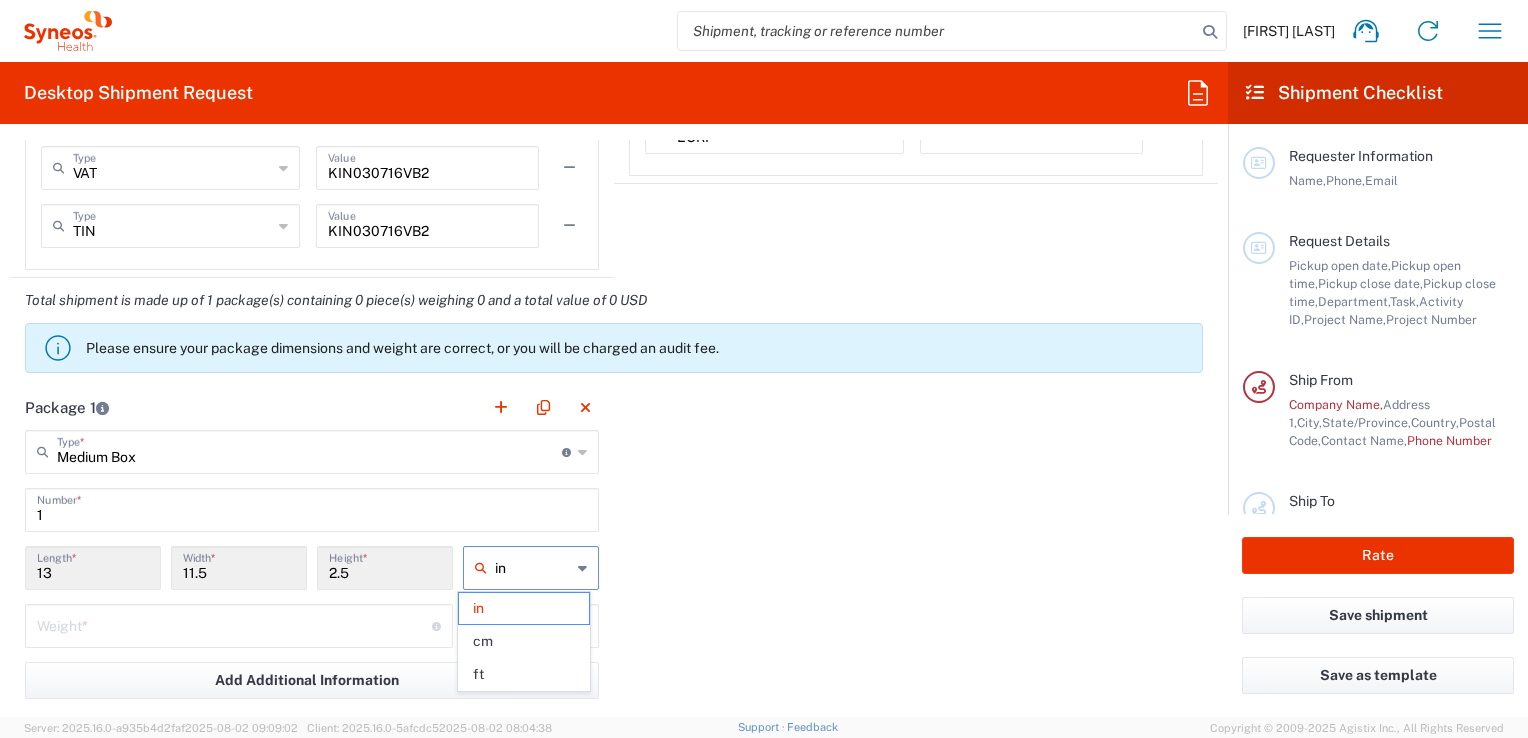 type 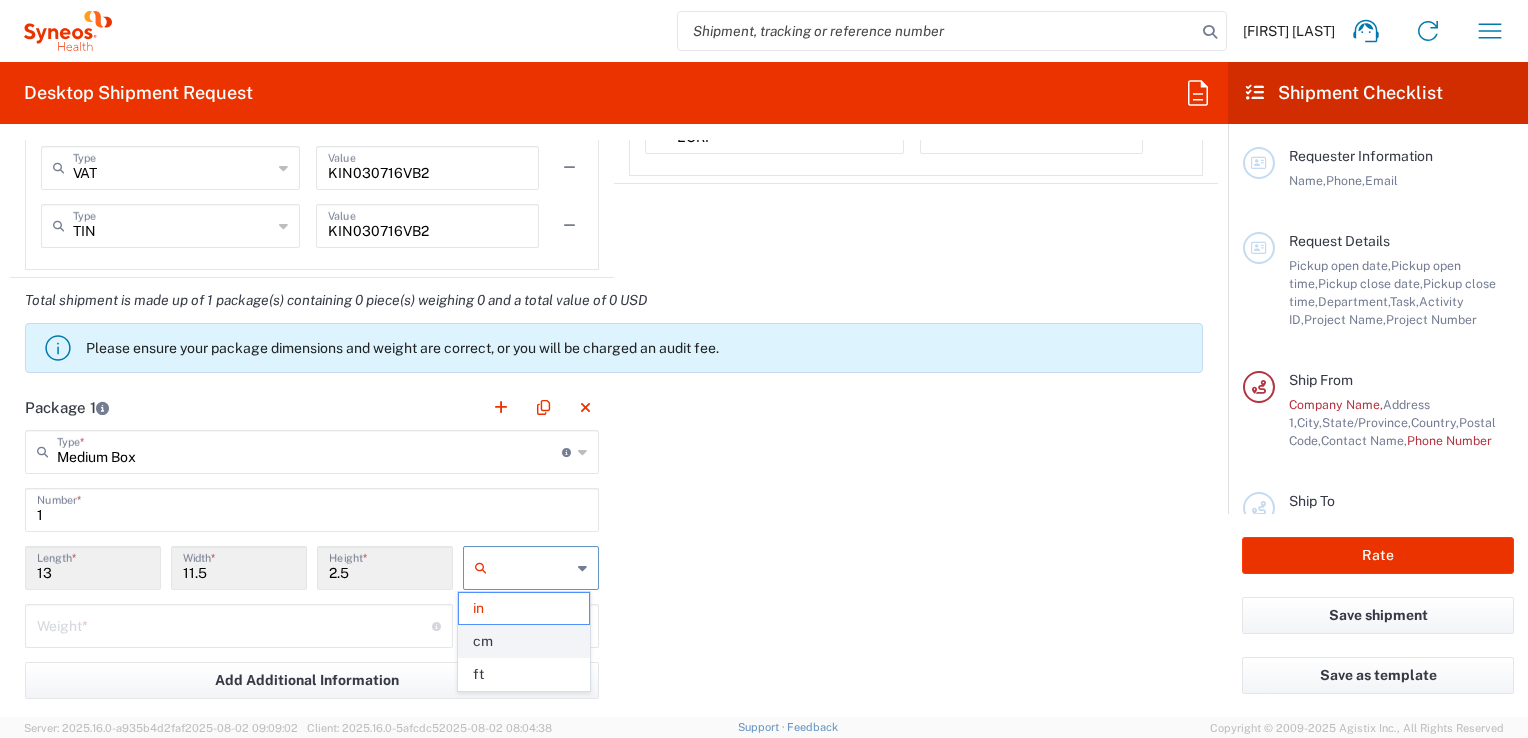 click on "cm" 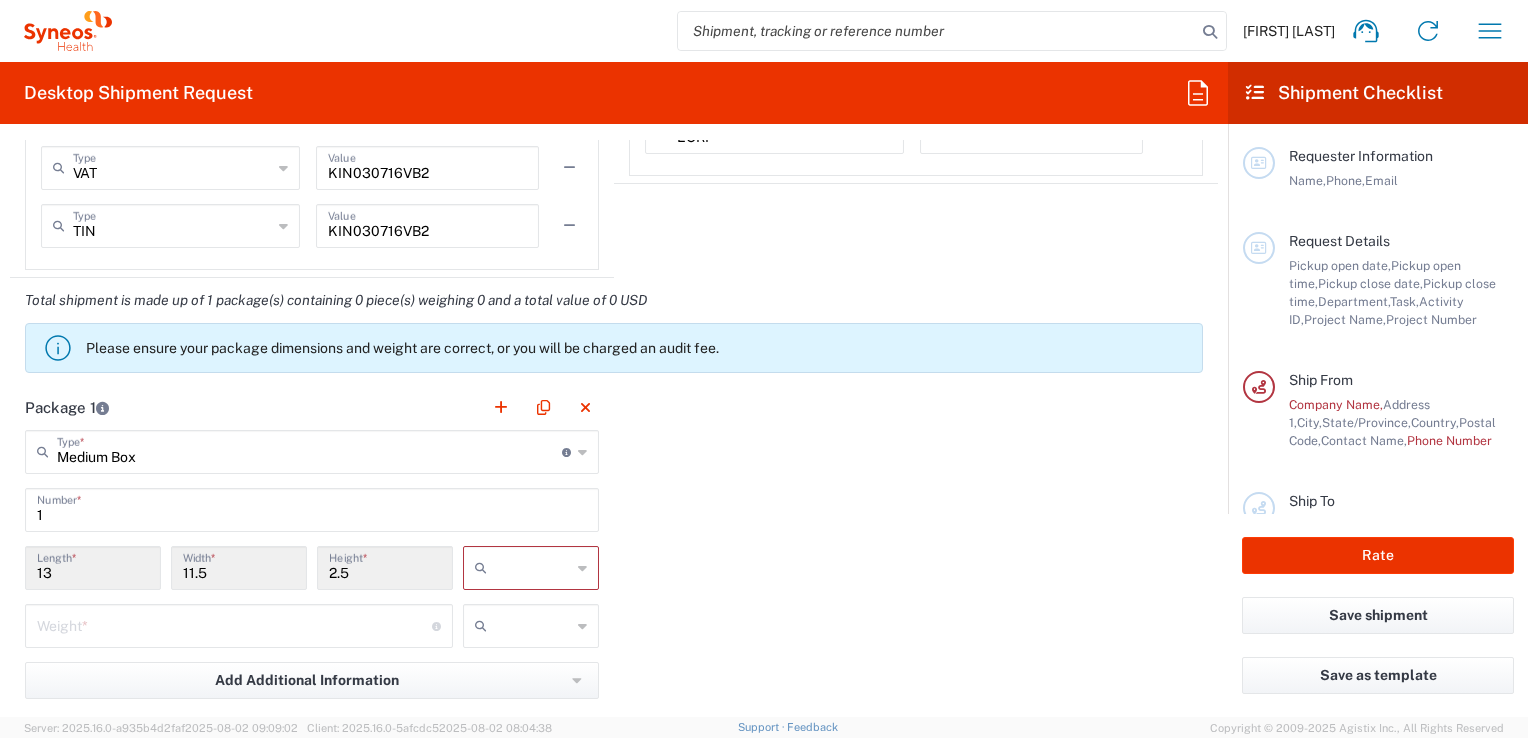 type on "33.02" 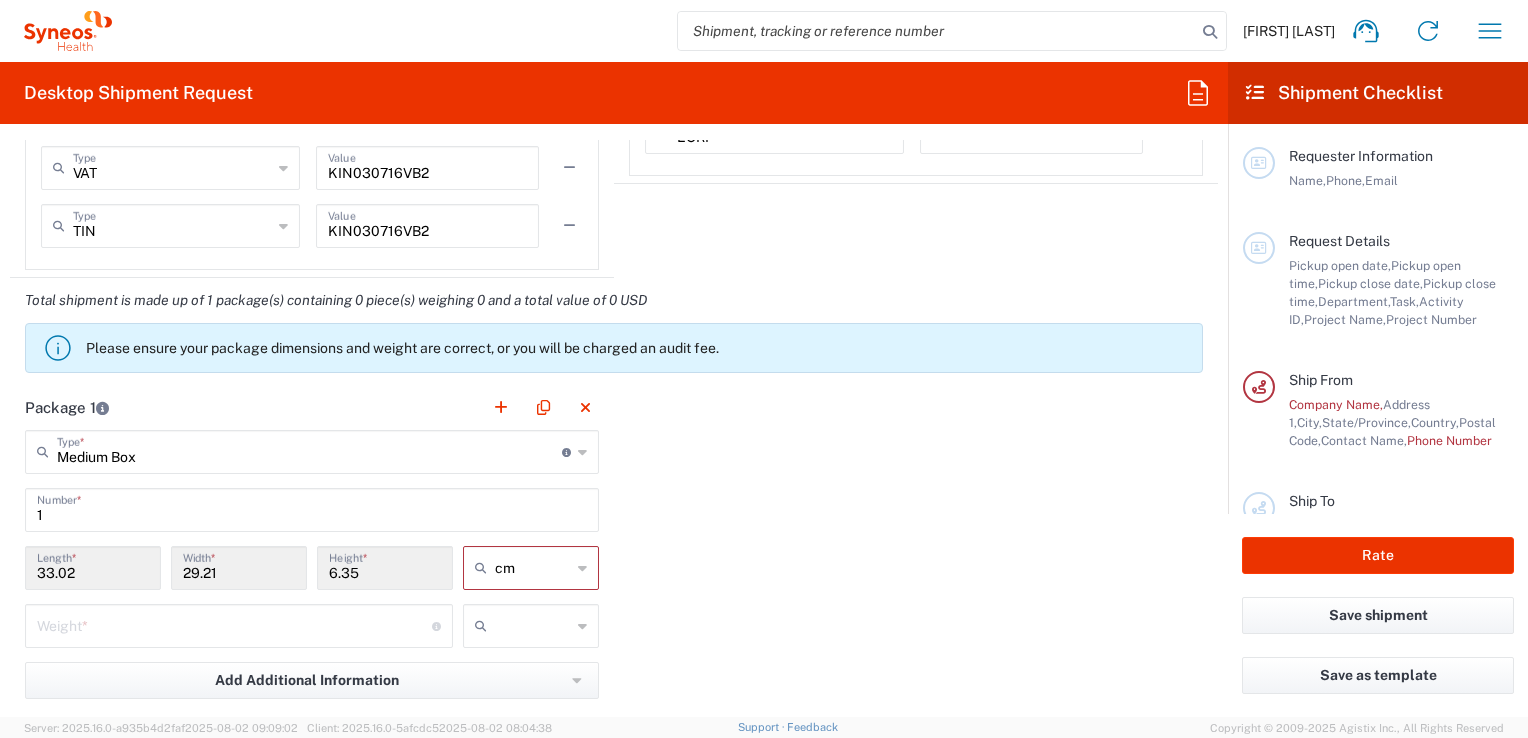 click at bounding box center (533, 626) 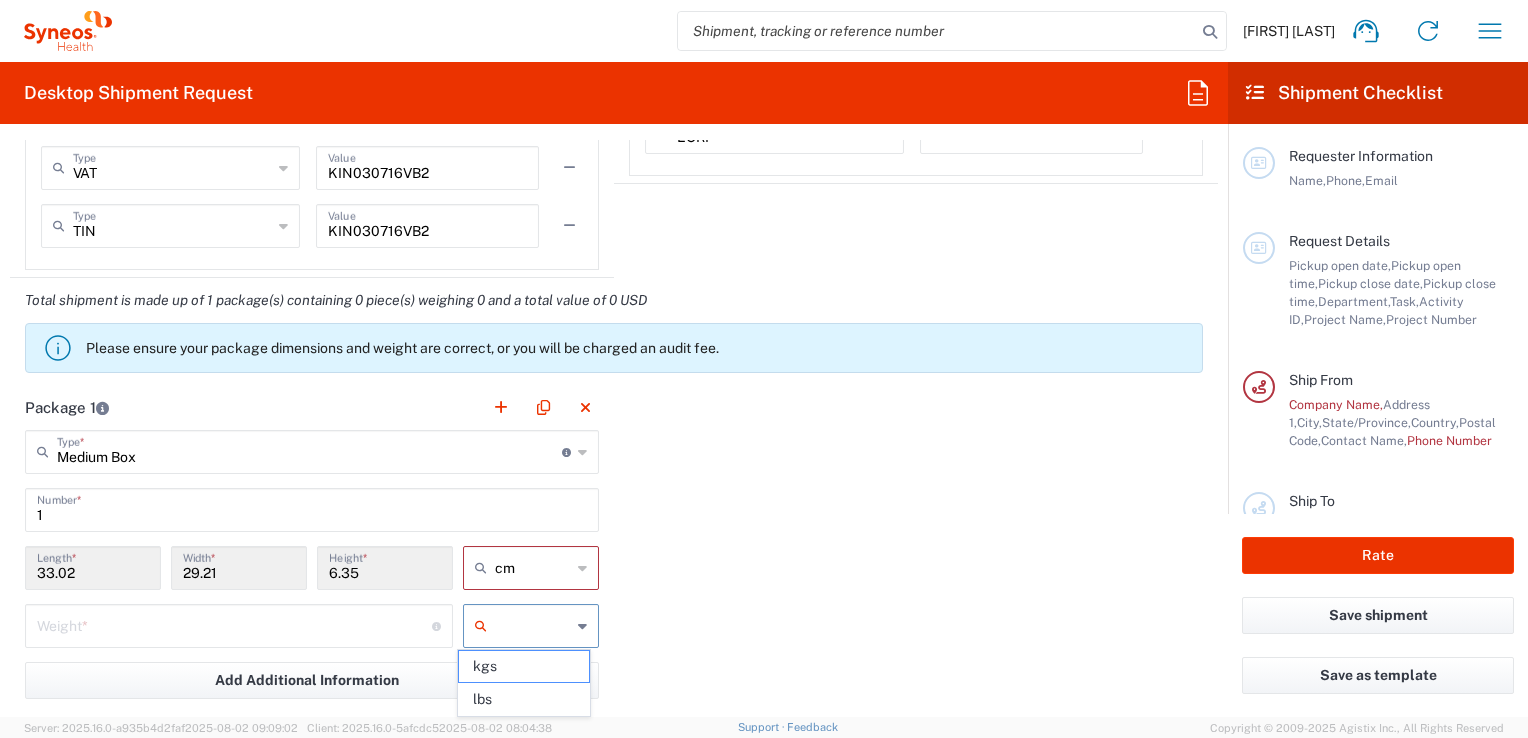 click on "kgs" 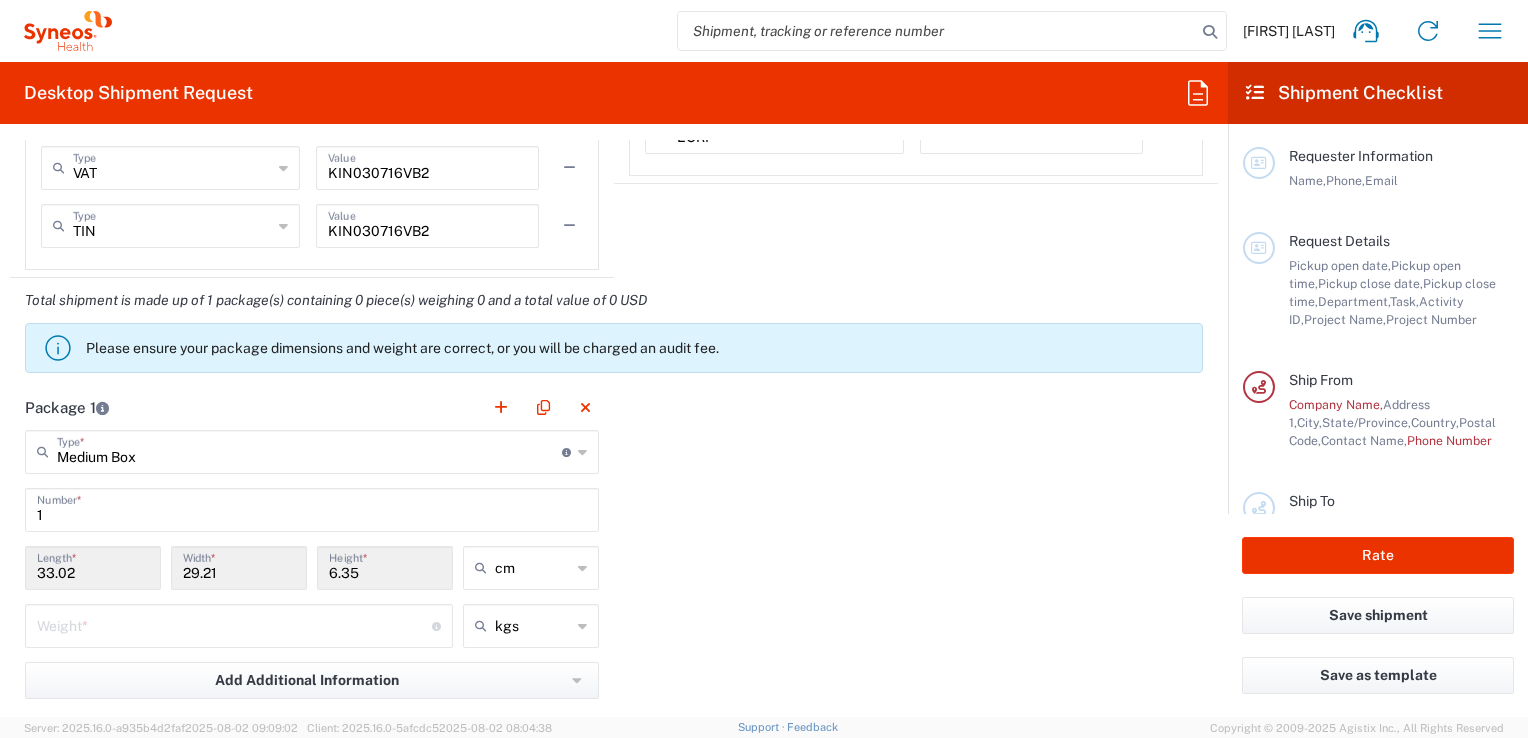 click at bounding box center [234, 624] 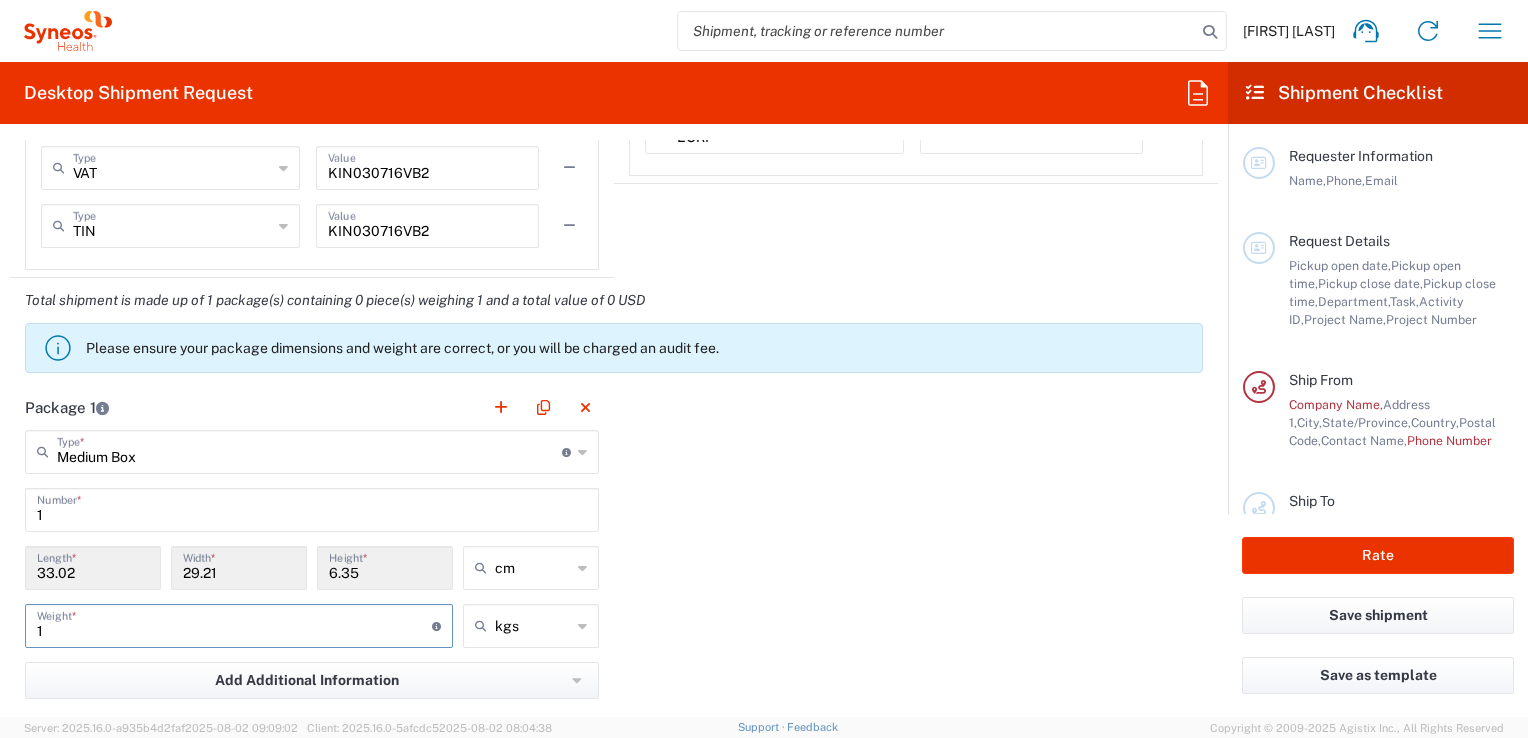 type on "1" 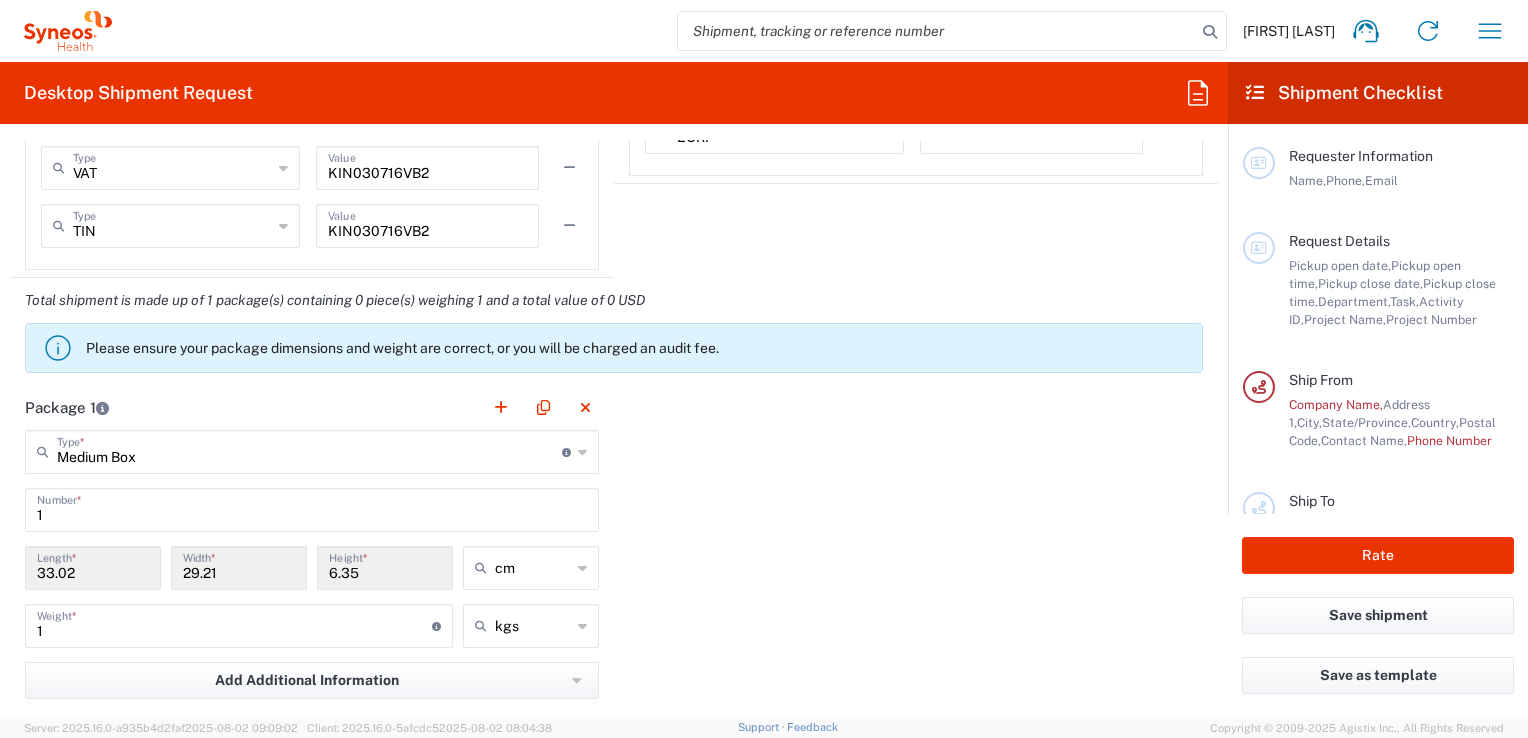 click on "Package [NUMBER] Medium Box Type * Material used to package goods Envelope Large Box Medium Box Pallet(s) Oversized (Not Stackable) Pallet(s) Oversized (Stackable) Pallet(s) Standard (Not Stackable) Pallet(s) Standard (Stackable) Small Box Vendor Box - 10kg Vendor Box - 25kg Your Packaging [NUMBER] Number * [NUMBER] Length * [NUMBER] Width * [NUMBER] Height * cm in cm ft [NUMBER] Weight * Total weight of package(s) in pounds or kilograms kgs kgs lbs Add Additional Information Package material Package temperature Temperature device Add Content *" 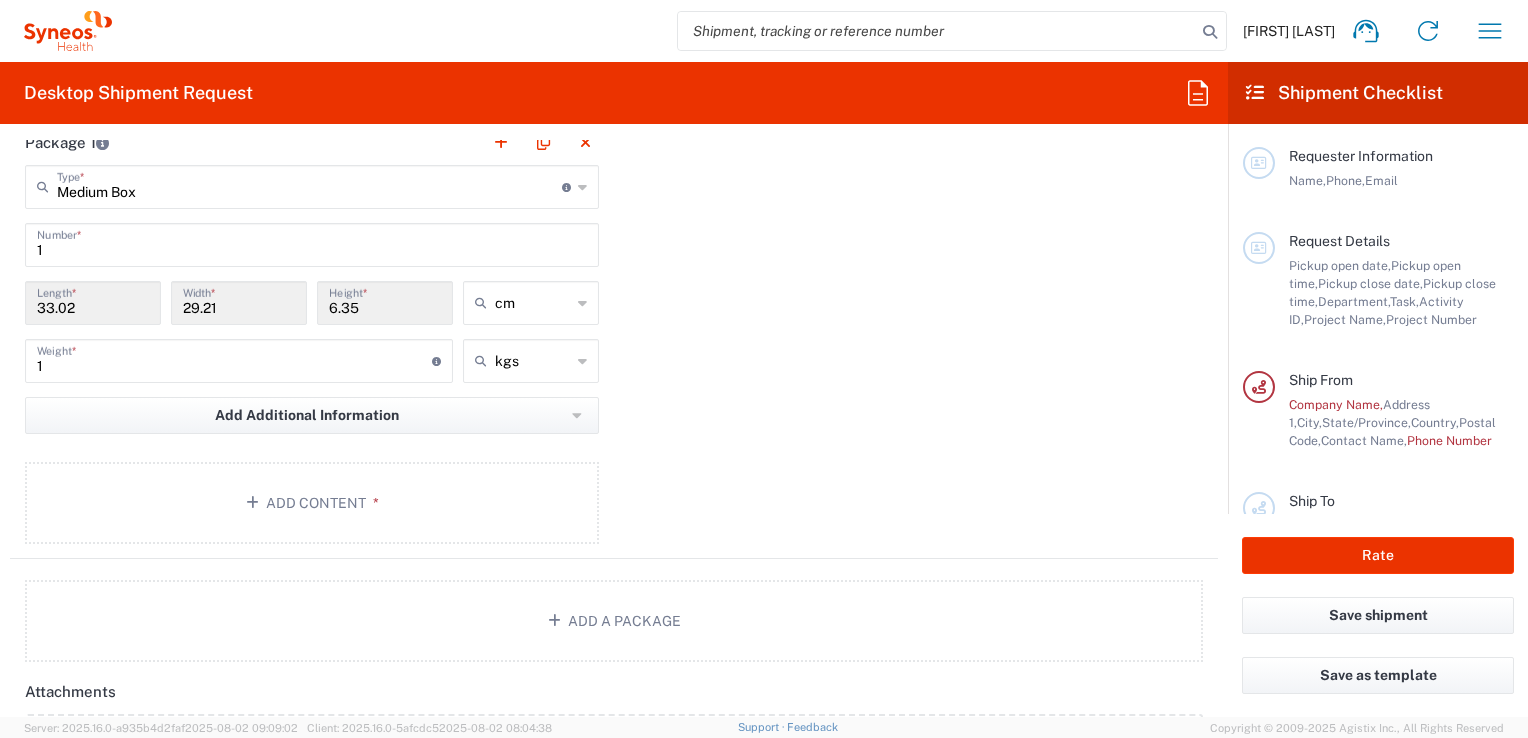 scroll, scrollTop: 1932, scrollLeft: 0, axis: vertical 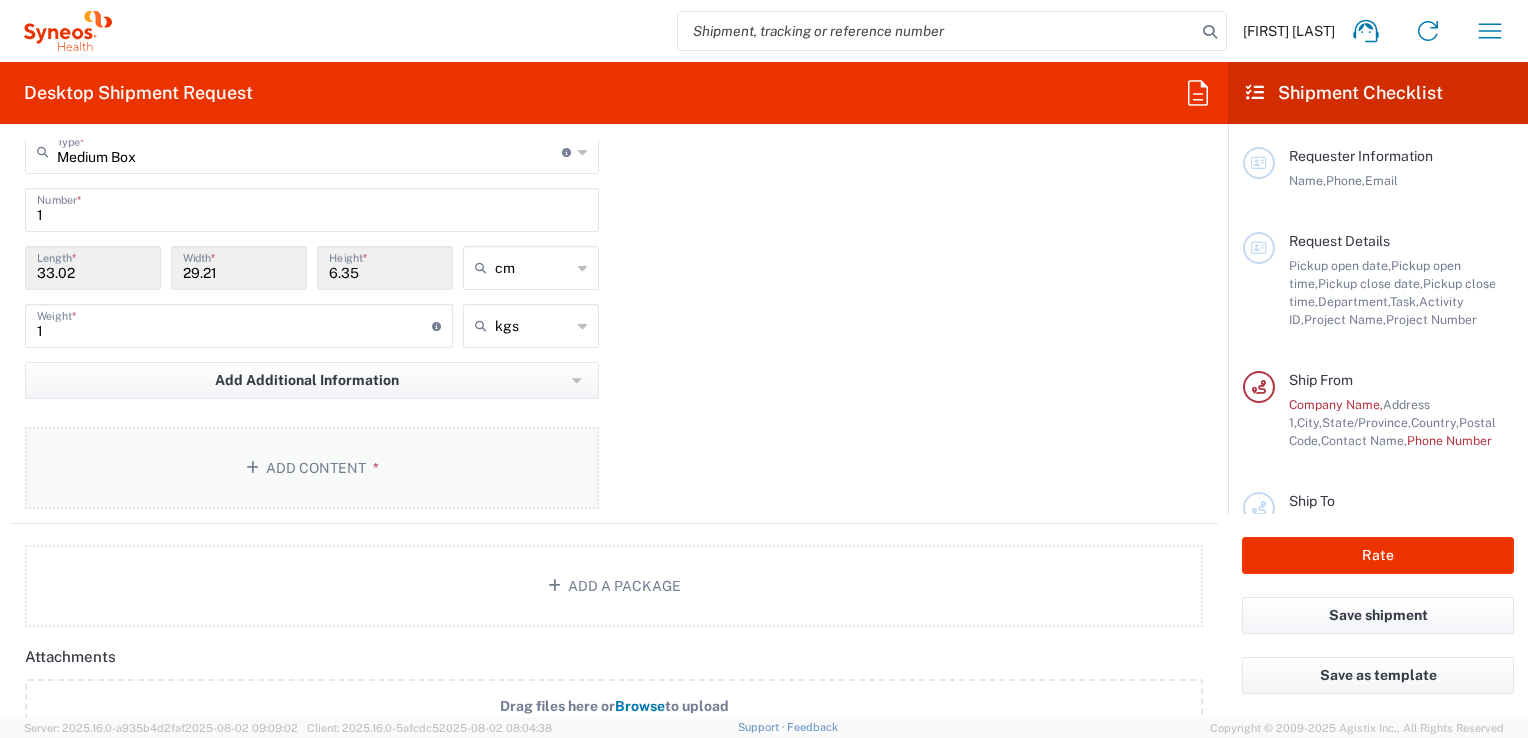 click on "Add Content *" 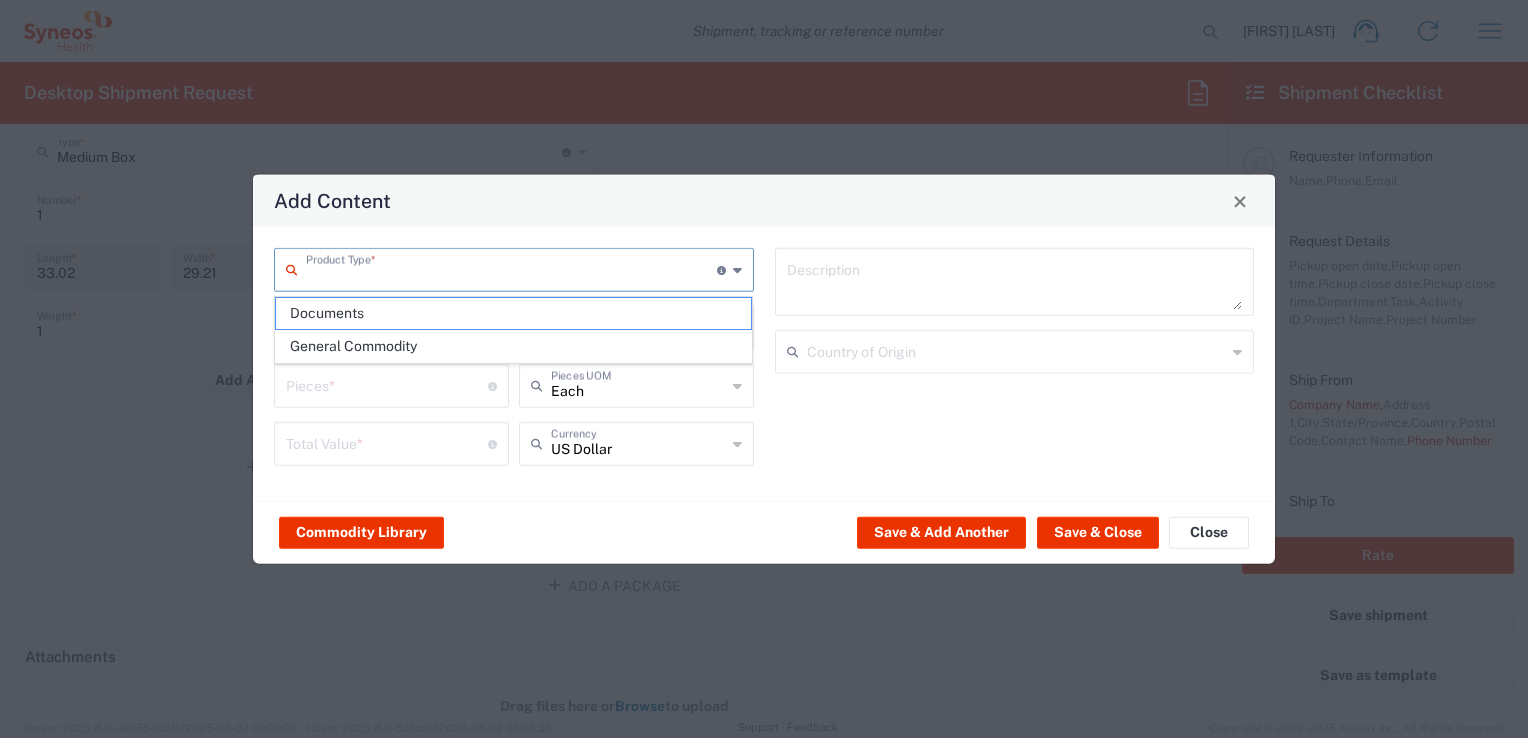 click at bounding box center [511, 268] 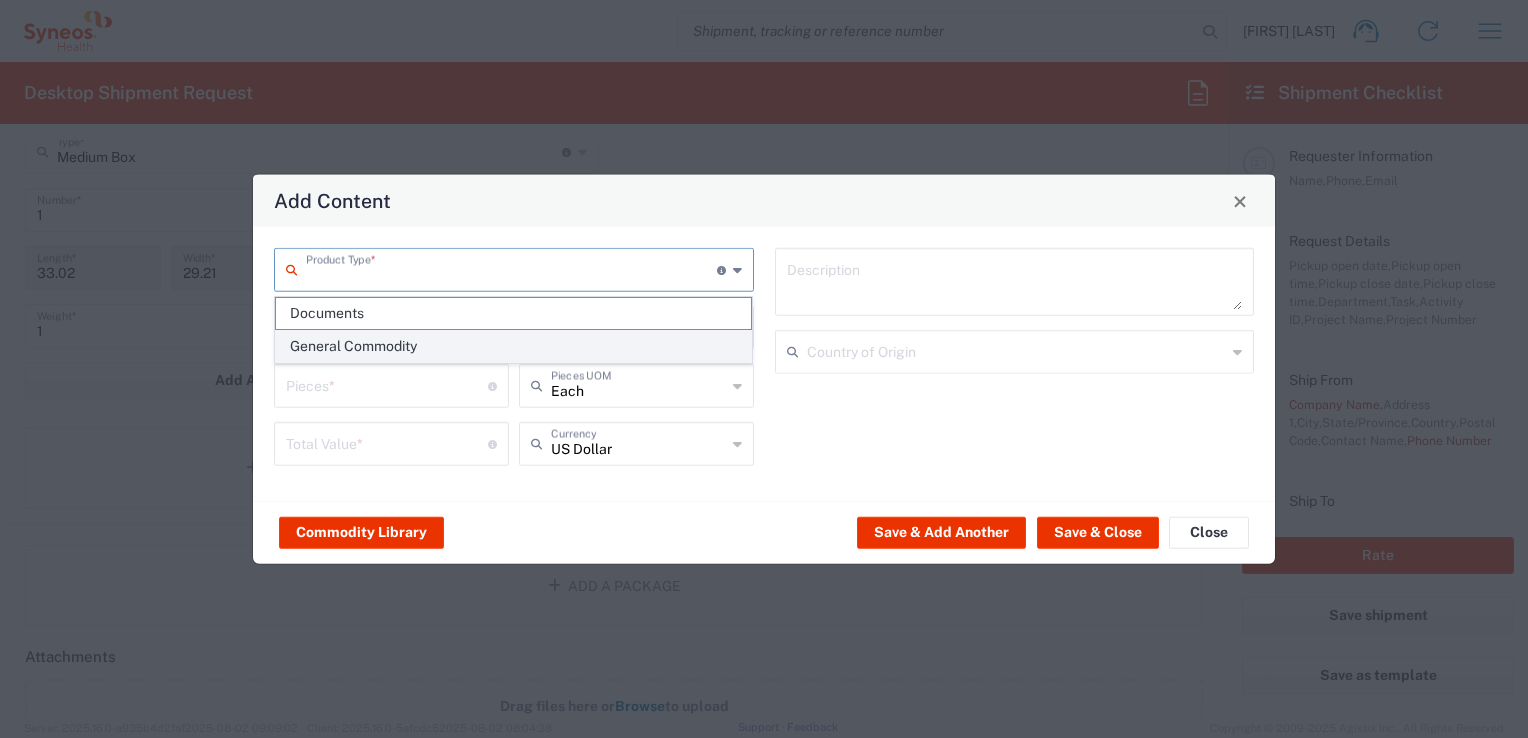 click on "General Commodity" 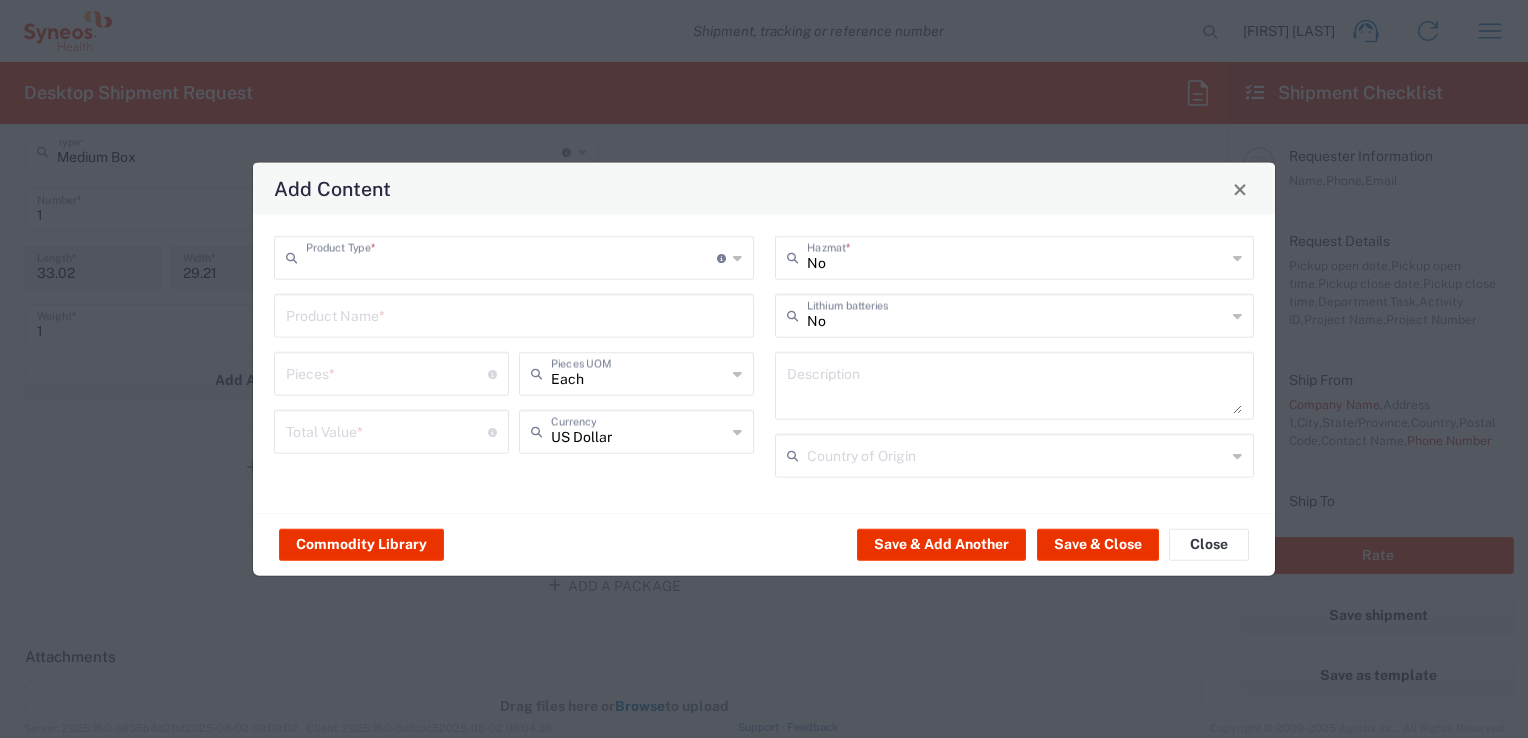 type on "General Commodity" 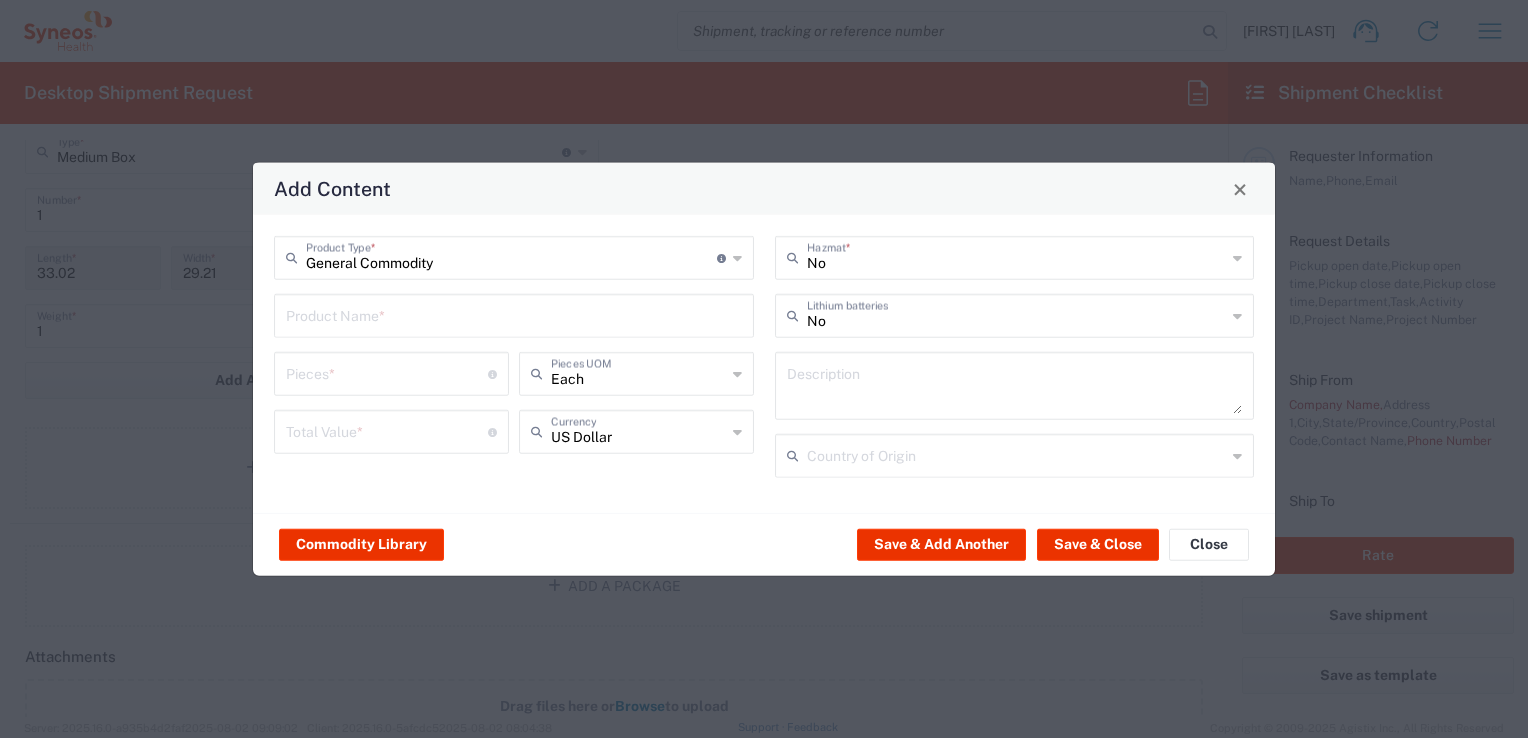 click at bounding box center [514, 314] 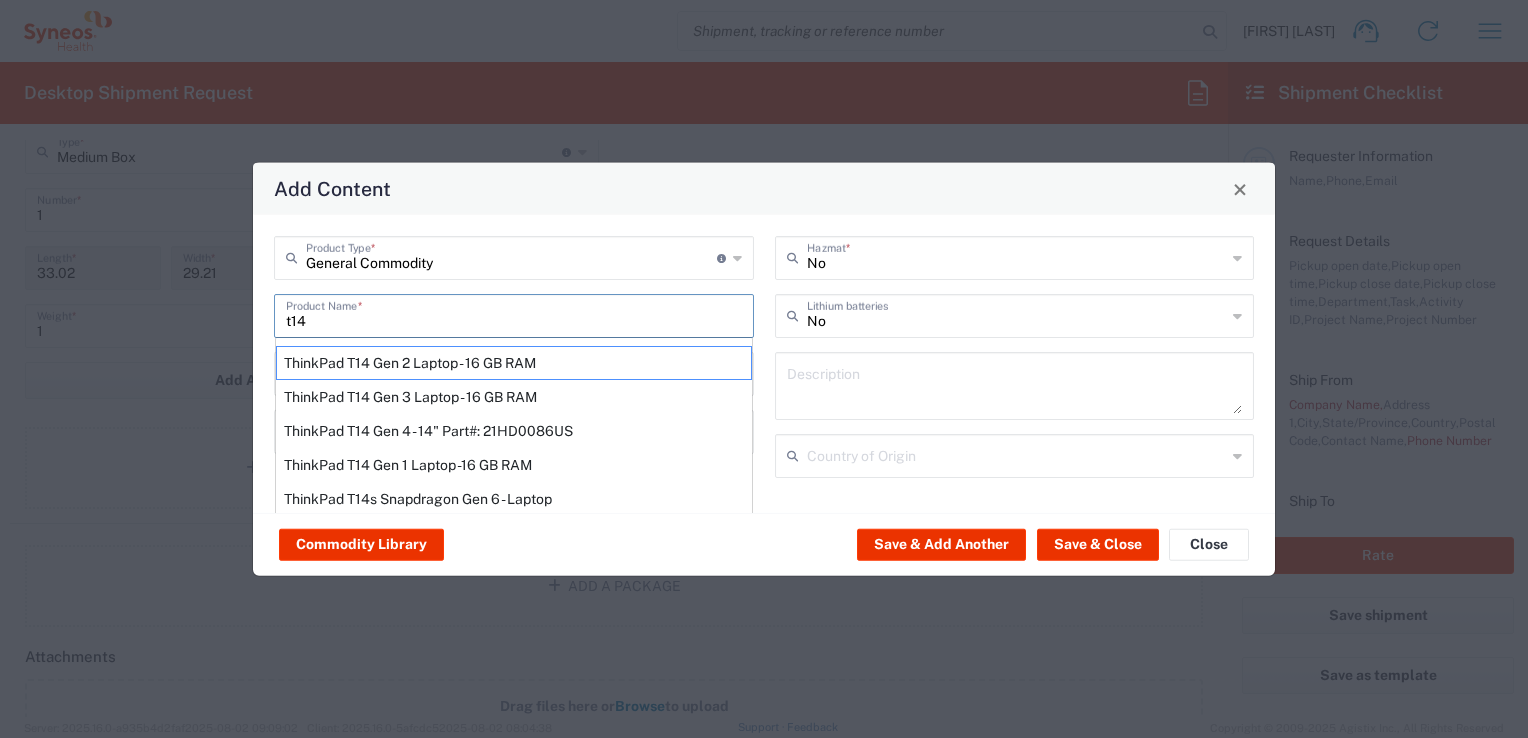 click on "t14" at bounding box center [514, 314] 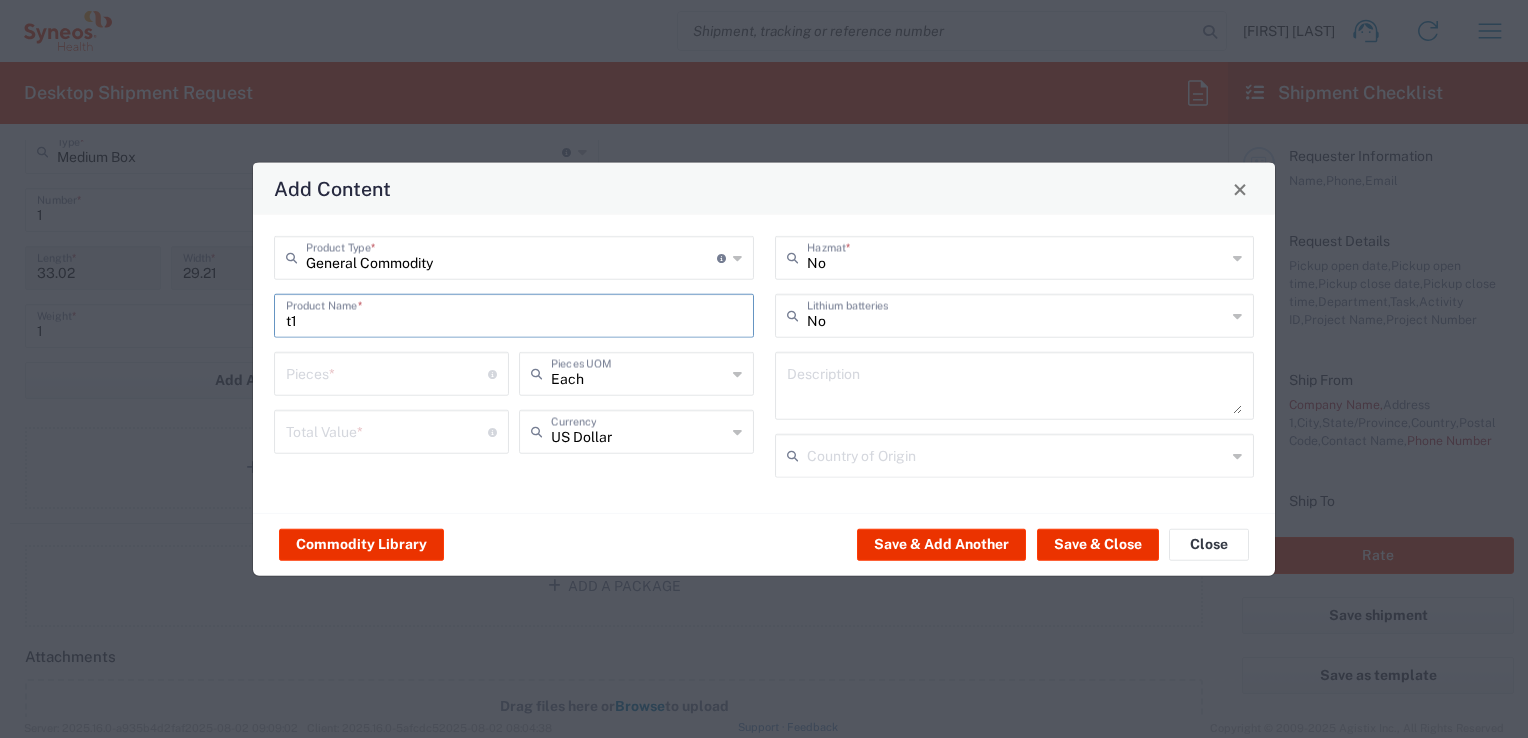 type on "t" 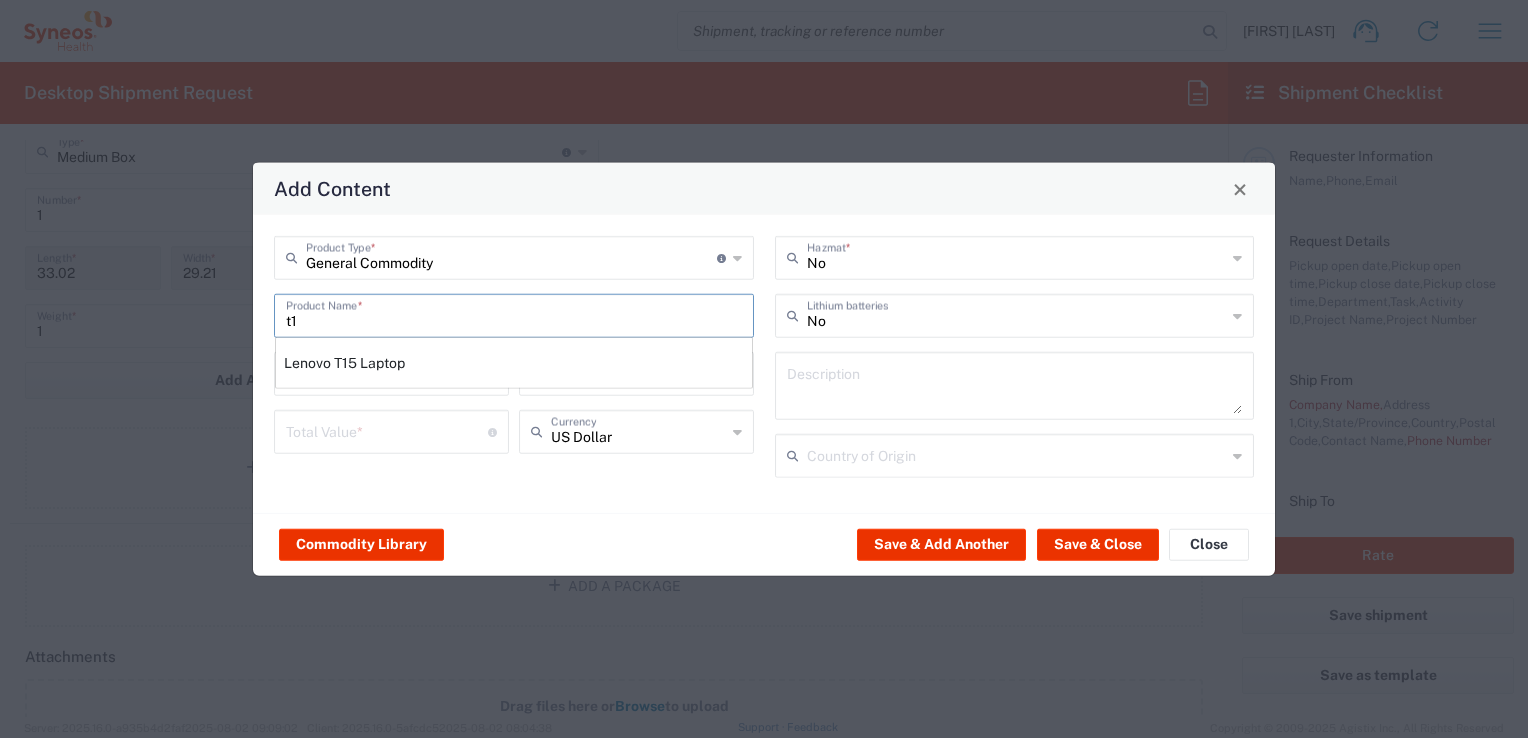 type on "t" 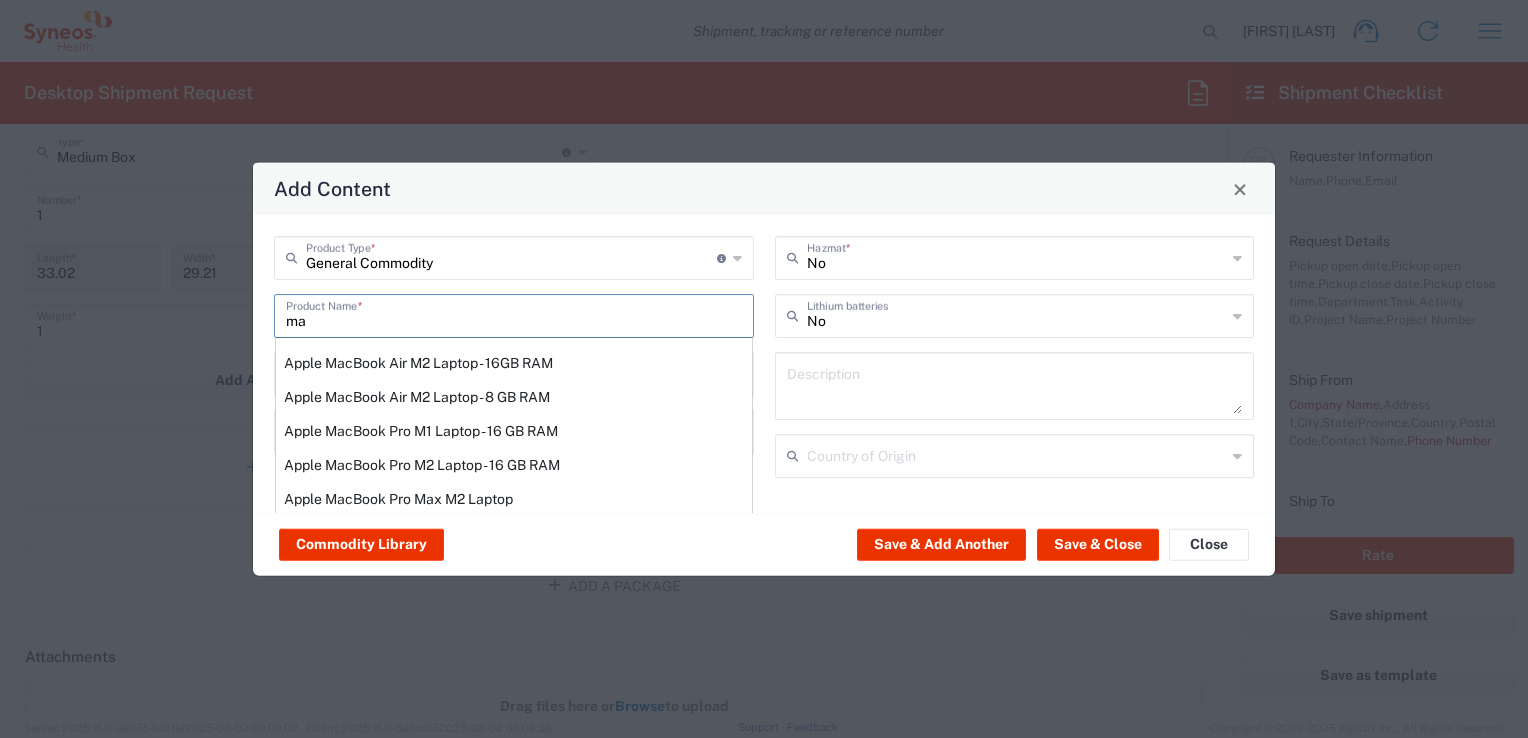 type on "m" 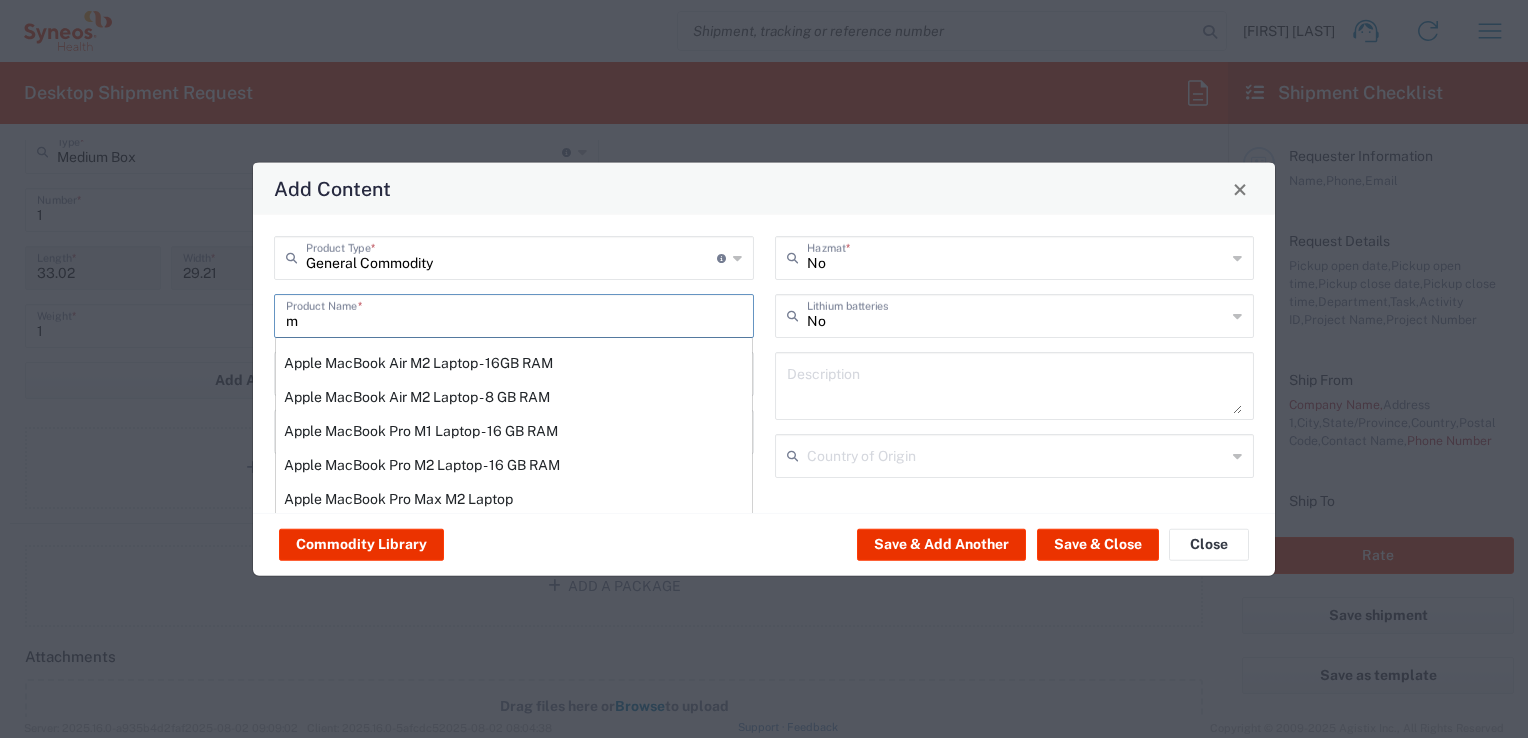 type 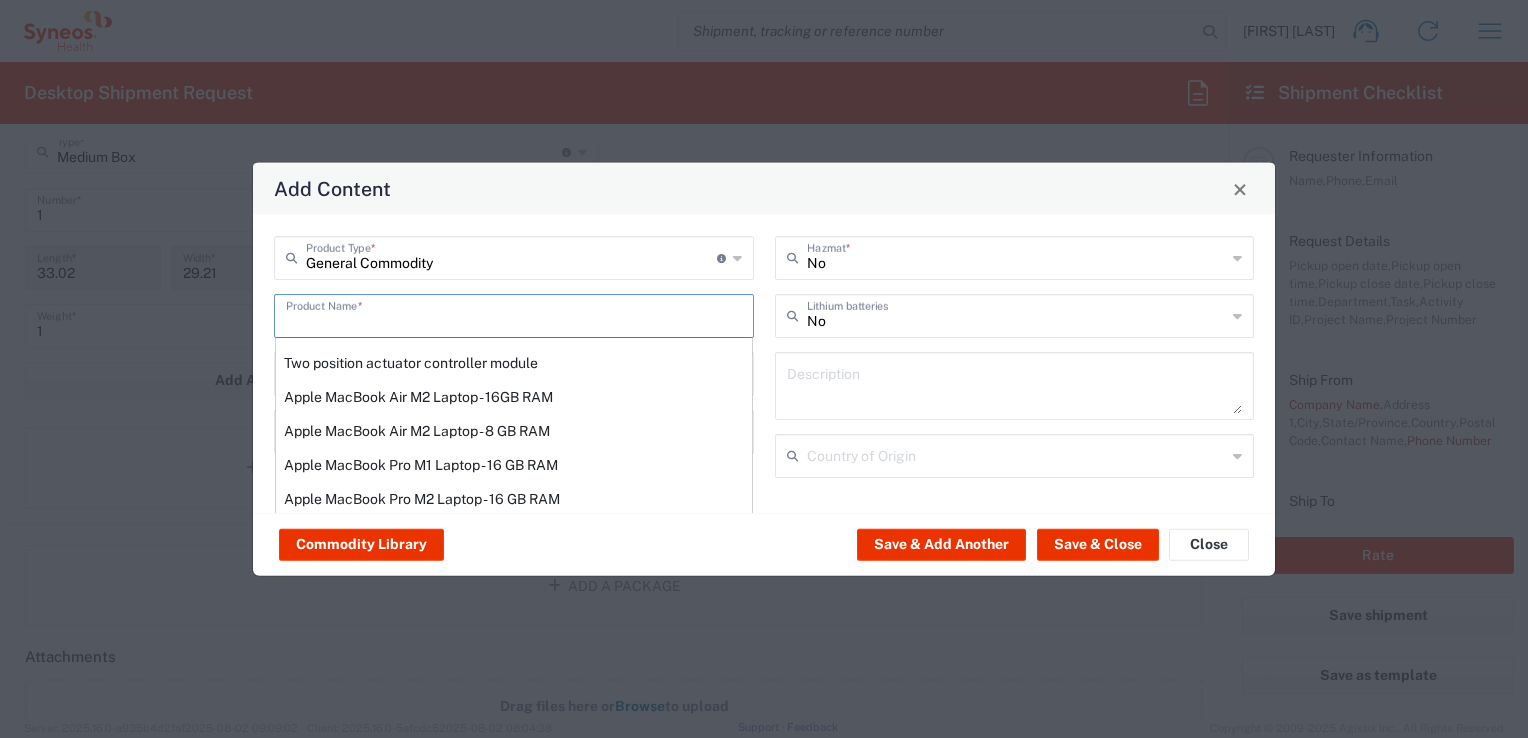 click on "Add Content" 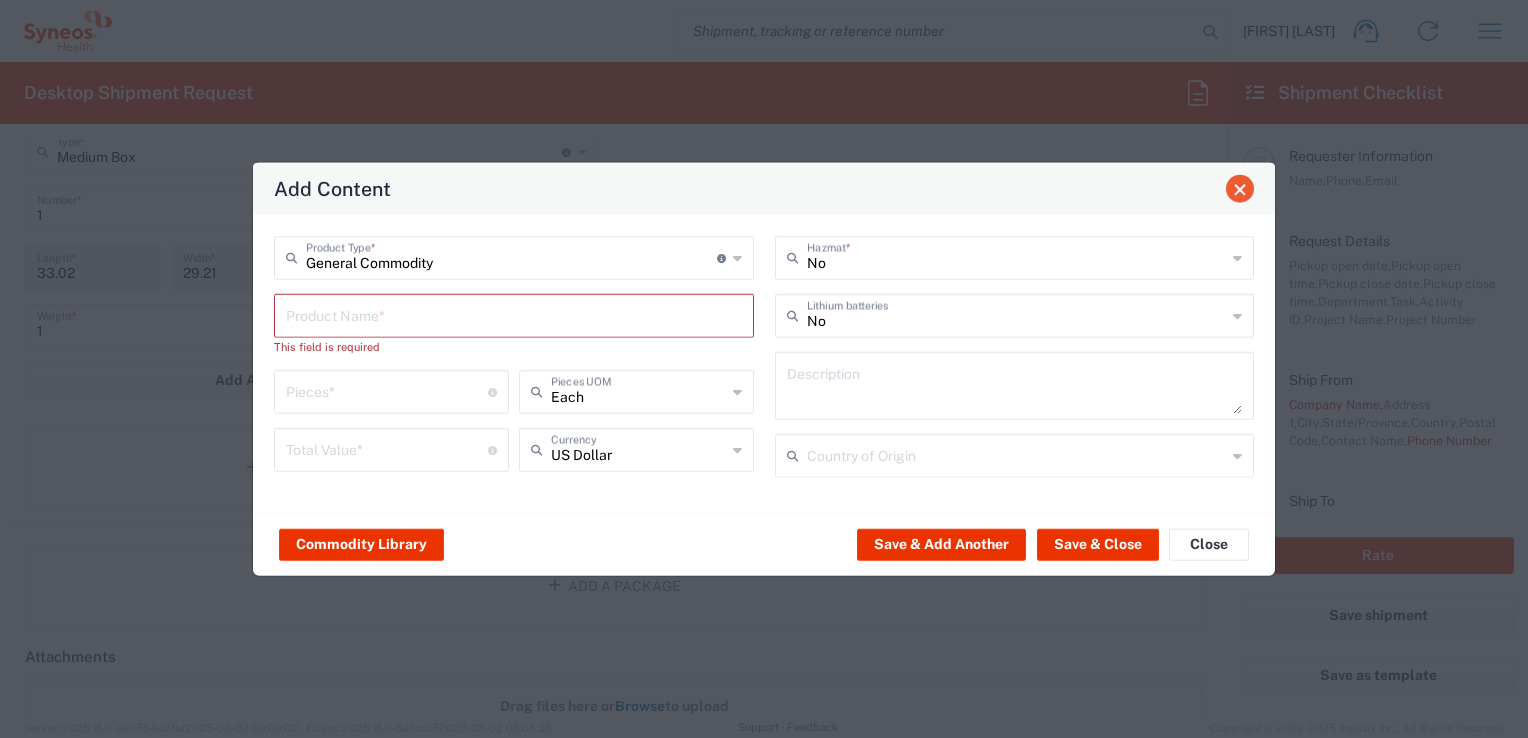 click 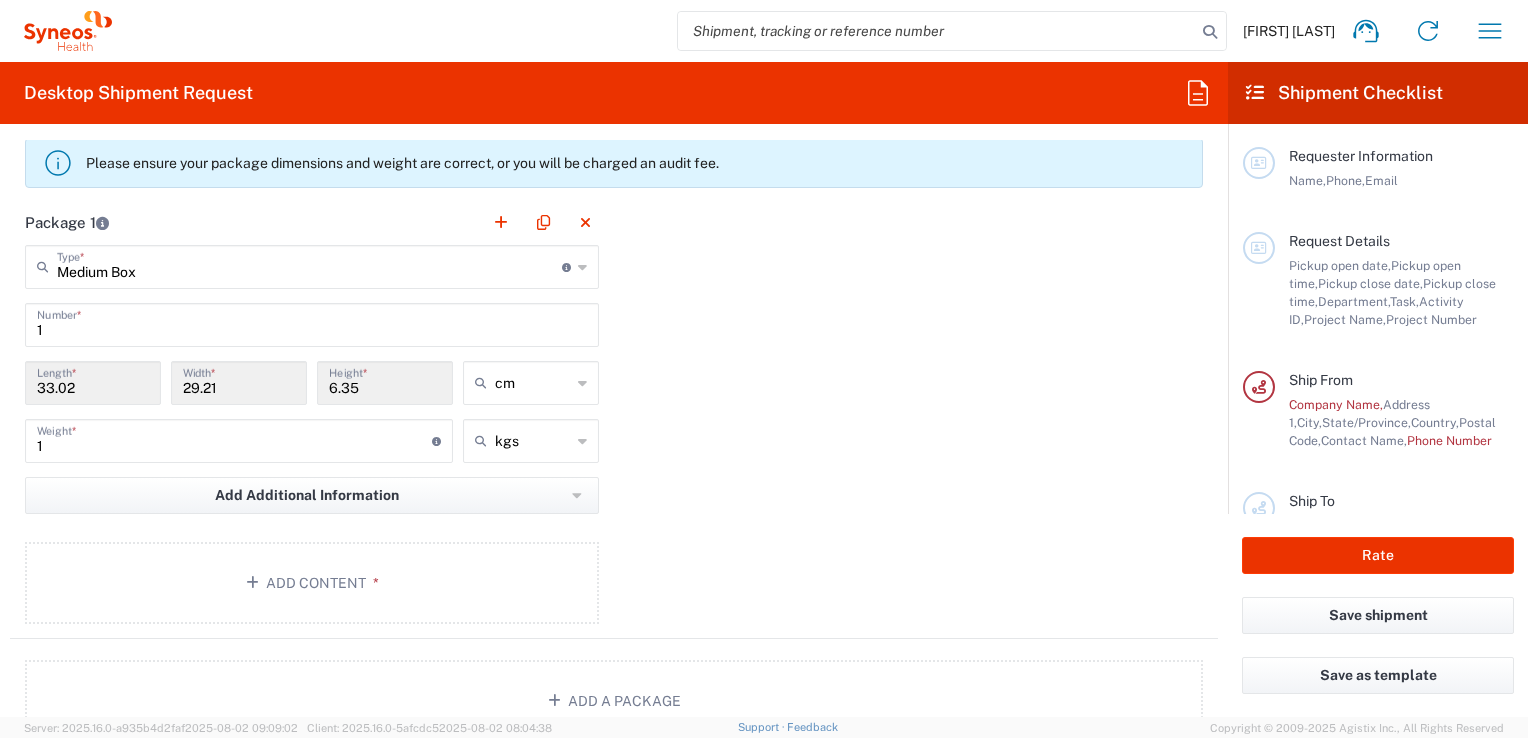 scroll, scrollTop: 1732, scrollLeft: 0, axis: vertical 